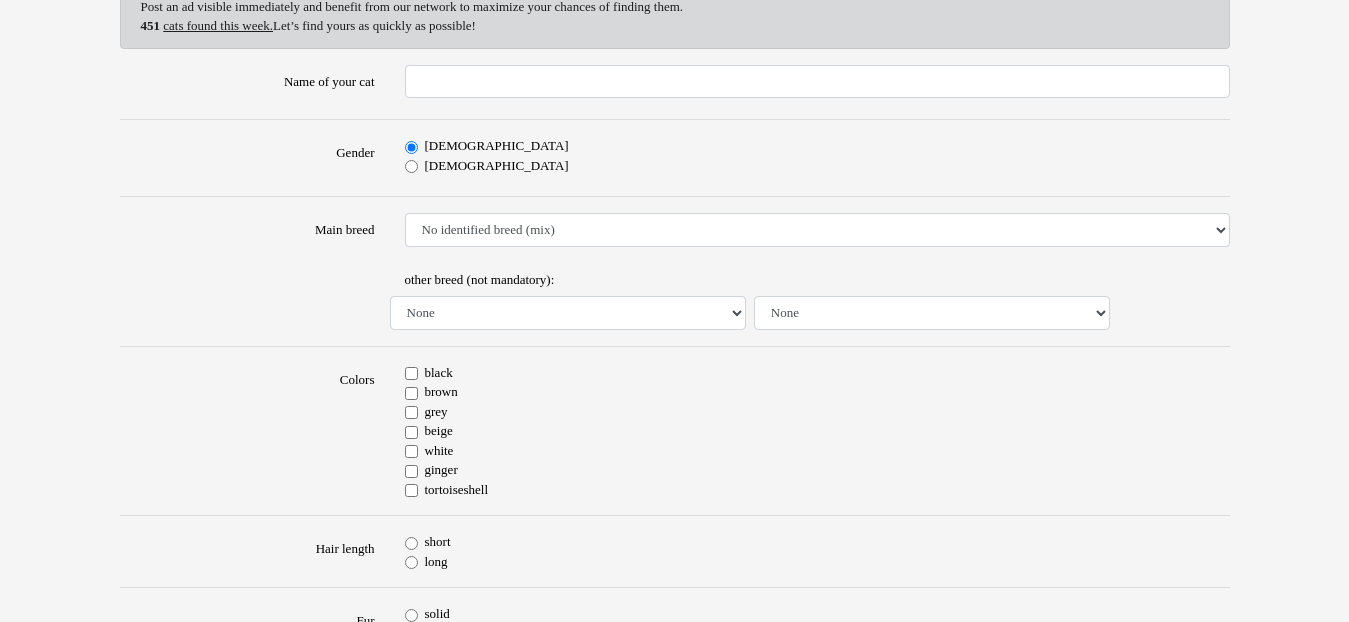 scroll, scrollTop: 280, scrollLeft: 0, axis: vertical 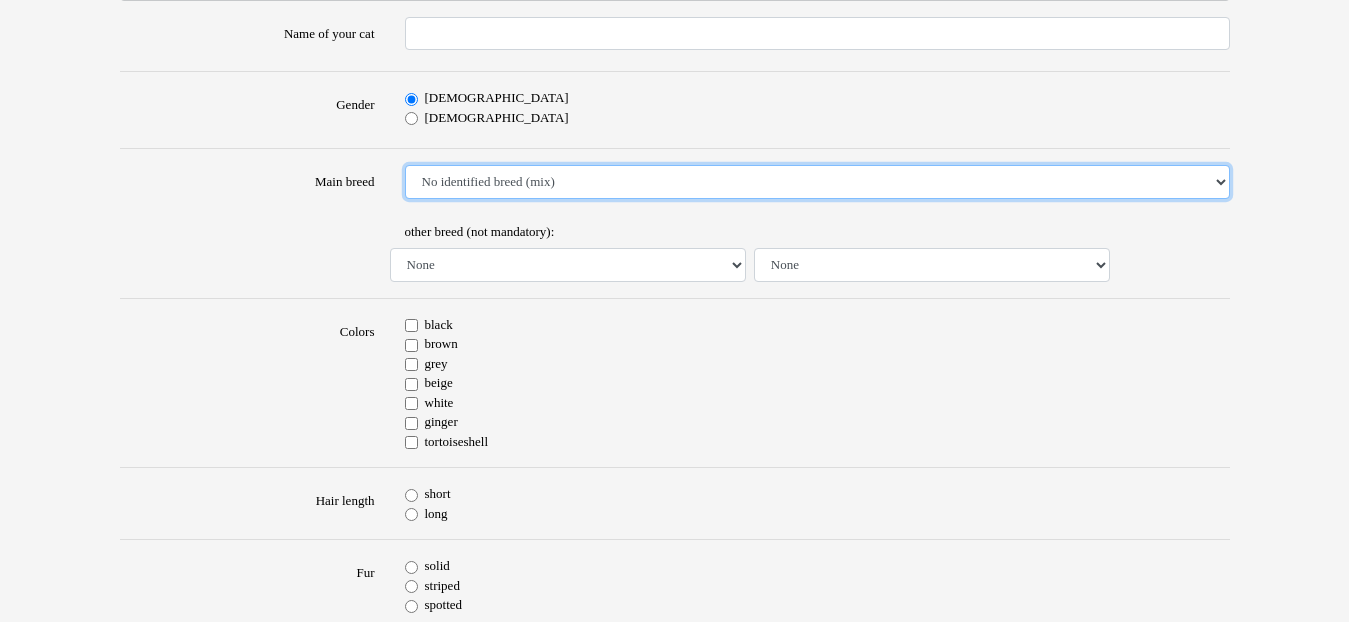 click on "No identified breed (mix)
Abyssinian American Bobtail American Shorthair American Wirehair Balinese Bengal Birman Bombay British Shorthair Burmese Chartreux Common Cornish Rex Devon Rex Domestic Shorthair European Shorthair Exotic Shorthair Himalayan Korat Maine Coon Mandarin Cat Norwegian Forest Cat Norwegian Forest Cat Ocicat Oriental Persian Ragdoll Russian Blue Scottish Fold Selkirk Rex Siamese Siberian Somali Sphynx Sri Lankan Cat Turkish Angora" at bounding box center [817, 182] 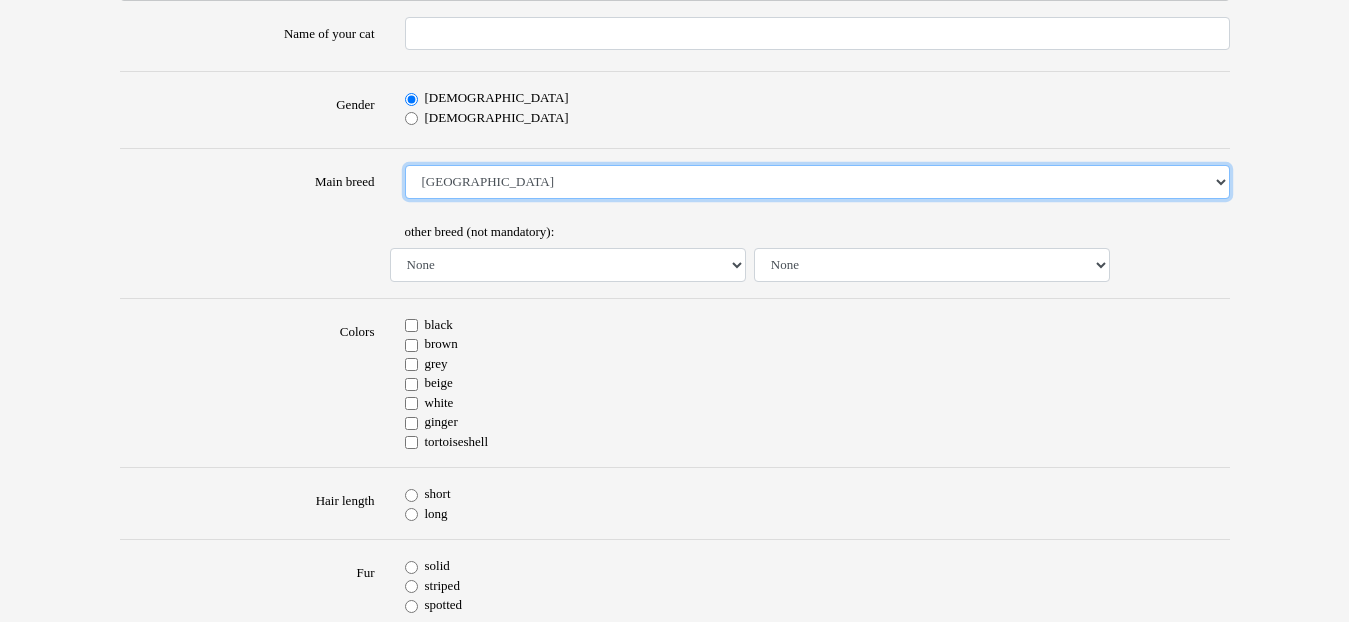 click on "No identified breed (mix)
Abyssinian American Bobtail American Shorthair American Wirehair Balinese Bengal Birman Bombay British Shorthair Burmese Chartreux Common Cornish Rex Devon Rex Domestic Shorthair European Shorthair Exotic Shorthair Himalayan Korat Maine Coon Mandarin Cat Norwegian Forest Cat Norwegian Forest Cat Ocicat Oriental Persian Ragdoll Russian Blue Scottish Fold Selkirk Rex Siamese Siberian Somali Sphynx Sri Lankan Cat Turkish Angora" at bounding box center [817, 182] 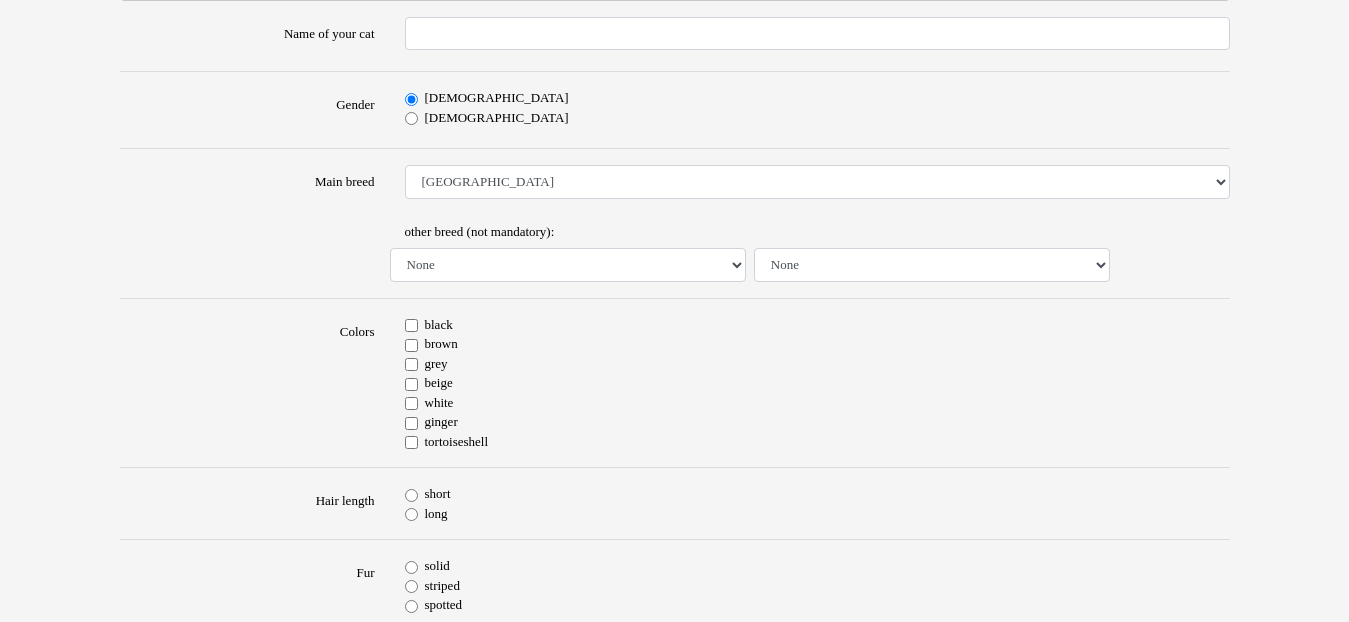 click on "black" at bounding box center (411, 325) 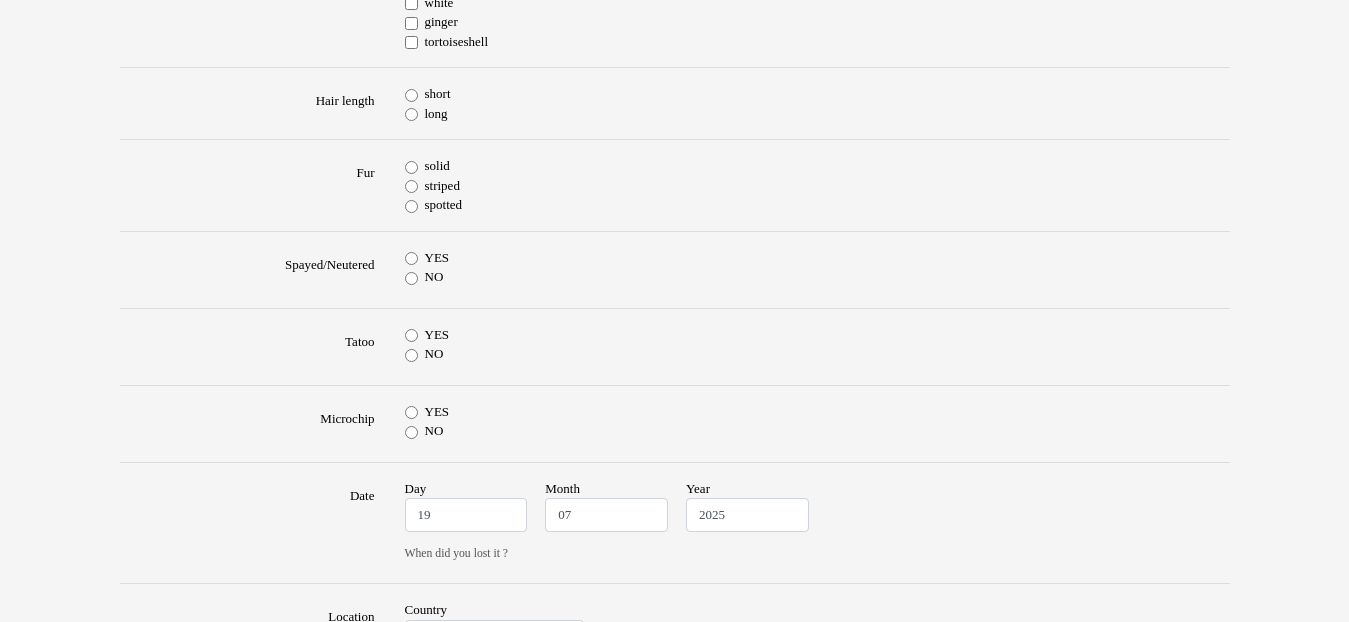 scroll, scrollTop: 720, scrollLeft: 0, axis: vertical 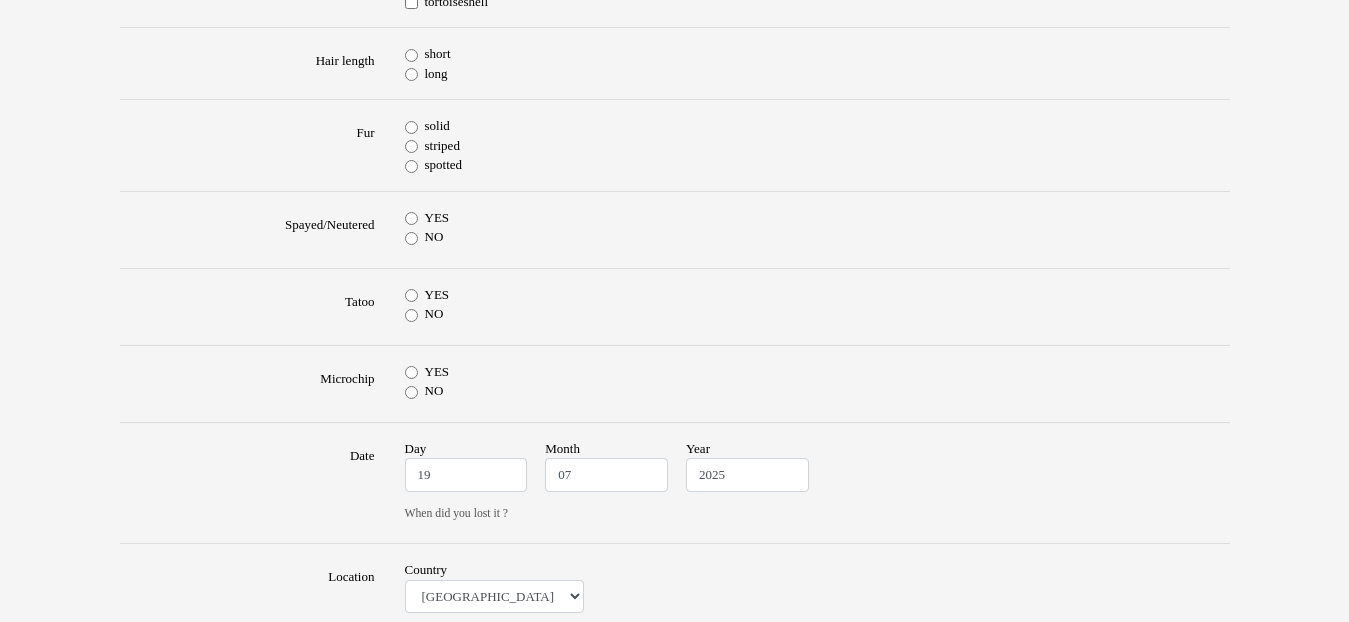 click on "long" at bounding box center (411, 74) 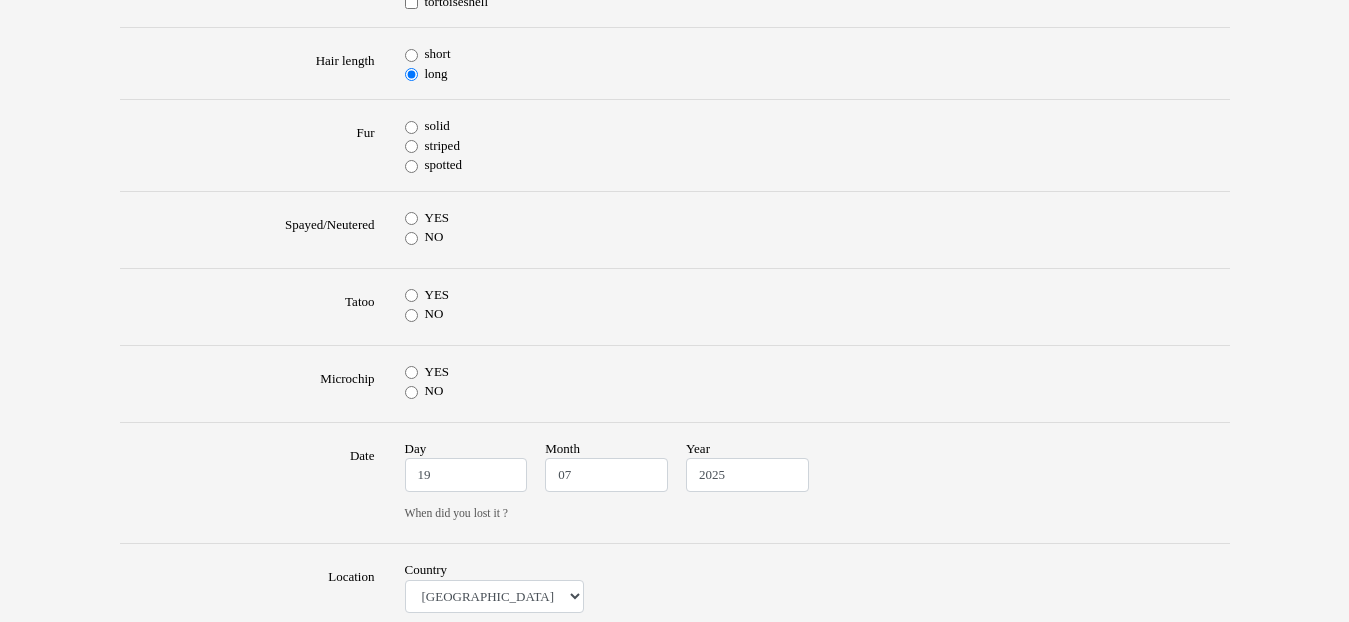 click on "solid" at bounding box center (411, 127) 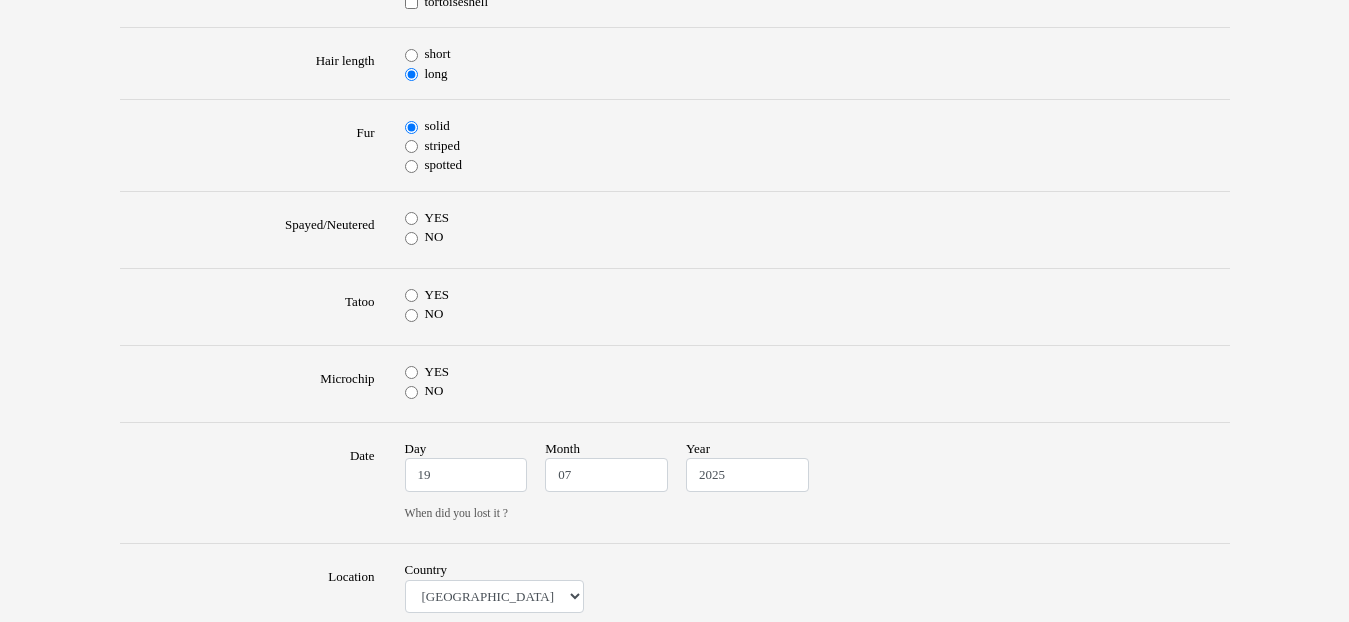 click on "YES" at bounding box center [411, 218] 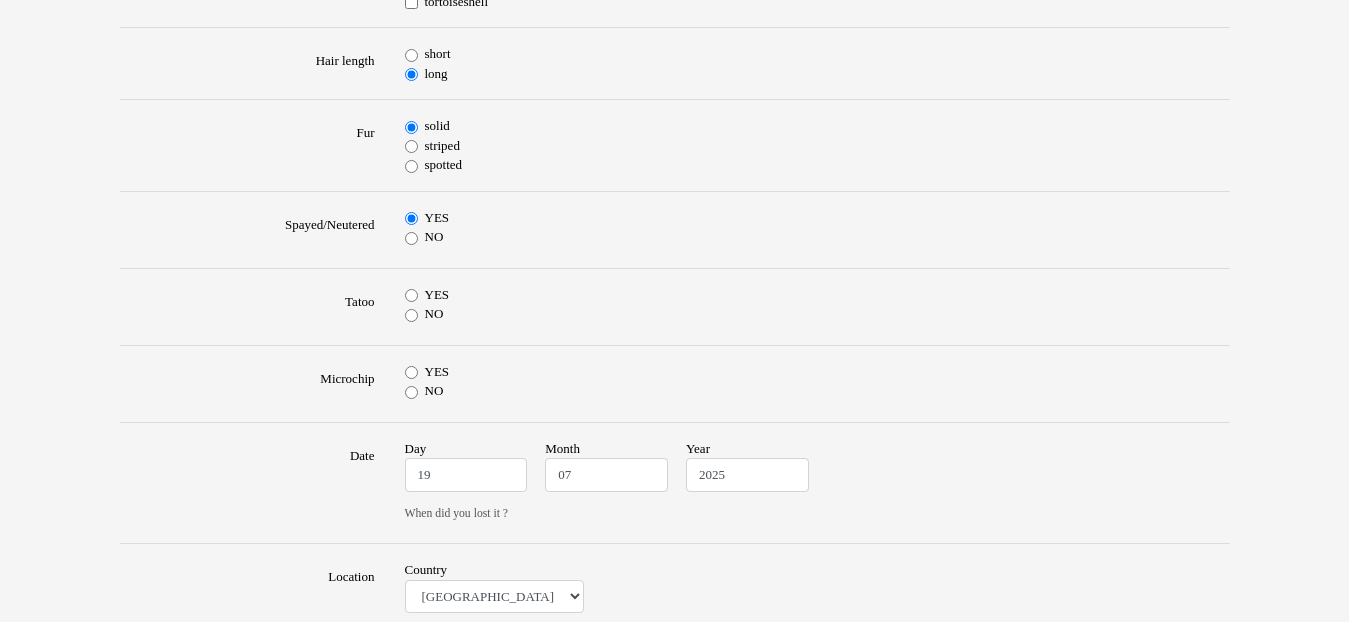 click on "NO" at bounding box center [411, 315] 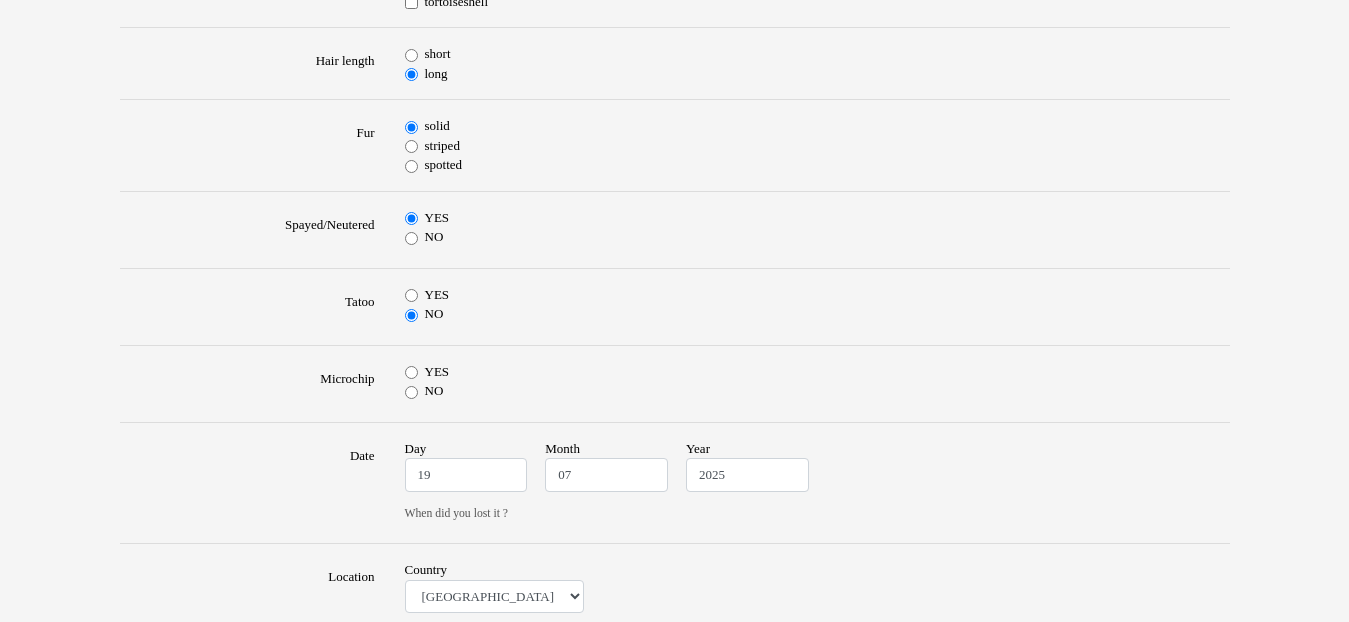 click on "NO" at bounding box center (411, 392) 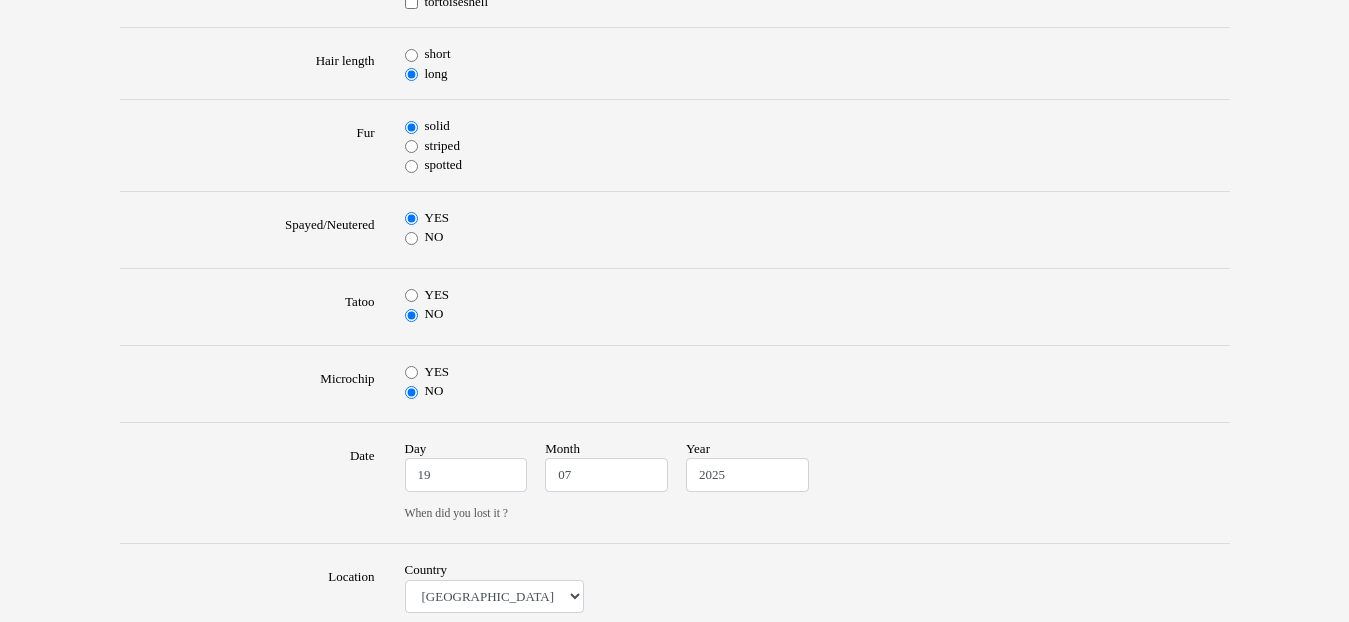 click on "YES" at bounding box center [411, 372] 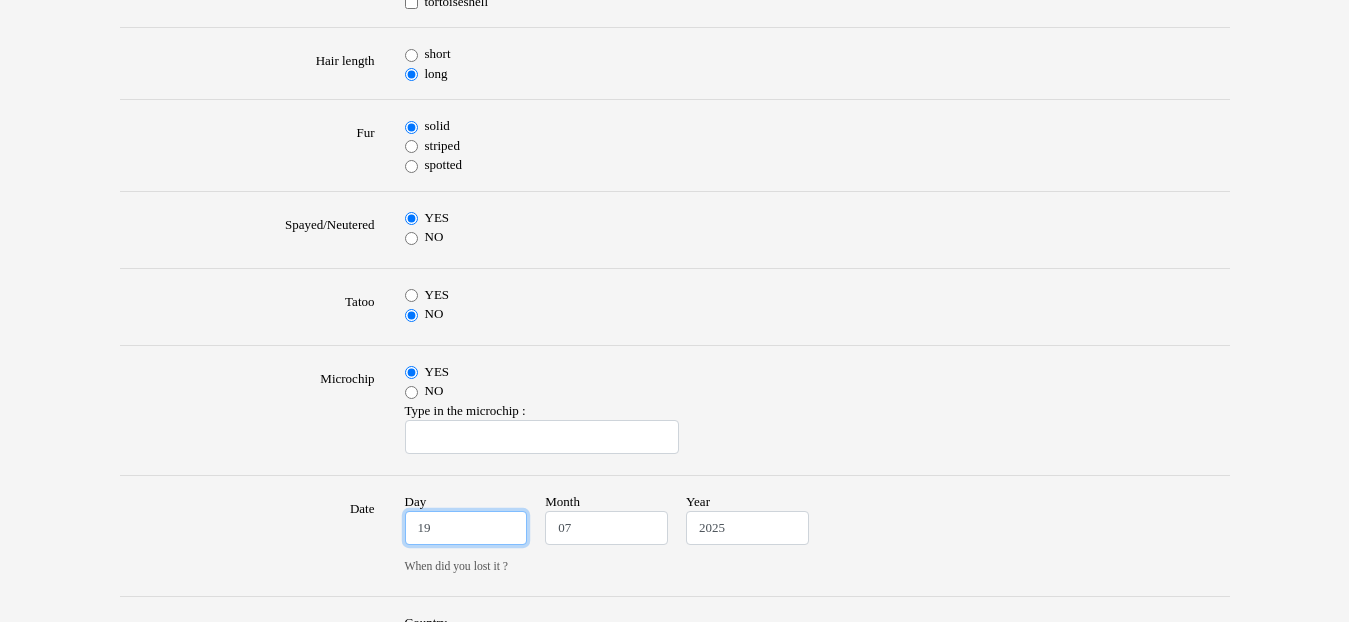 click on "19" at bounding box center [466, 528] 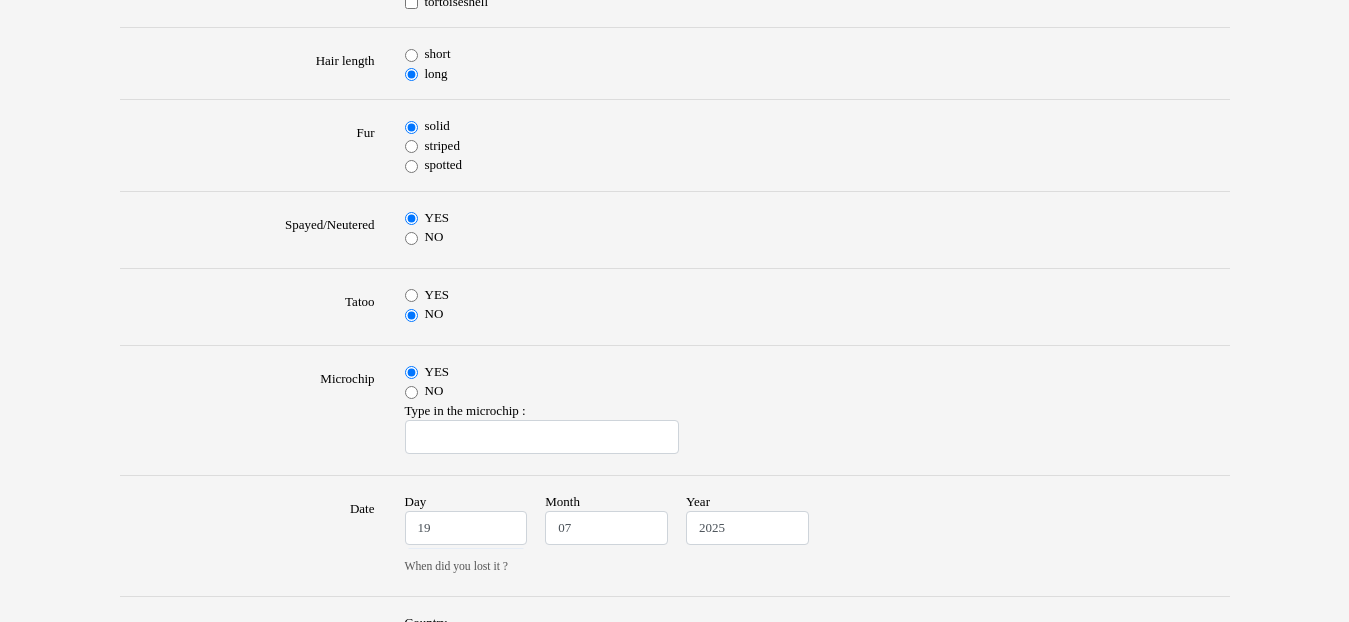 click on "NO" at bounding box center (411, 392) 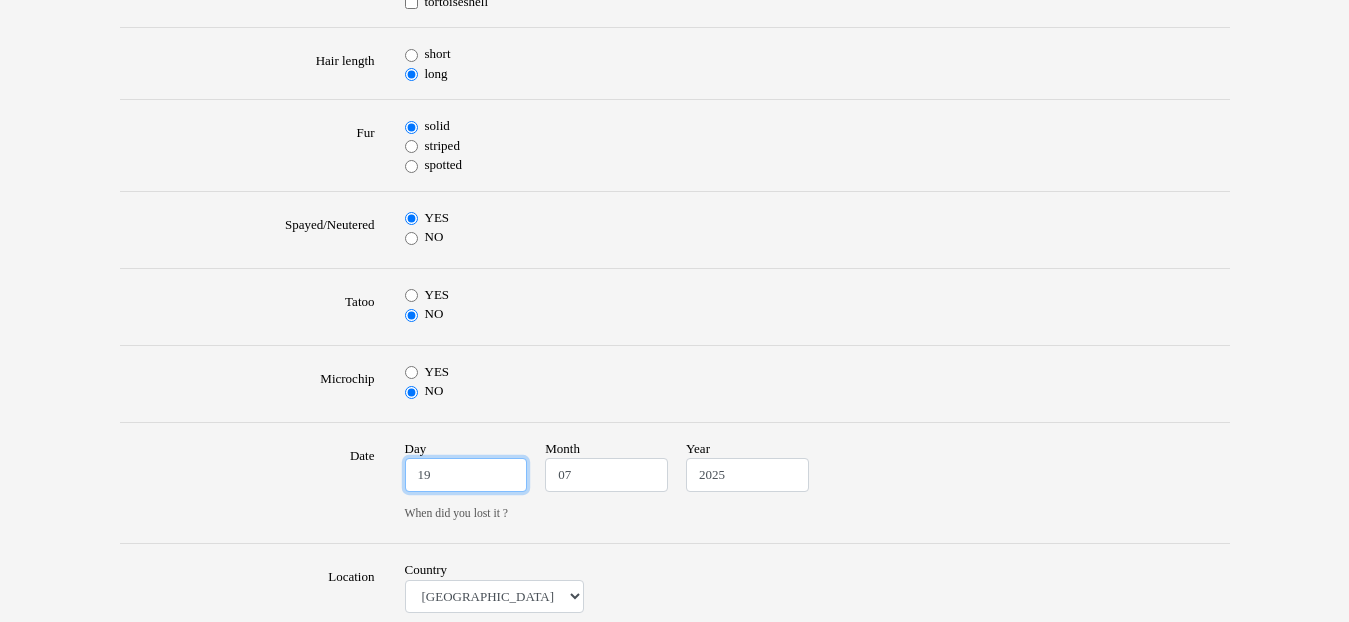 click on "19" at bounding box center [466, 475] 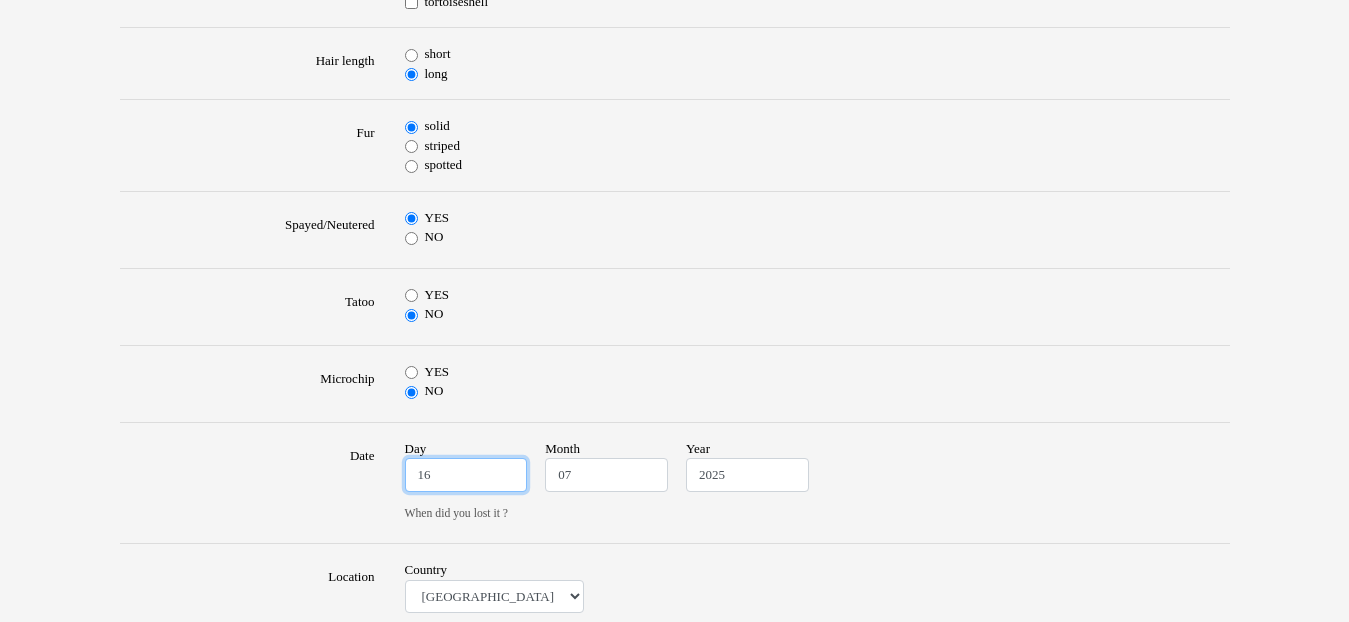 type on "16" 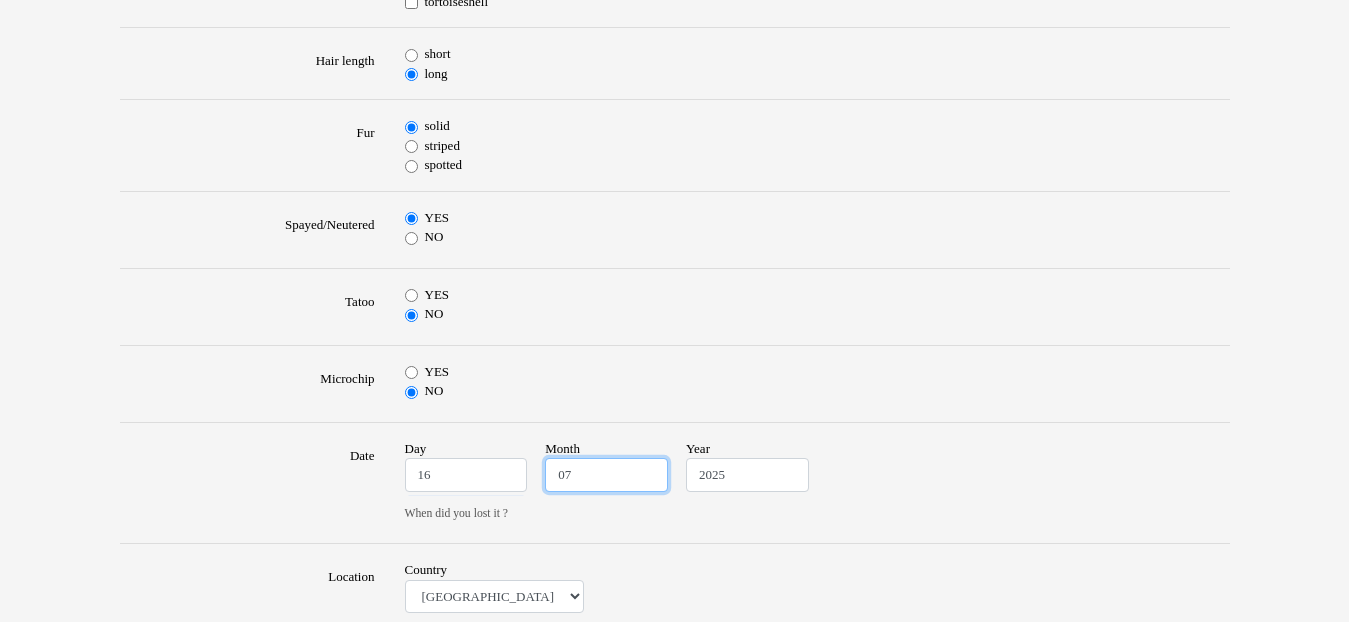 click on "07" at bounding box center (606, 475) 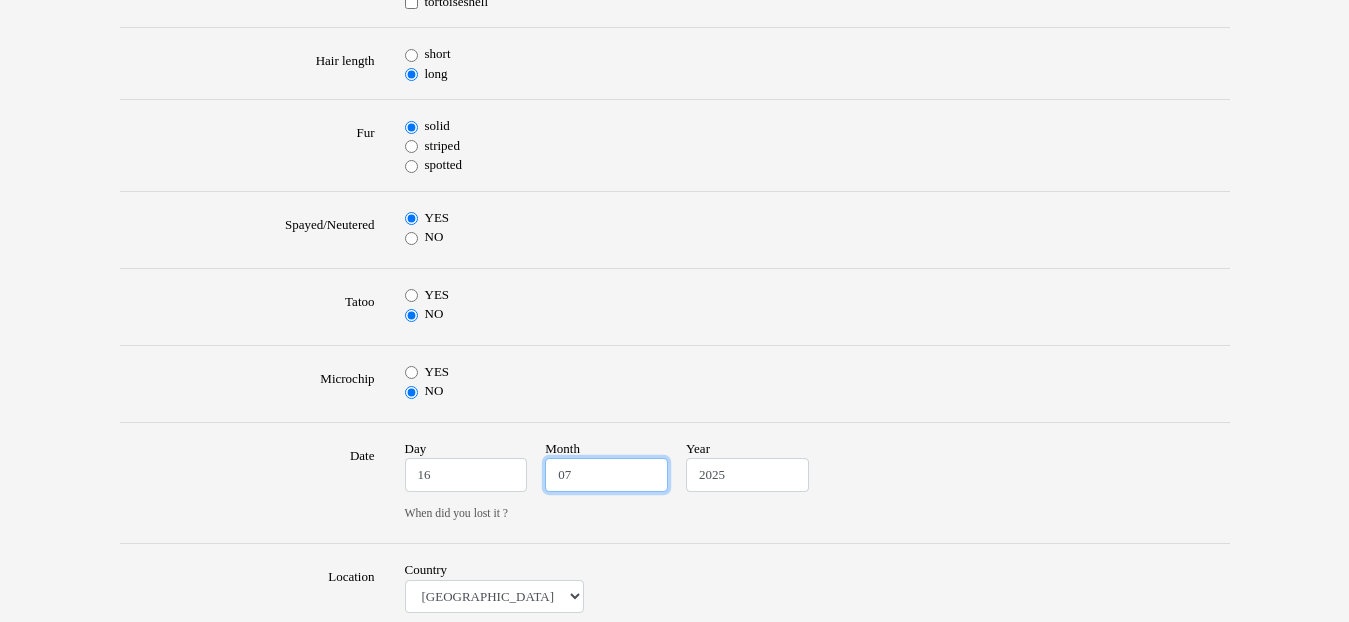 type on "0" 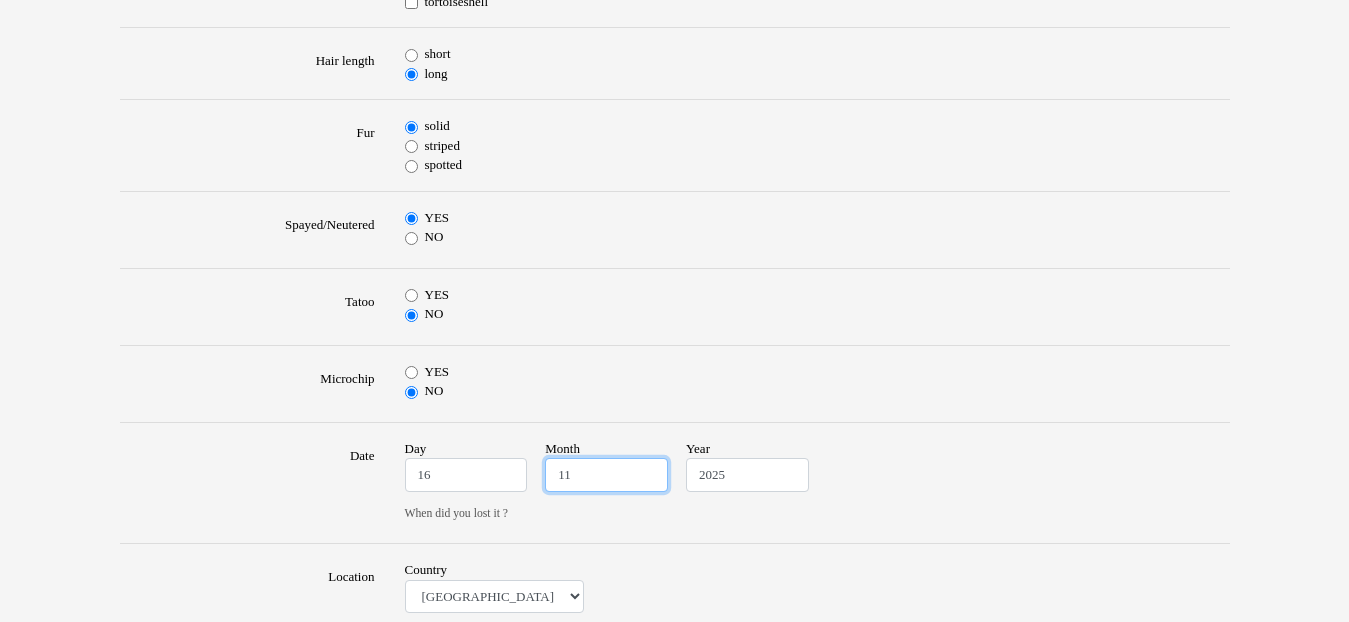 type on "11" 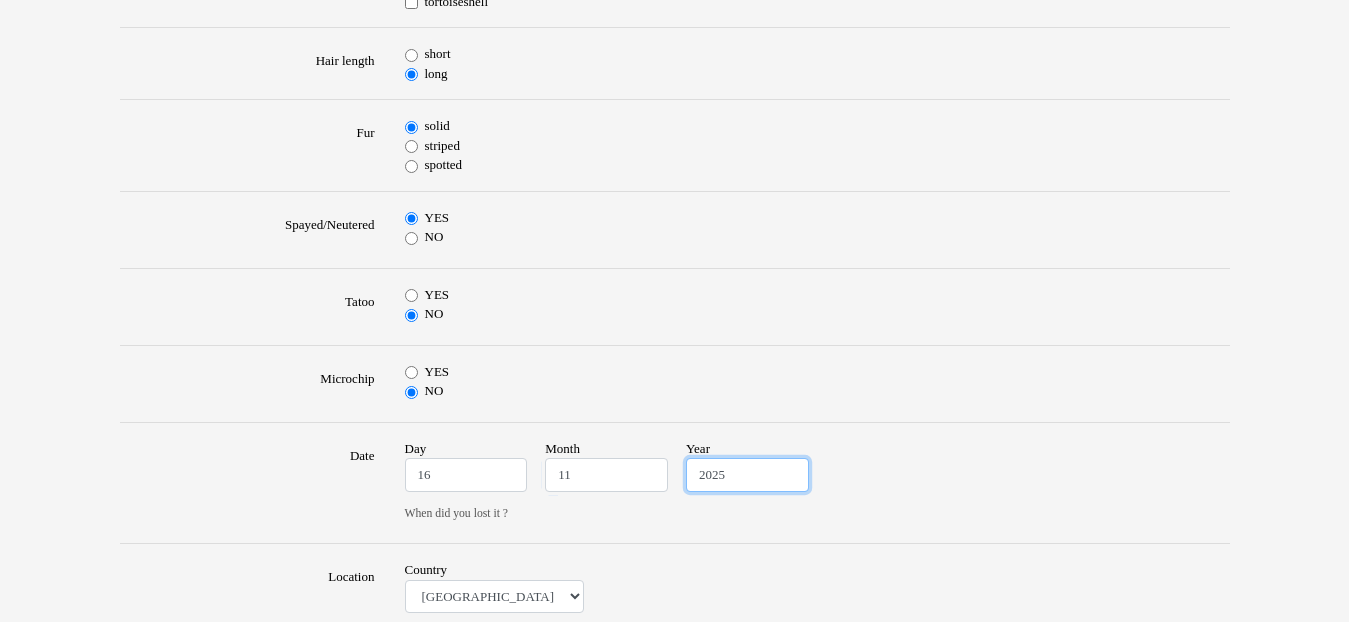 click on "2025" at bounding box center [747, 475] 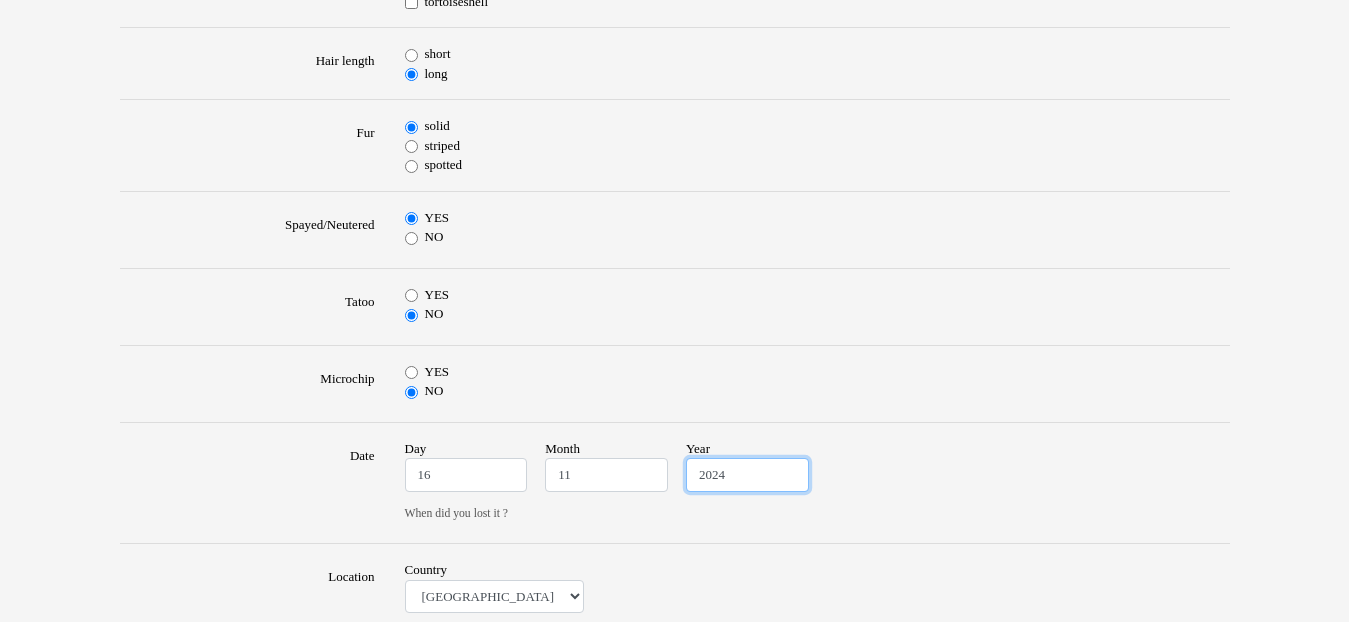 type on "2024" 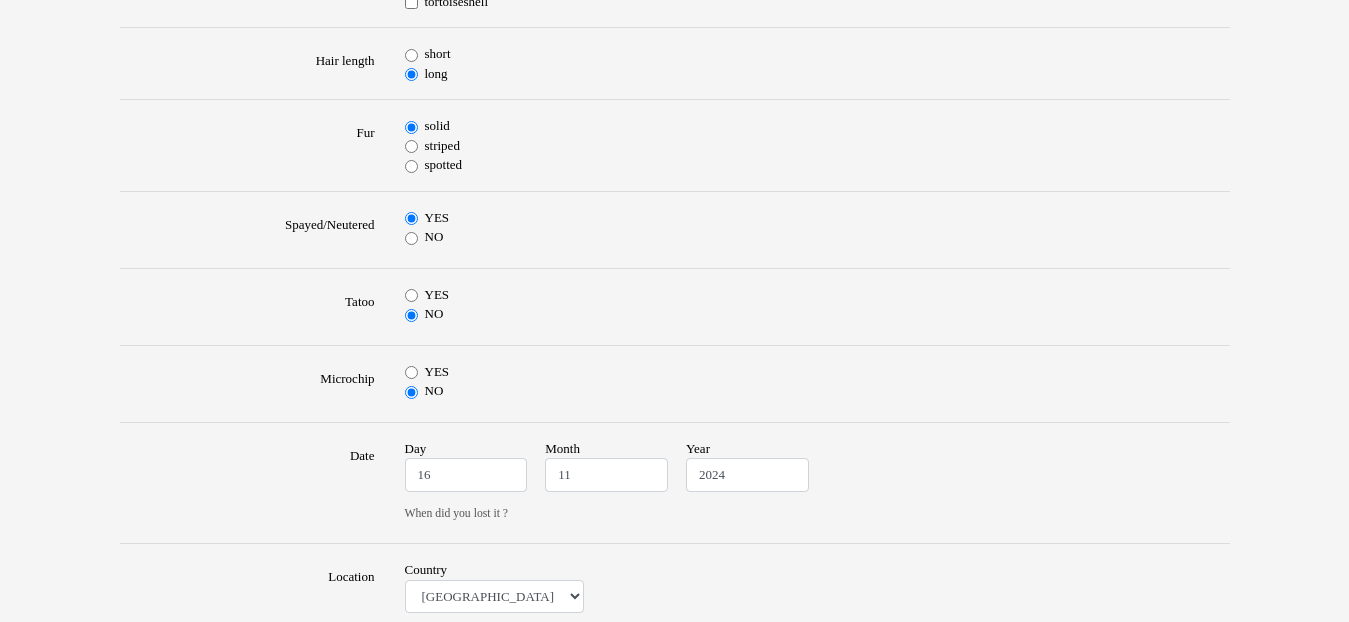 click on "Day 16
Month 11
Year 2024
When did you lost it ?" at bounding box center [817, 483] 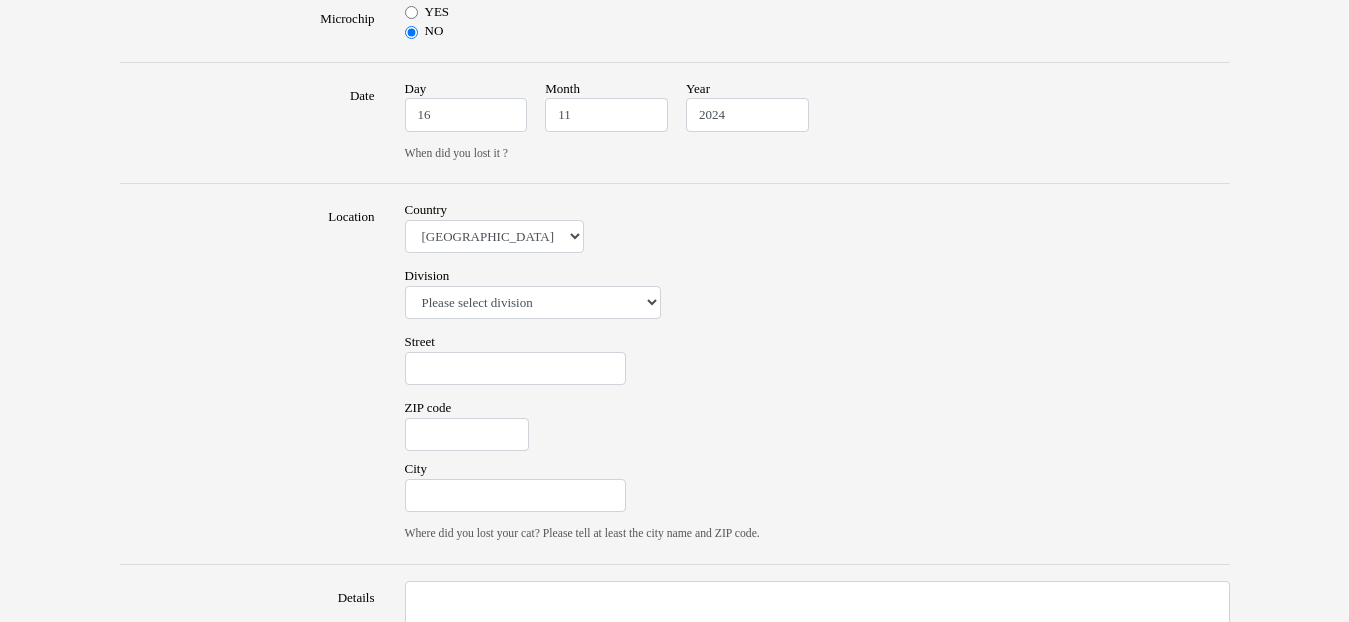 scroll, scrollTop: 1120, scrollLeft: 0, axis: vertical 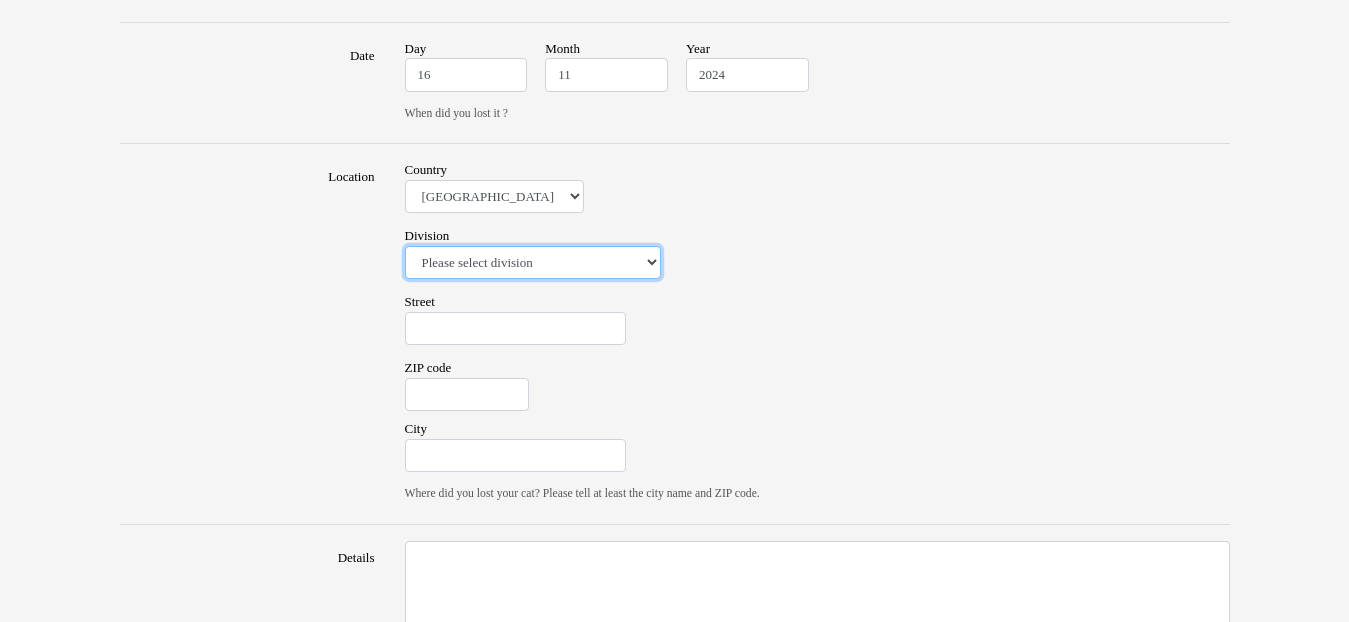 click on "Please select division BB - Banbhore BH - Bahawalpur BL - Baltistan BN - Bannu DG - Dera Ghazi Khan DI - Dera Ismail Khan DM - Diamer FA - Faisalabad GI - Gilgit GU - Gujranwala HA - Hazara HY - Hyderabad IS - Islamabad KA - Karachi KL - Kalat KO - Kohat LA - Lahore LK - Larkana LO - Loralai MA - Makran MD - Mardan MI - Mirpur MK - Malakand ML - Multan MR - Mirpur Khas MZ - Muzaffarabad NA - Naseerabad PE - Peshawar PO - Poonch QU - Quetta RK - Rakhshan RW - Rawalpindi SB - Shaheed Benazirabad SH - Sahiwal SI - Sibi SR - Sargodha SU - Sukkur ZH - Zhob" at bounding box center [533, 263] 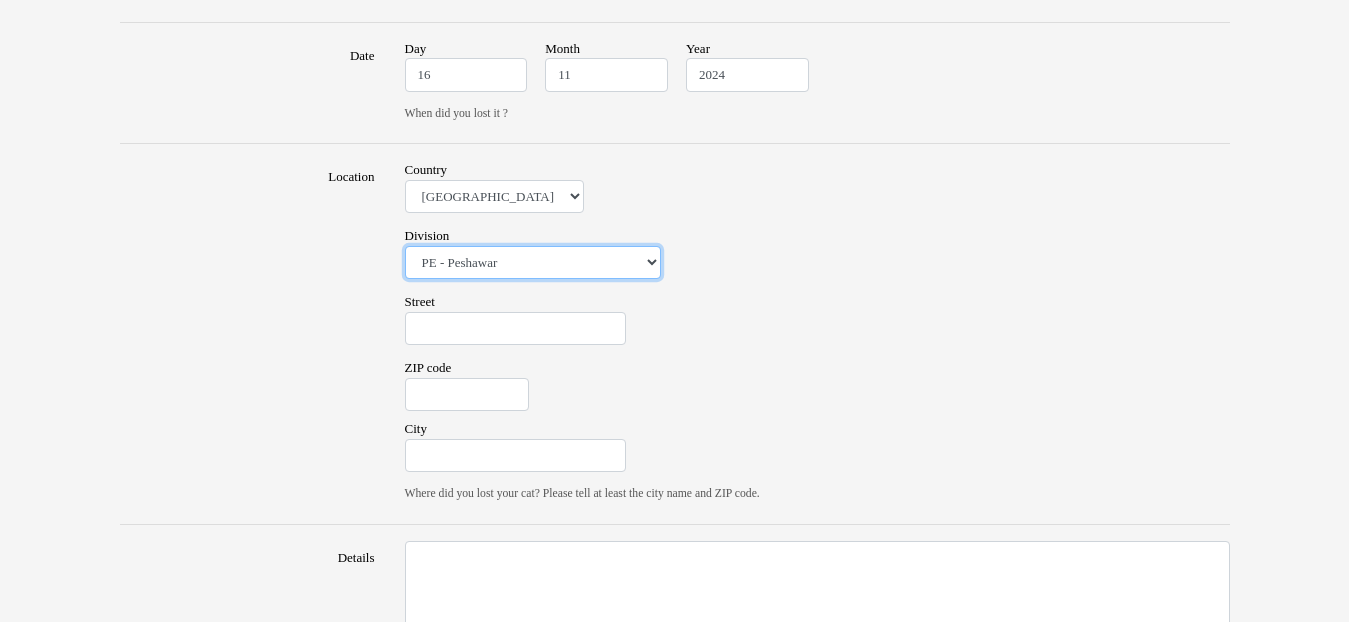 click on "Please select division BB - Banbhore BH - Bahawalpur BL - Baltistan BN - Bannu DG - Dera Ghazi Khan DI - Dera Ismail Khan DM - Diamer FA - Faisalabad GI - Gilgit GU - Gujranwala HA - Hazara HY - Hyderabad IS - Islamabad KA - Karachi KL - Kalat KO - Kohat LA - Lahore LK - Larkana LO - Loralai MA - Makran MD - Mardan MI - Mirpur MK - Malakand ML - Multan MR - Mirpur Khas MZ - Muzaffarabad NA - Naseerabad PE - Peshawar PO - Poonch QU - Quetta RK - Rakhshan RW - Rawalpindi SB - Shaheed Benazirabad SH - Sahiwal SI - Sibi SR - Sargodha SU - Sukkur ZH - Zhob" at bounding box center (533, 263) 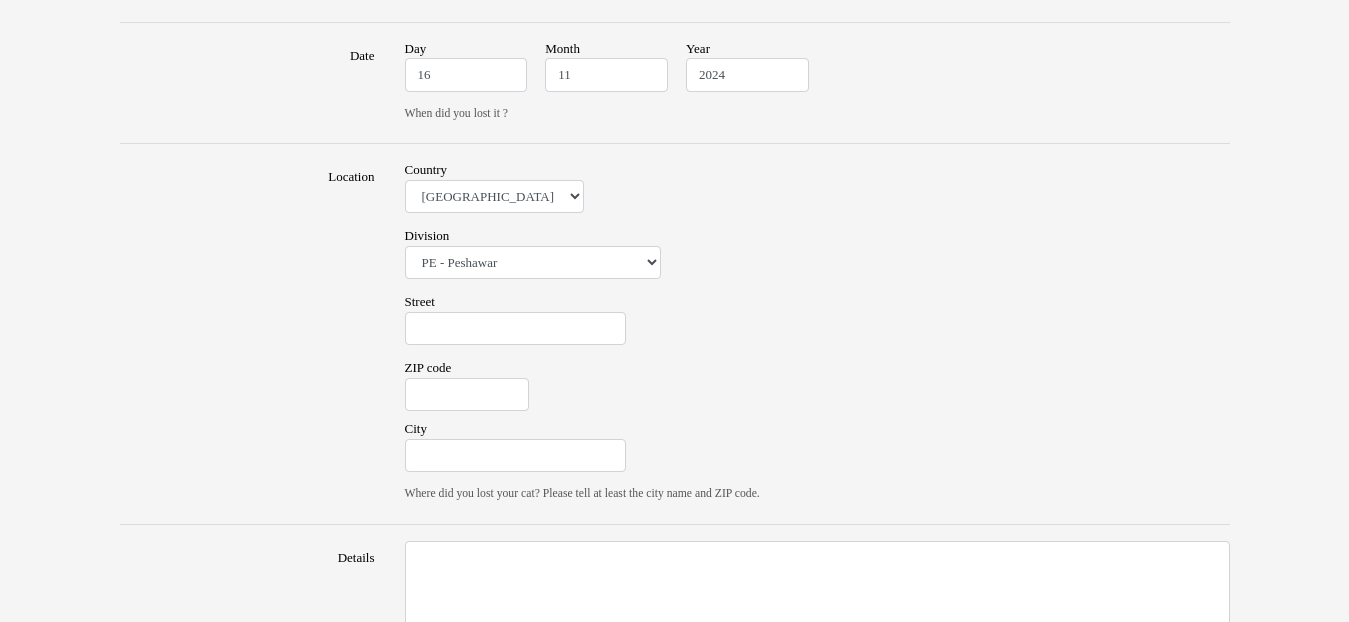 drag, startPoint x: 521, startPoint y: 304, endPoint x: 521, endPoint y: 337, distance: 33 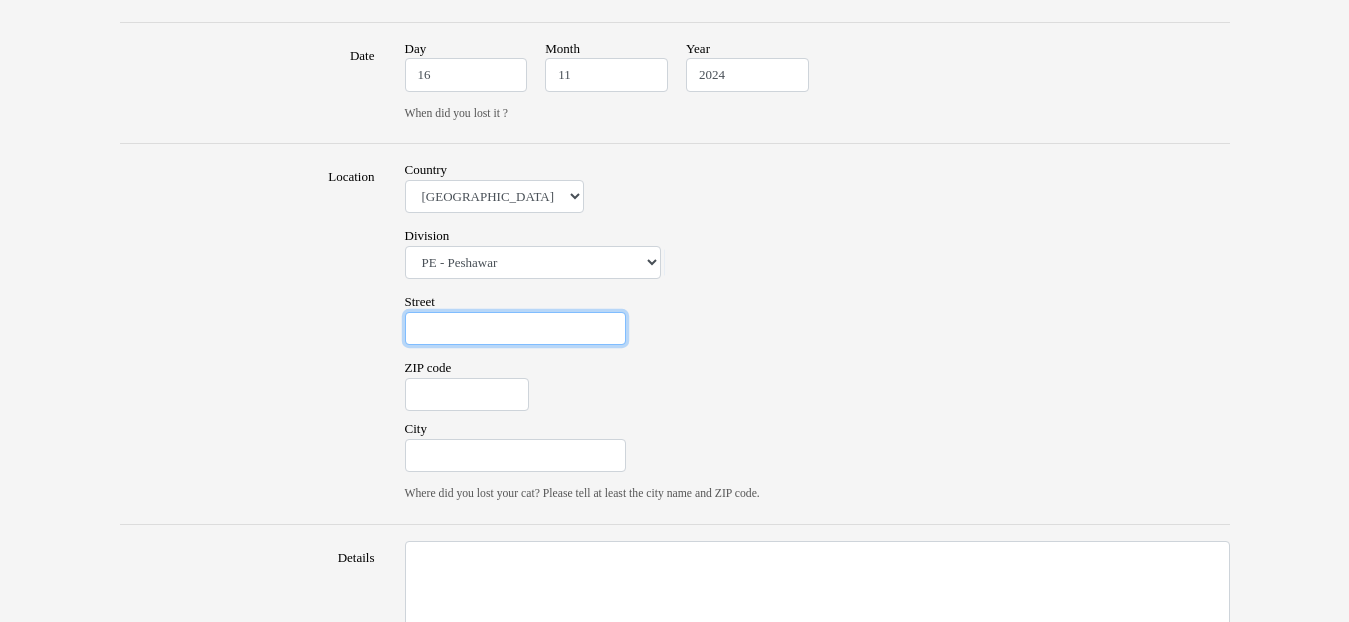 click on "Street" at bounding box center (515, 329) 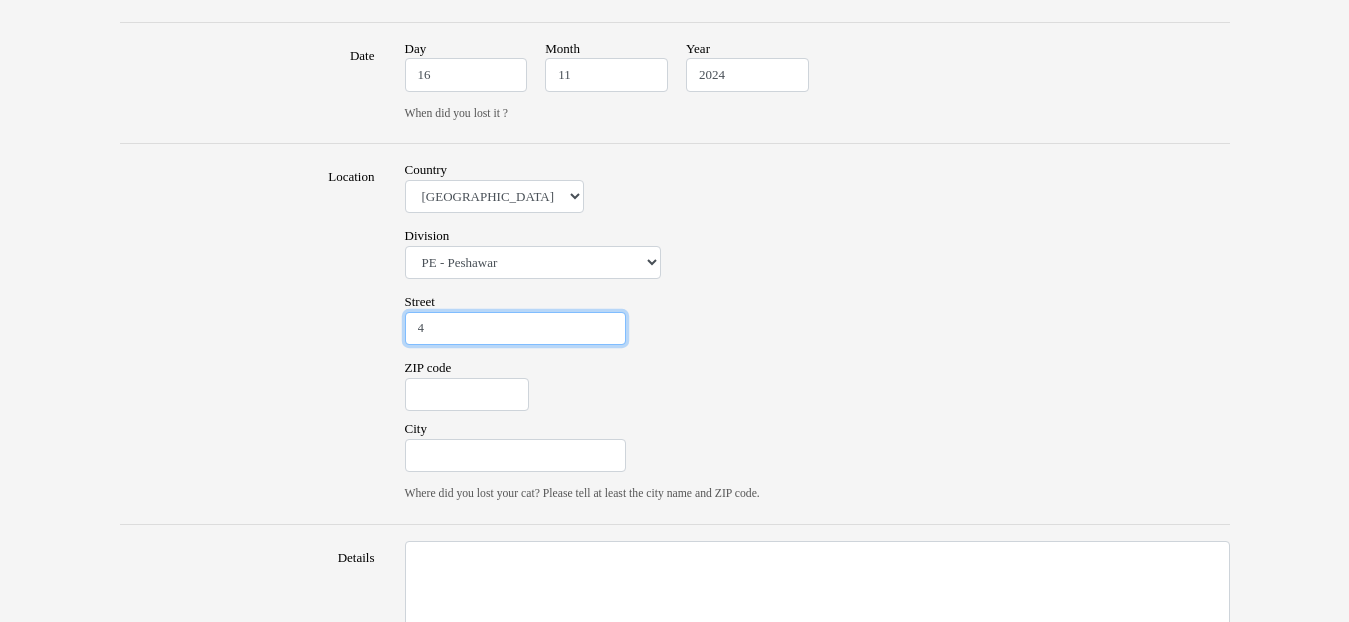 type on "4" 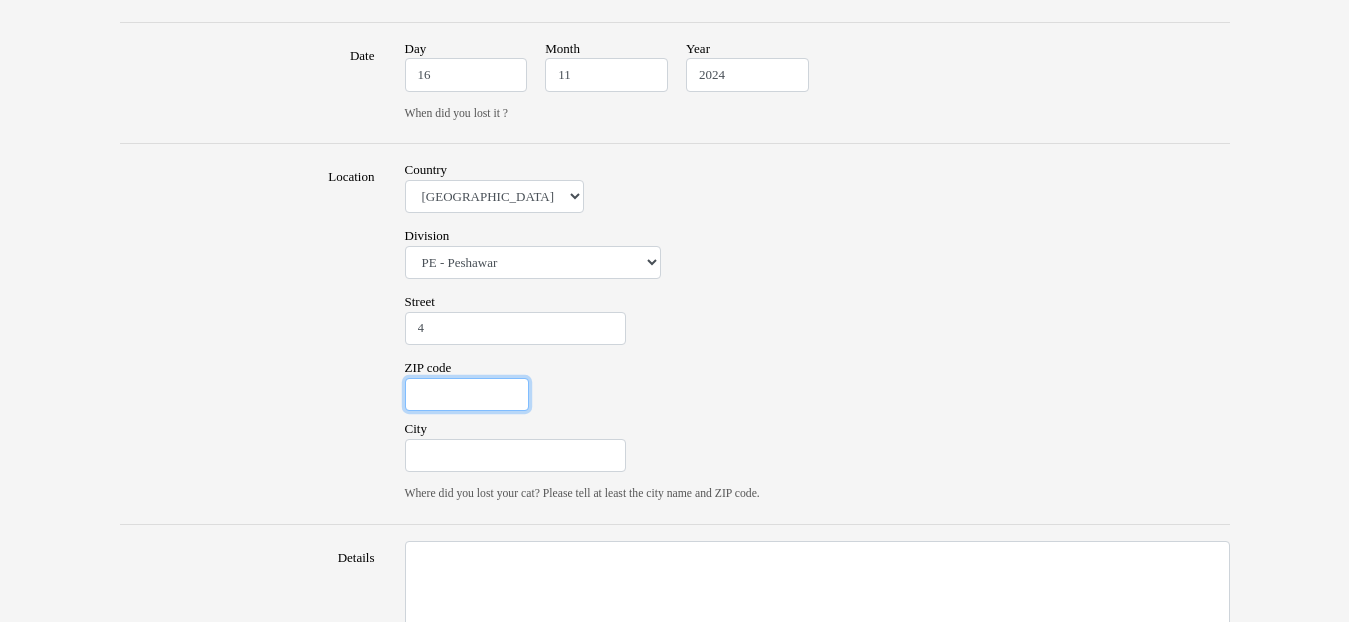 click on "ZIP code" at bounding box center (467, 395) 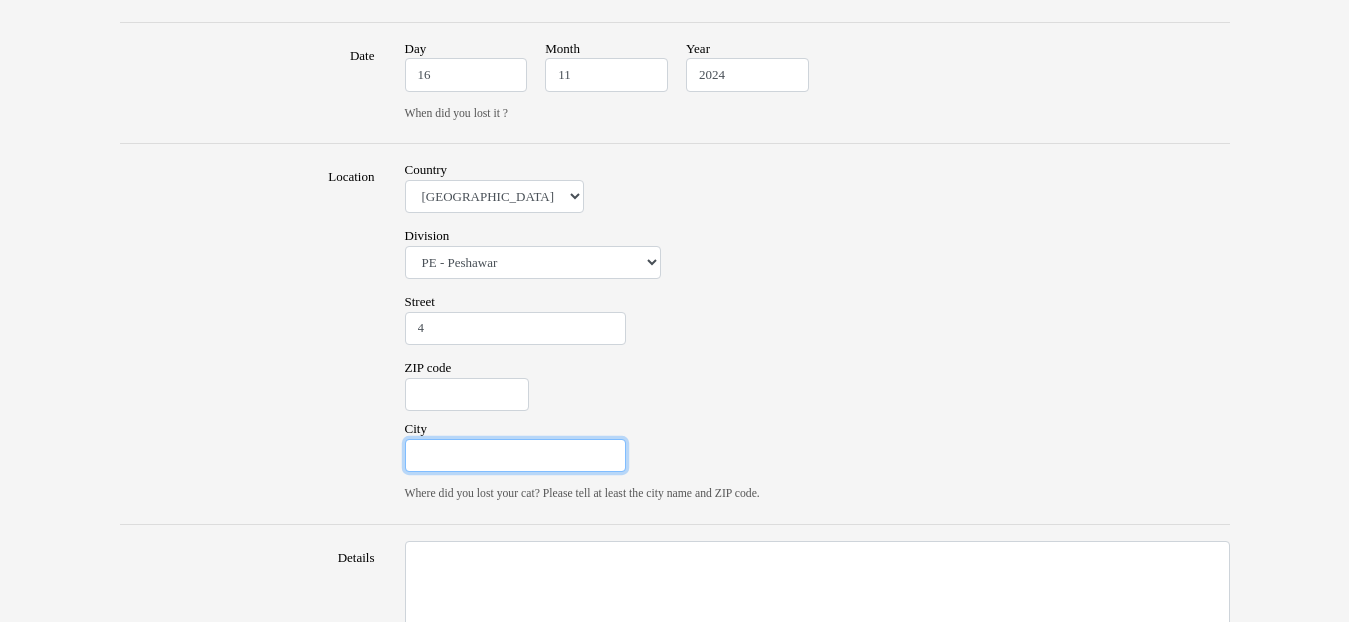 click on "City" at bounding box center [515, 456] 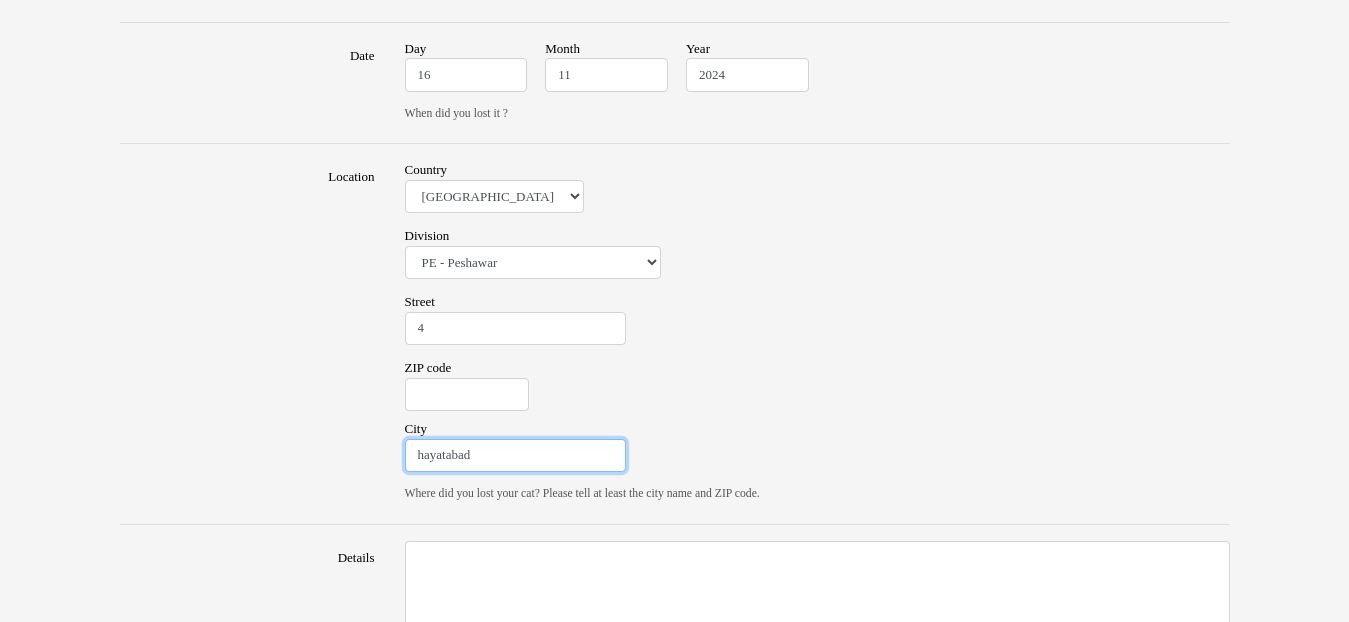type on "hayatabad" 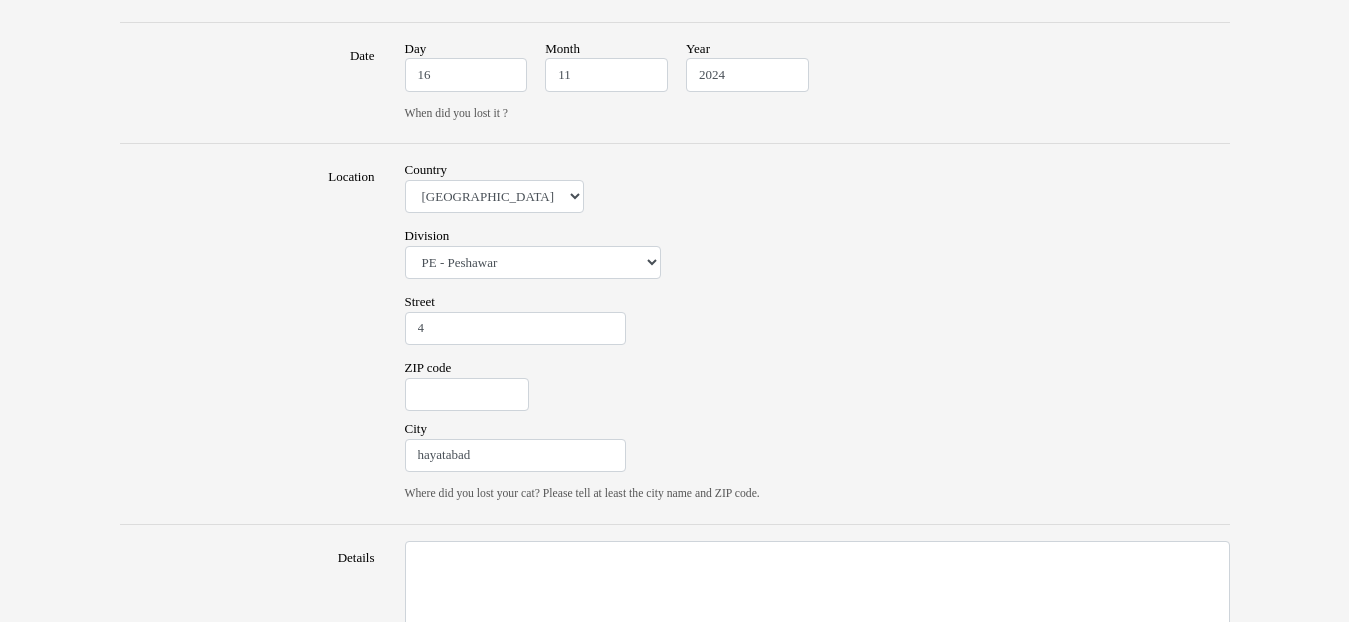 click on "ZIP code" at bounding box center (817, 388) 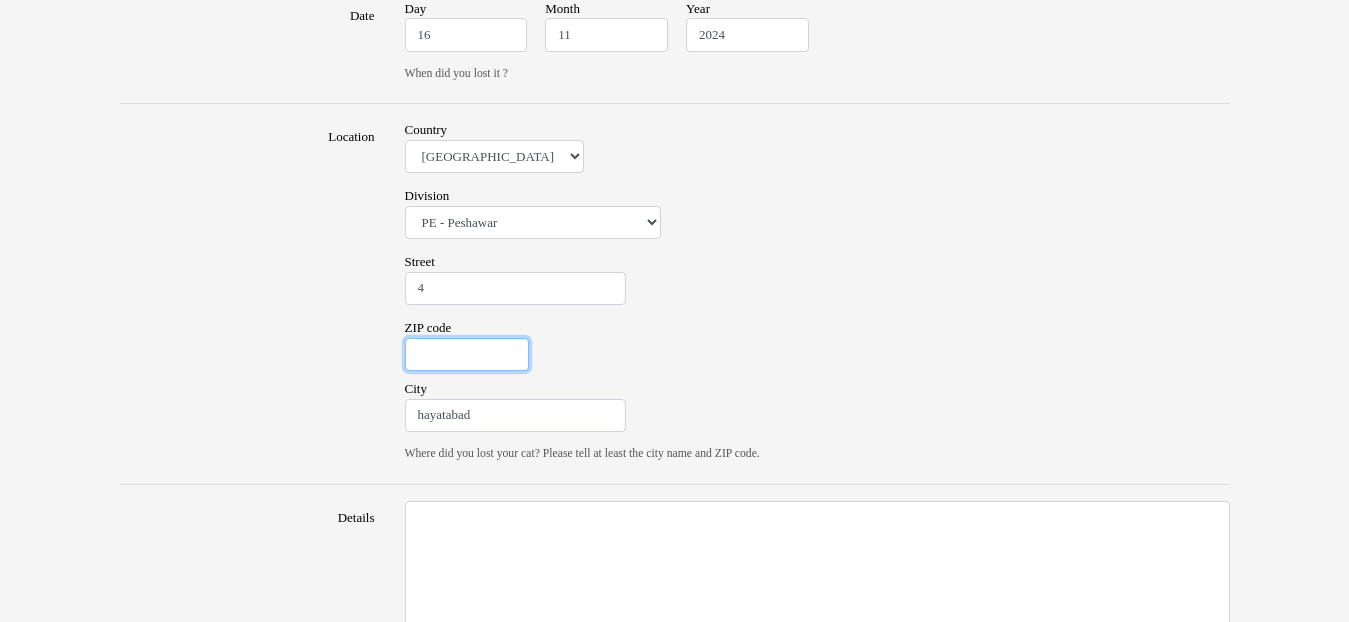 click on "ZIP code" at bounding box center (467, 355) 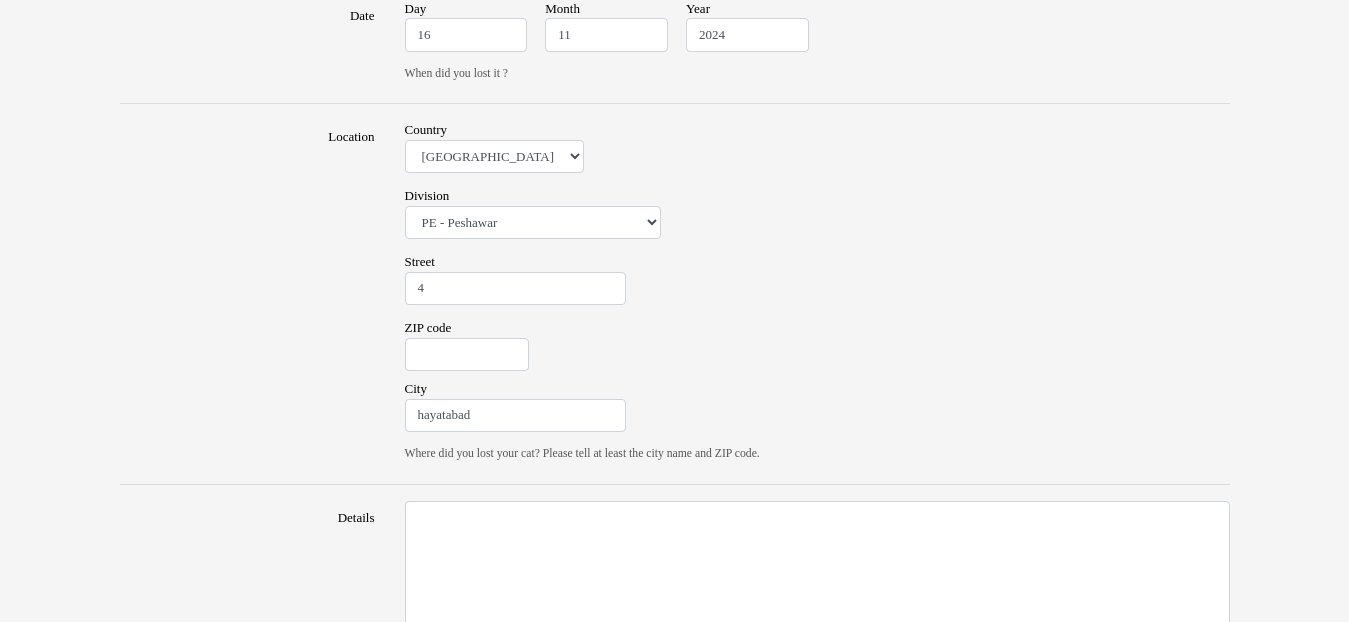 click on "ZIP code" at bounding box center (817, 348) 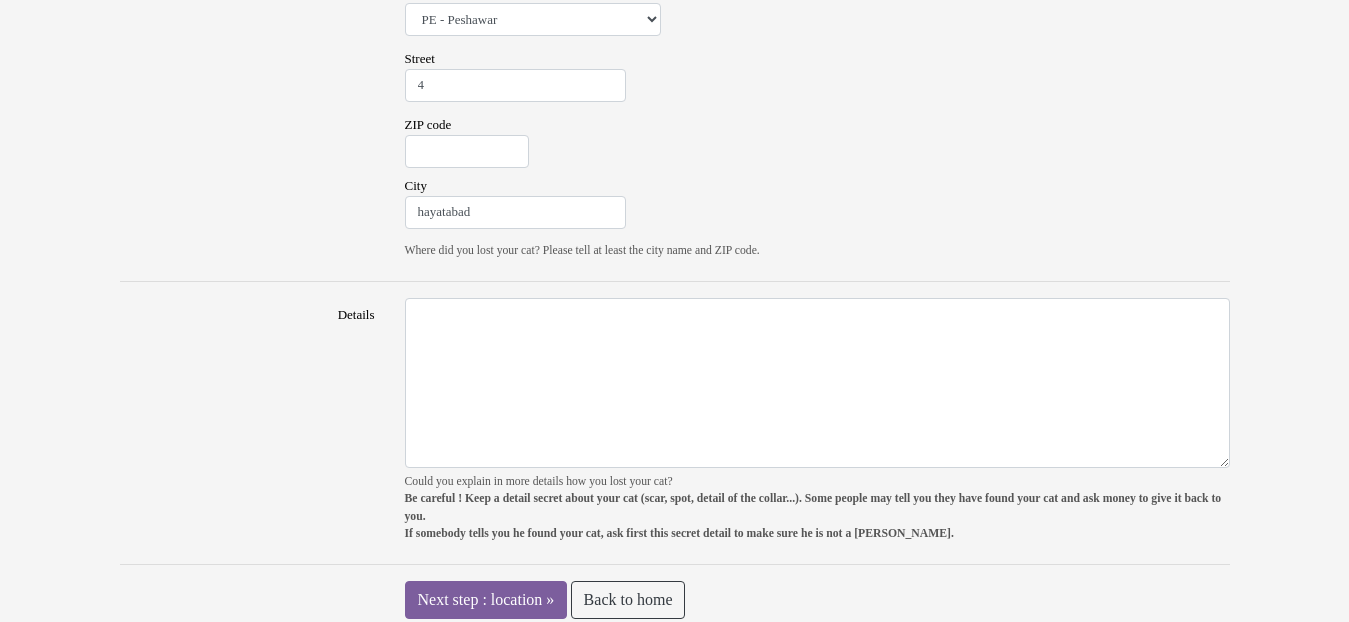 scroll, scrollTop: 1376, scrollLeft: 0, axis: vertical 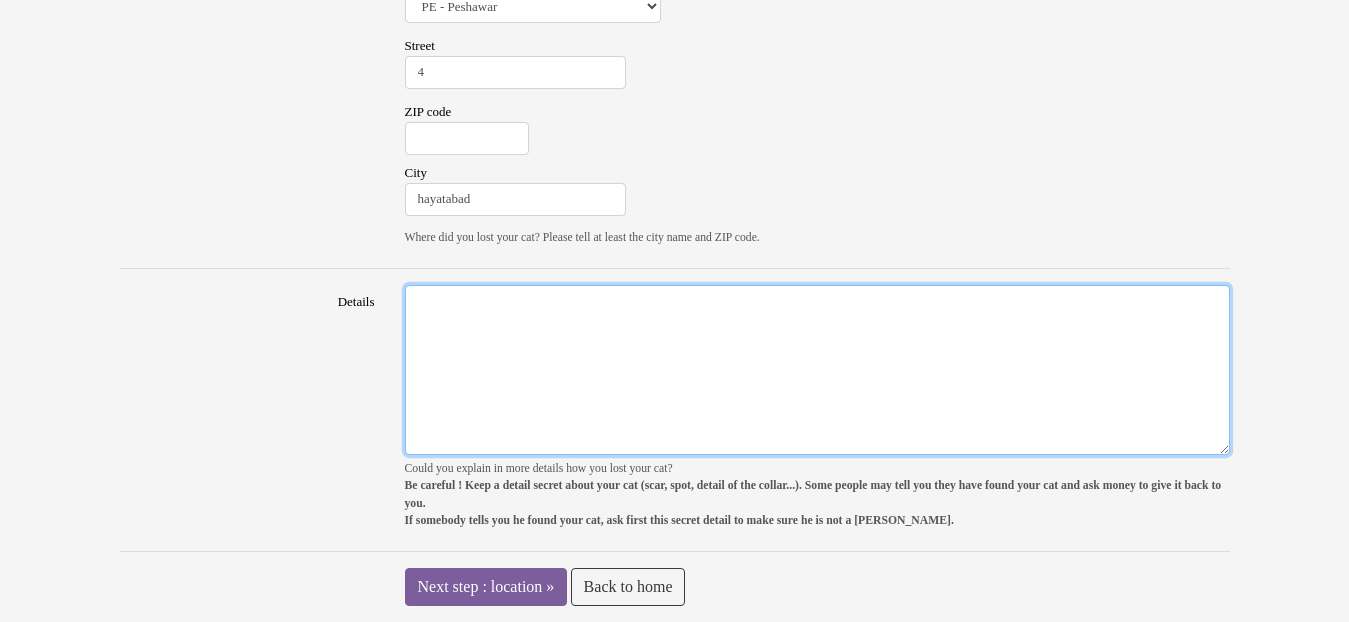 click on "Details" at bounding box center [817, 370] 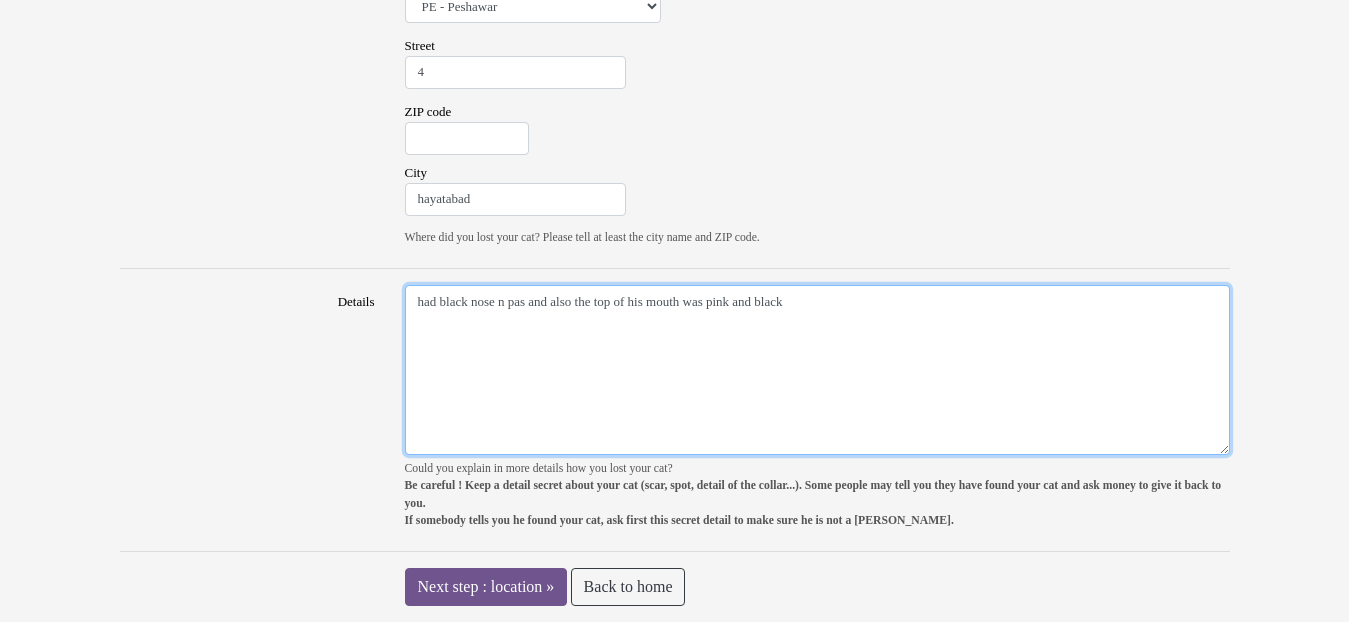 type on "had black nose n pas and also the top of his mouth was pink and black" 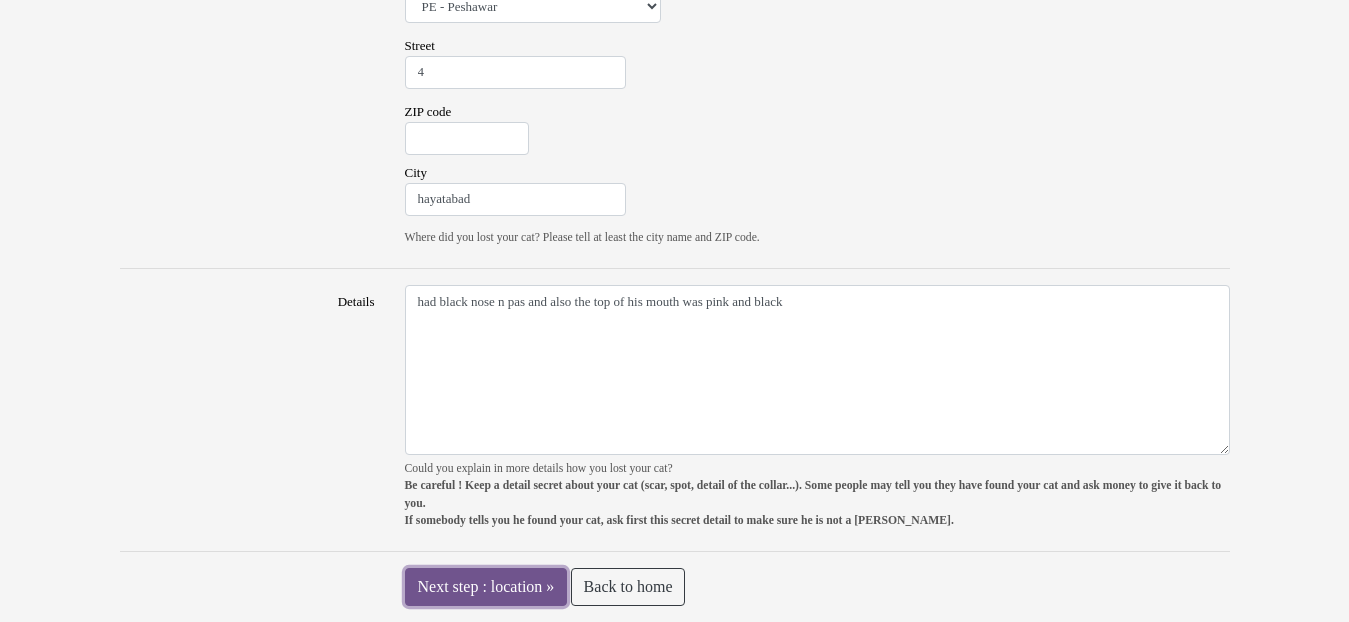 click on "Next step : location »" at bounding box center (486, 587) 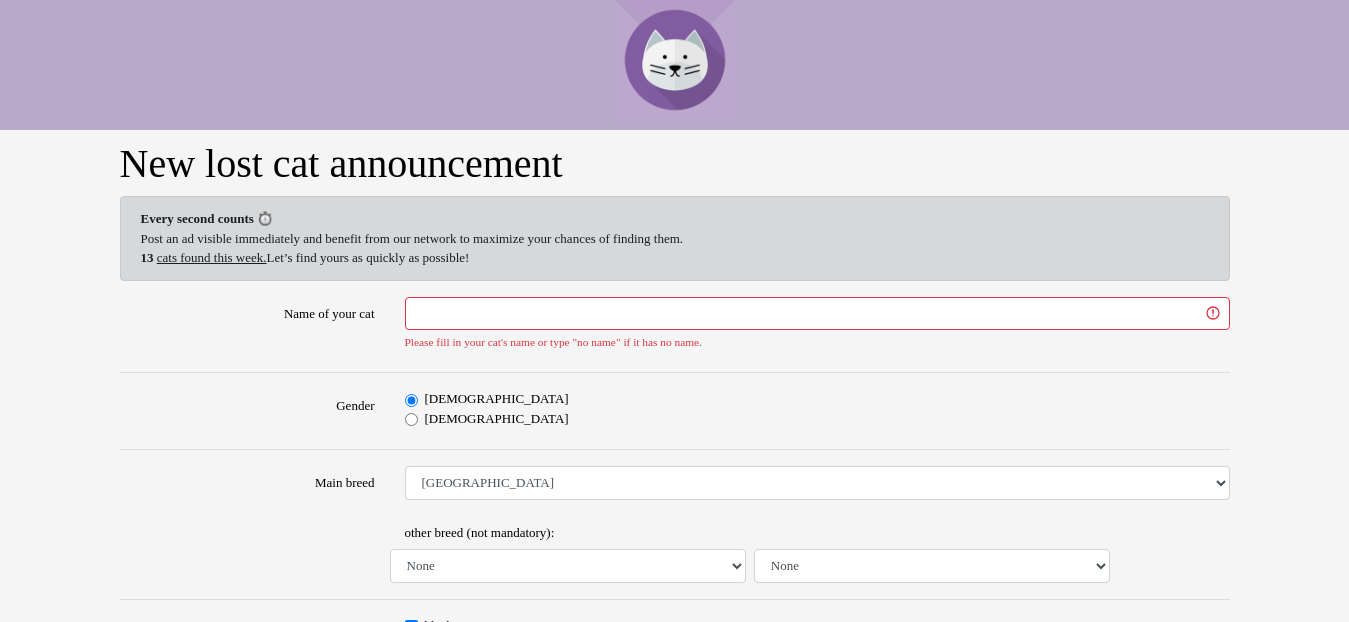 scroll, scrollTop: 0, scrollLeft: 0, axis: both 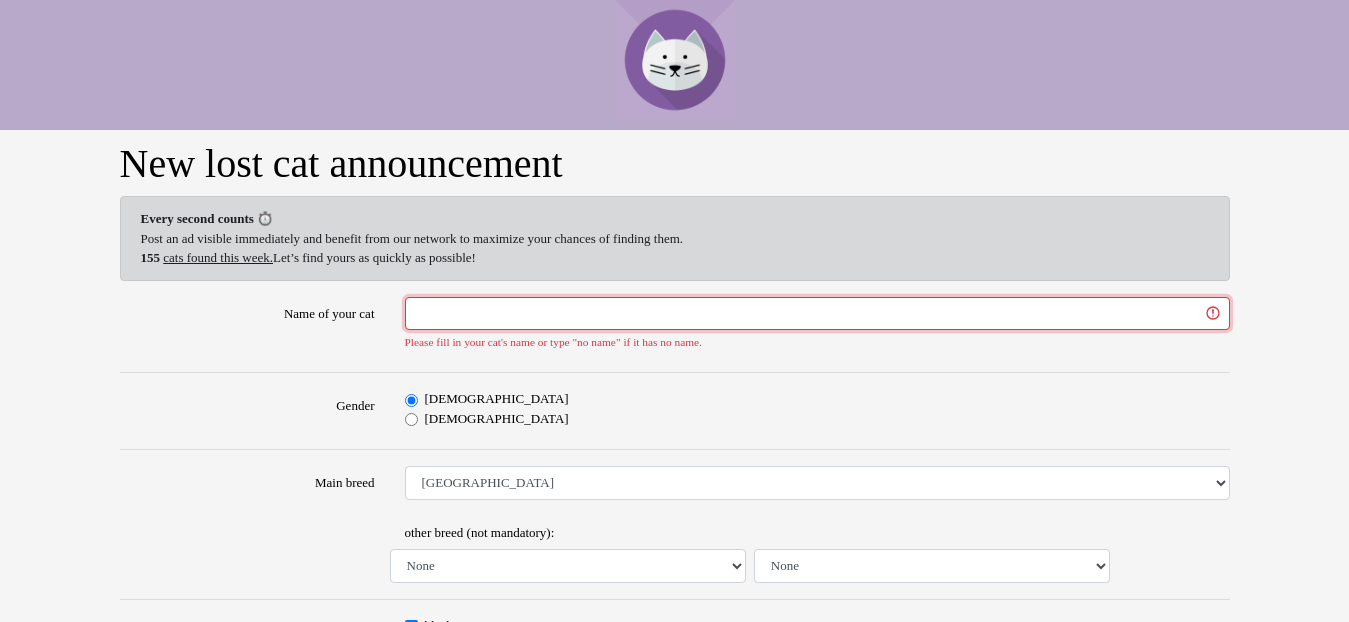 click on "Name of your cat" at bounding box center (817, 314) 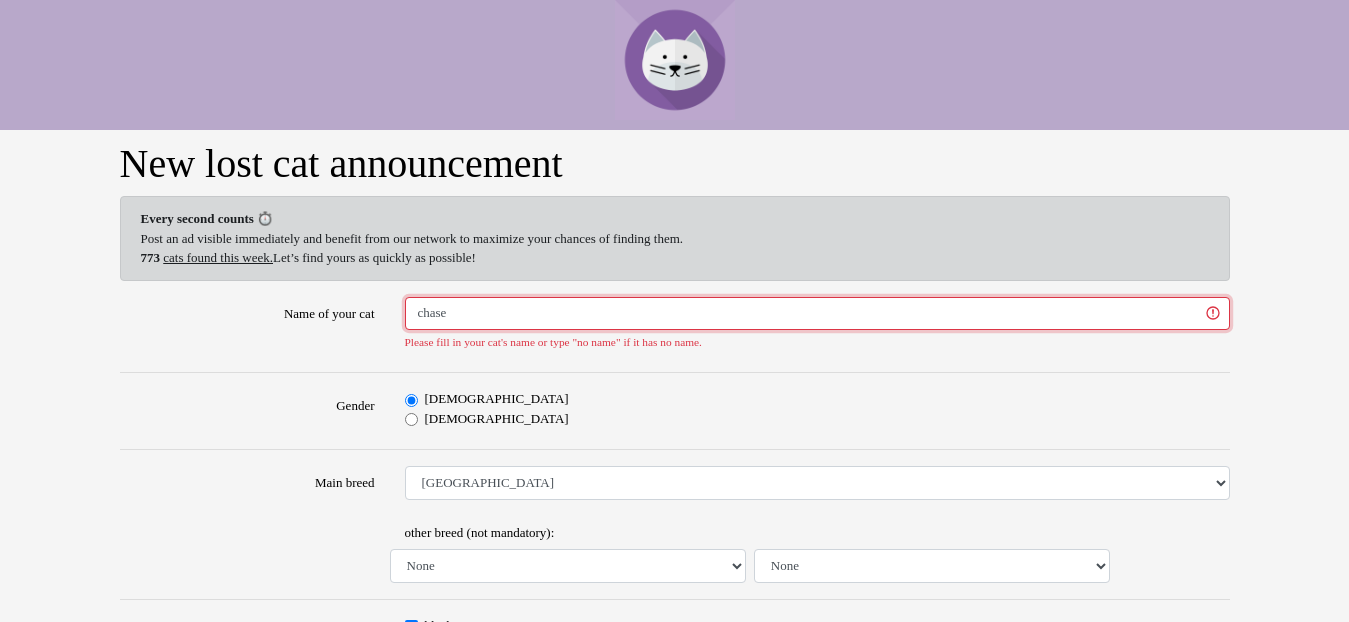 type on "chase" 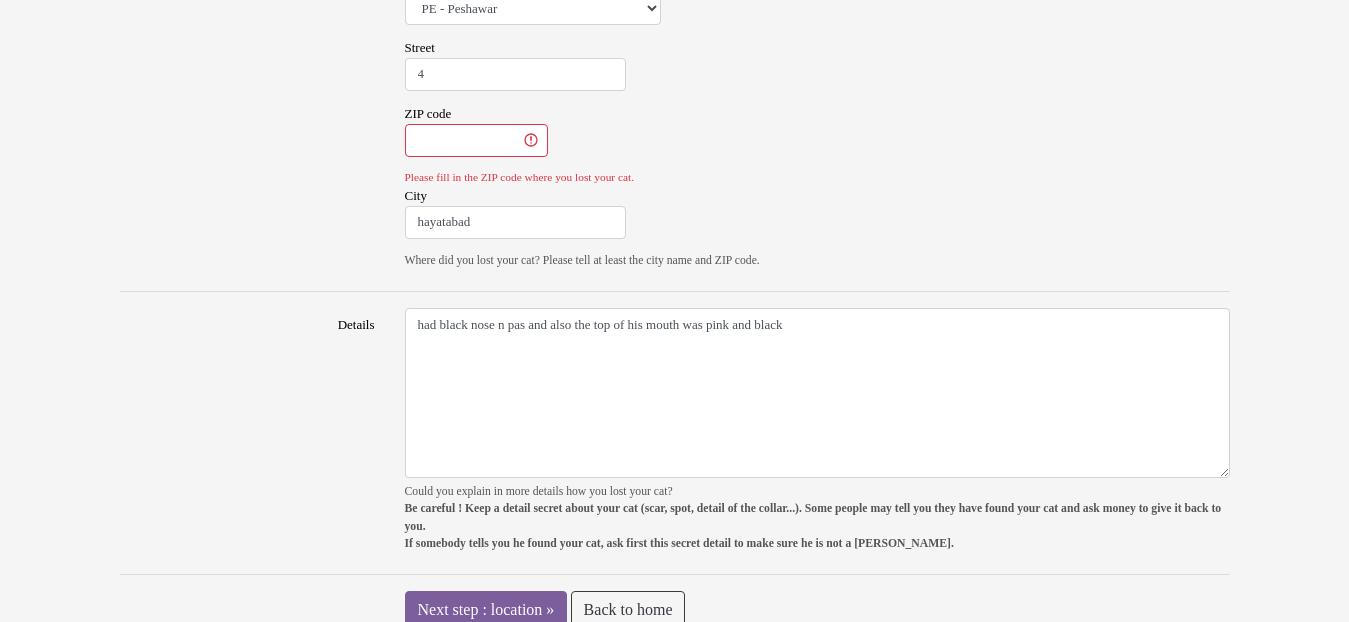 scroll, scrollTop: 1397, scrollLeft: 0, axis: vertical 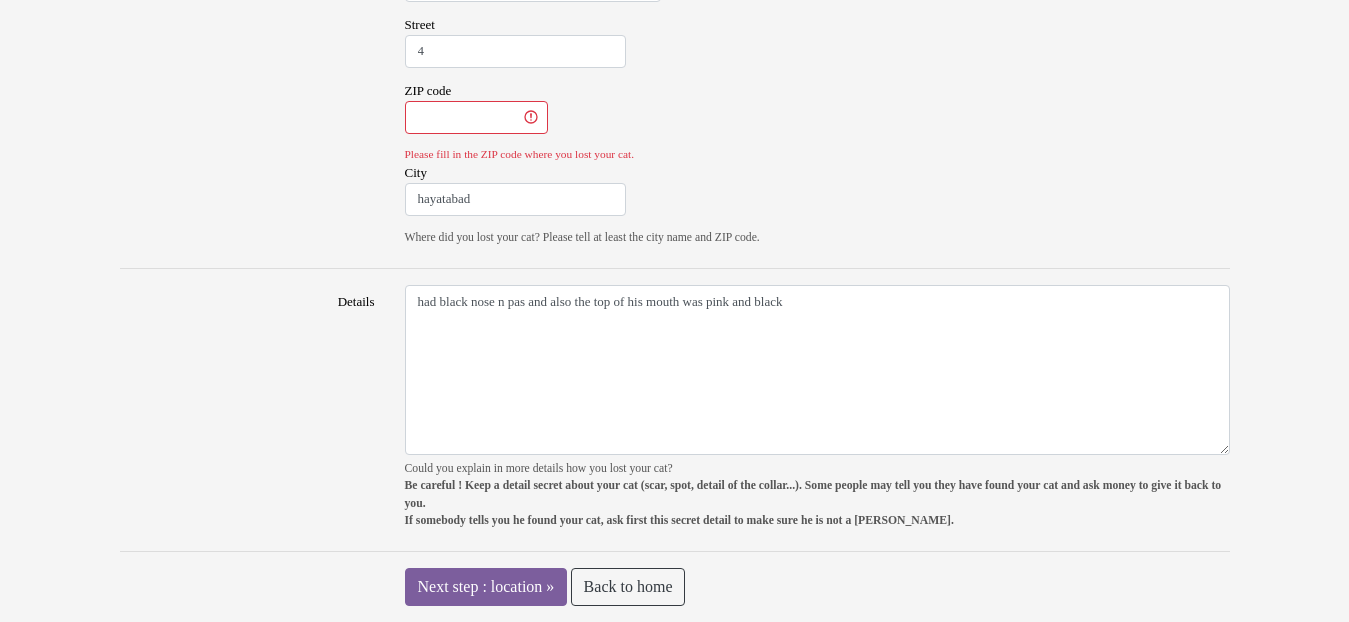 click on "Could you explain in more details how you lost your cat? Be careful ! Keep a detail secret about your cat (scar, spot, detail of the collar...). Some people may tell you they have found your cat and ask money to give it back to you. If somebody tells you he found your cat, ask first this secret detail to make sure he is not a [PERSON_NAME]." at bounding box center (817, 495) 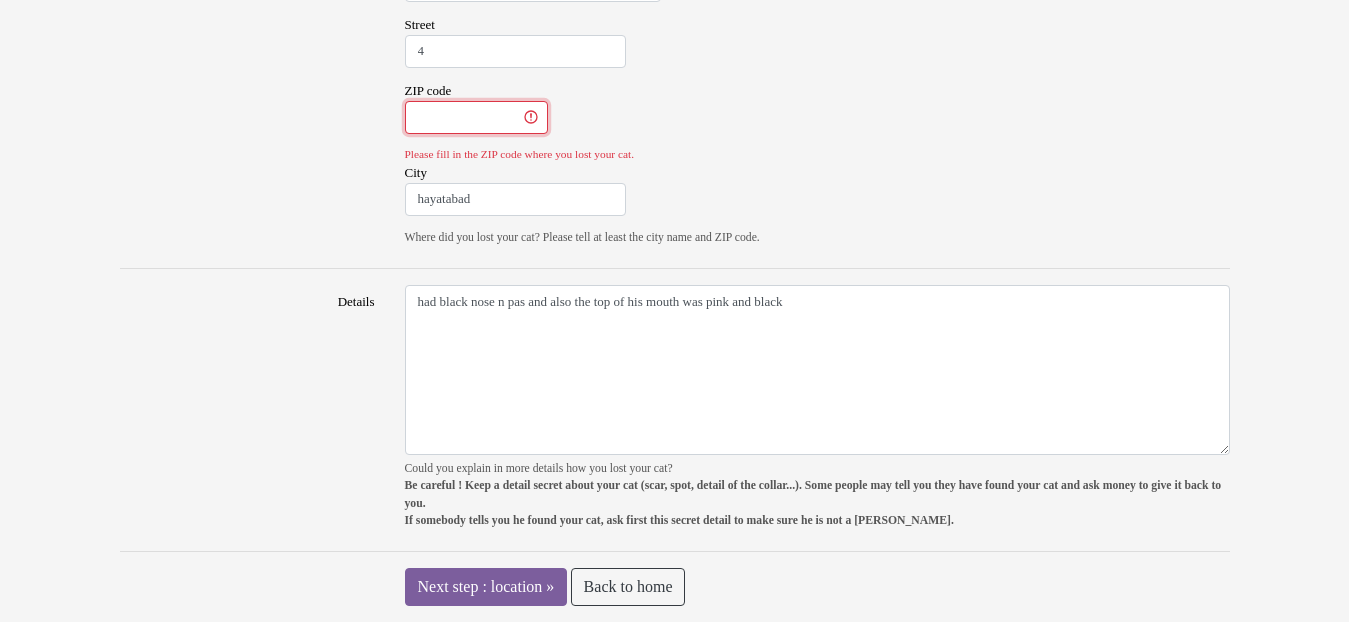 click on "ZIP code" at bounding box center [477, 118] 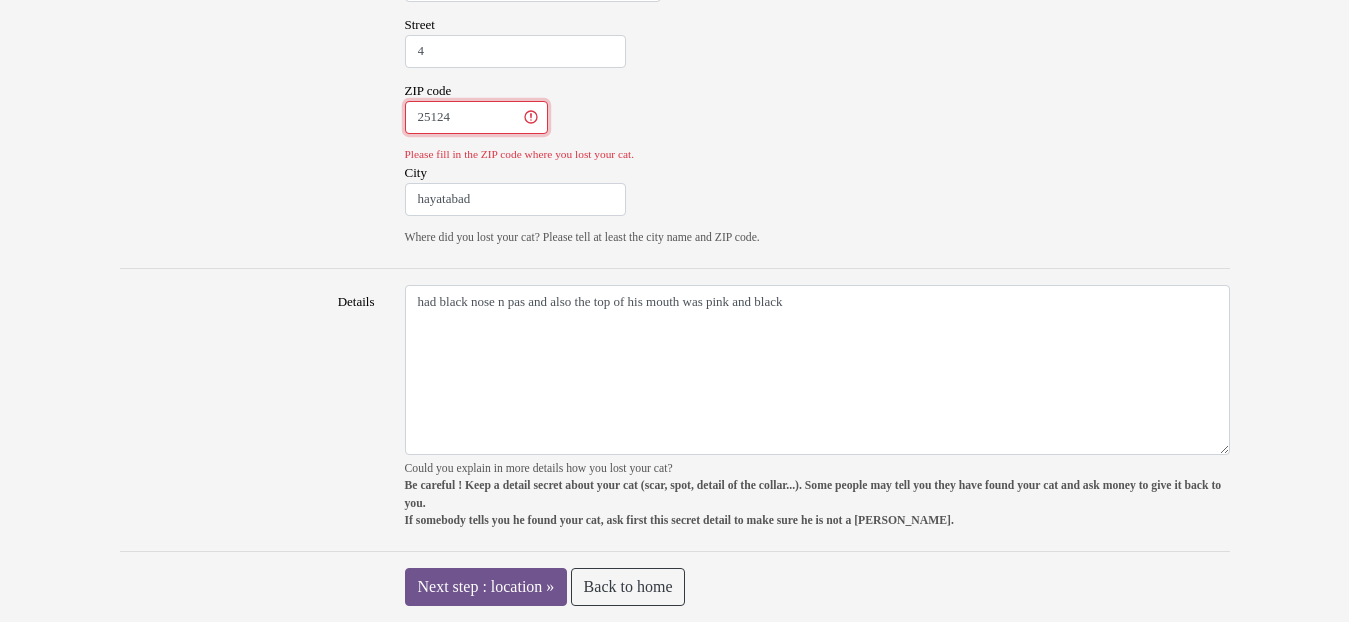 type on "25124" 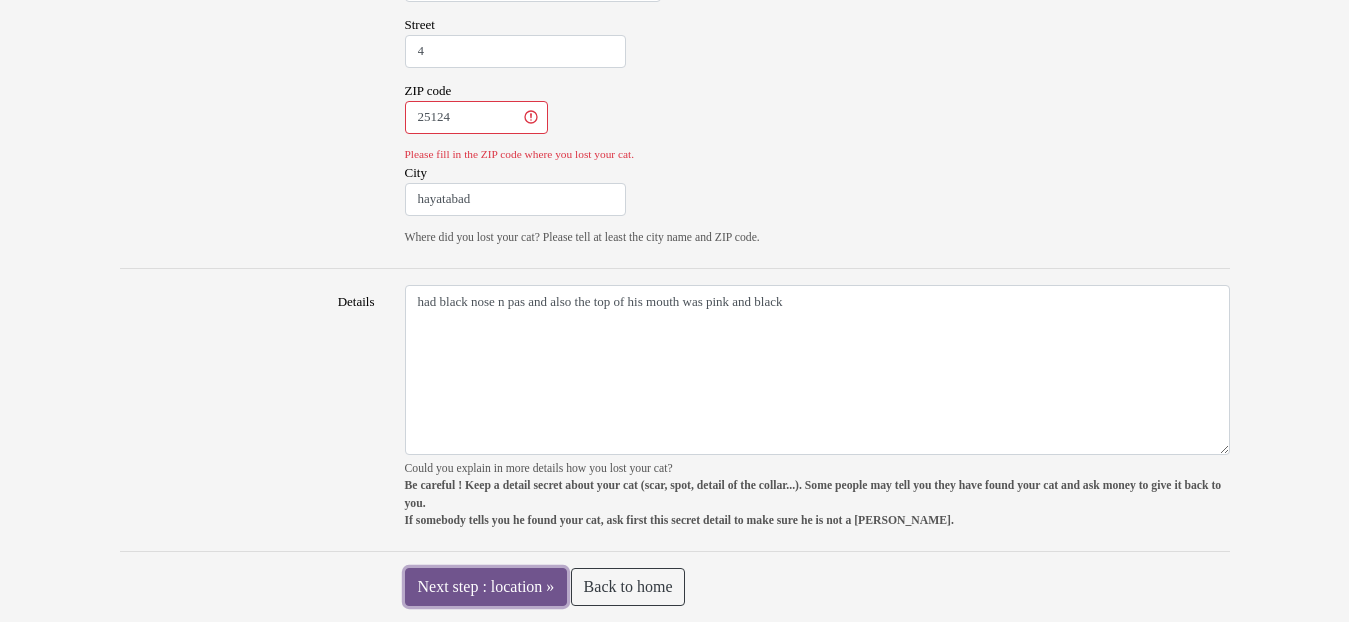 click on "Next step : location »" at bounding box center (486, 587) 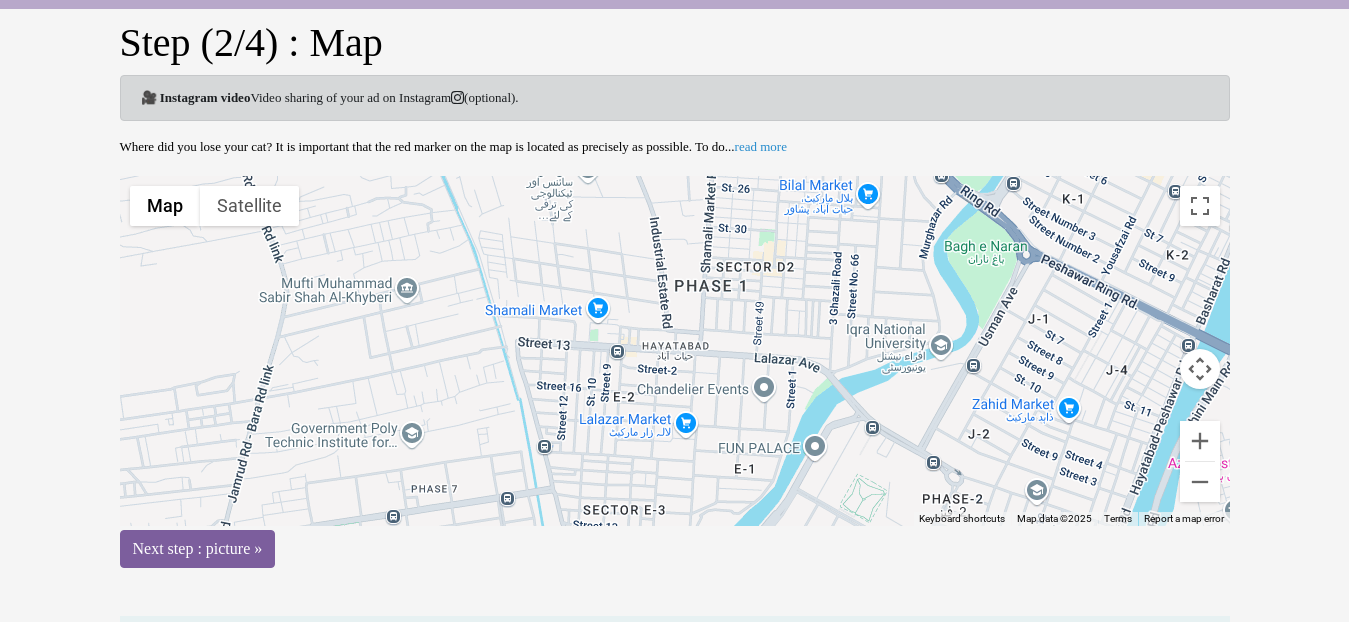 scroll, scrollTop: 160, scrollLeft: 0, axis: vertical 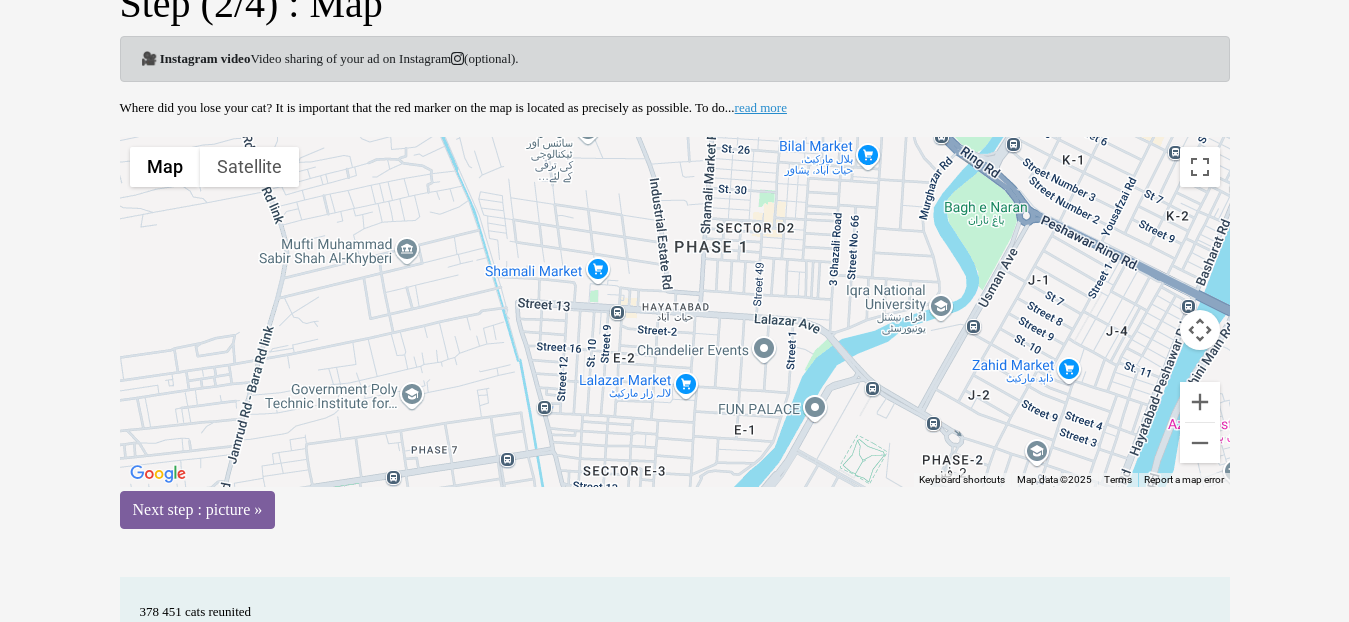 click on "read more" at bounding box center [761, 107] 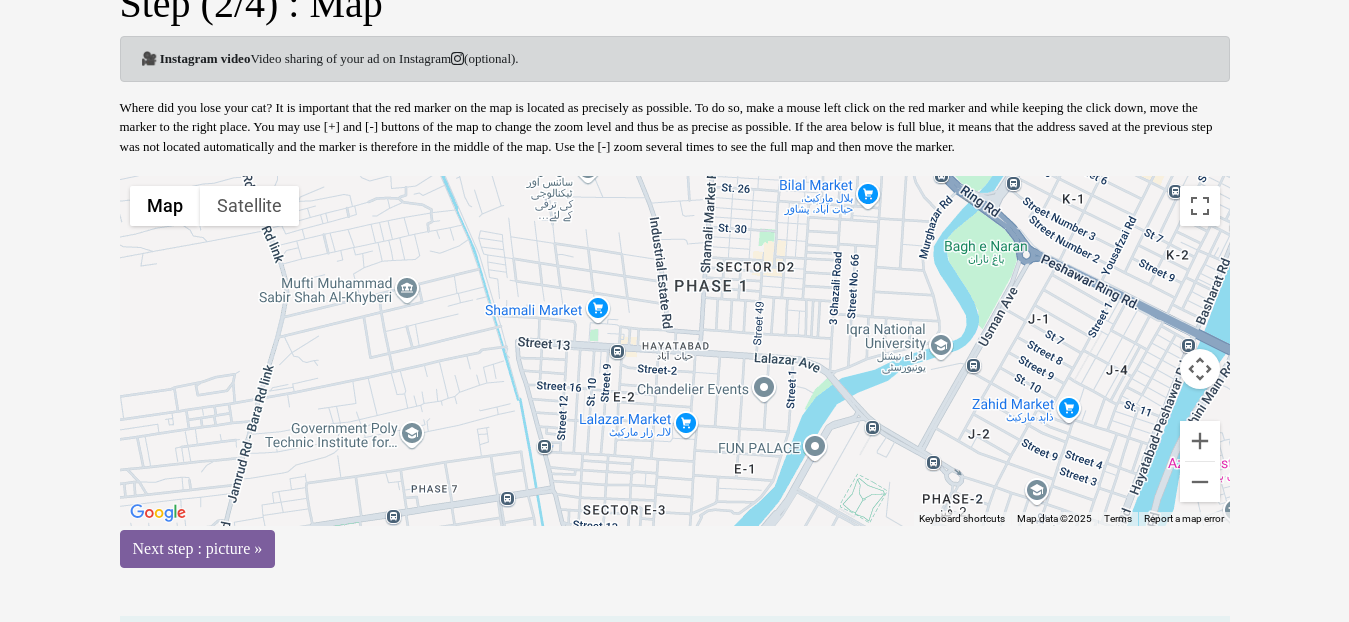 click on "To activate drag with keyboard, press Alt + Enter. Once in keyboard drag state, use the arrow keys to move the marker. To complete the drag, press the Enter key. To cancel, press Escape." at bounding box center (675, 351) 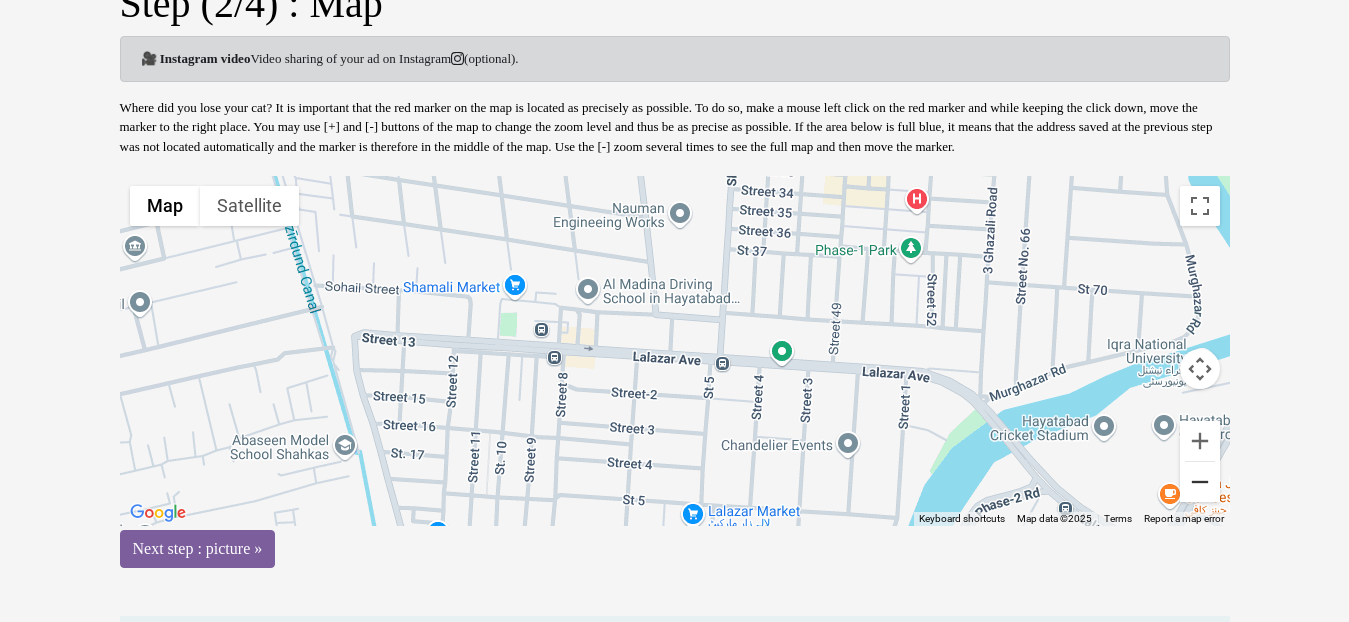 click at bounding box center (1200, 482) 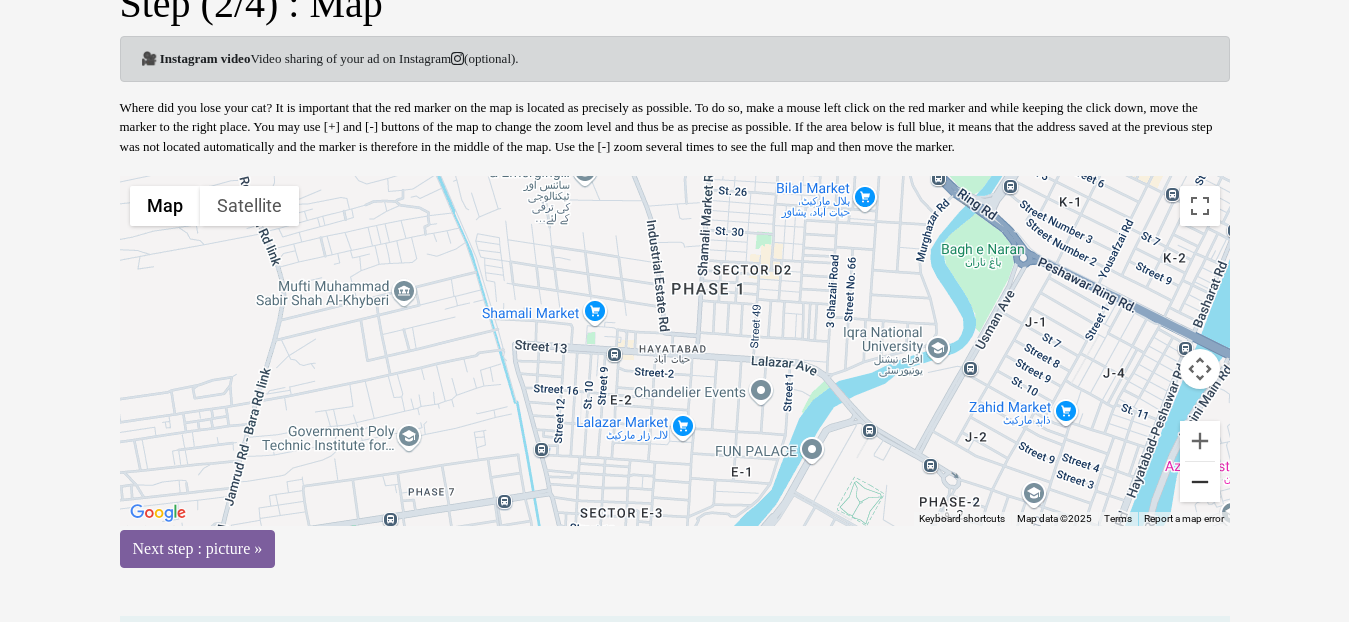 type 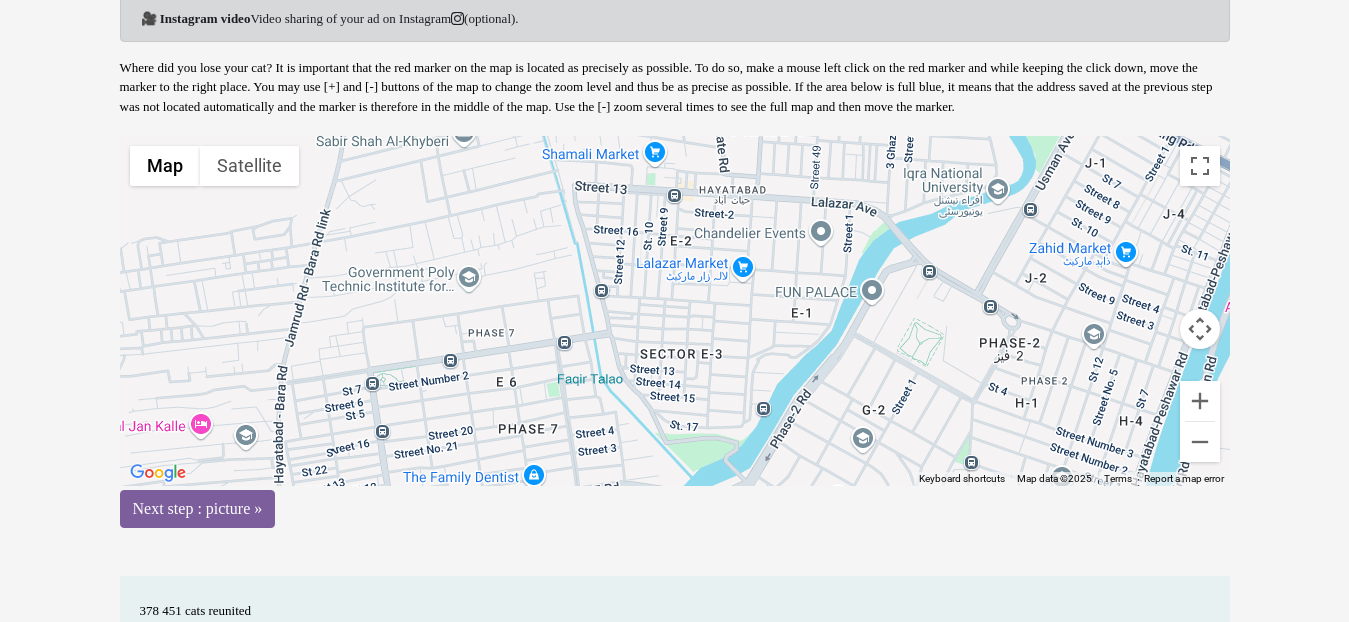 drag, startPoint x: 959, startPoint y: 445, endPoint x: 1028, endPoint y: 304, distance: 156.9777 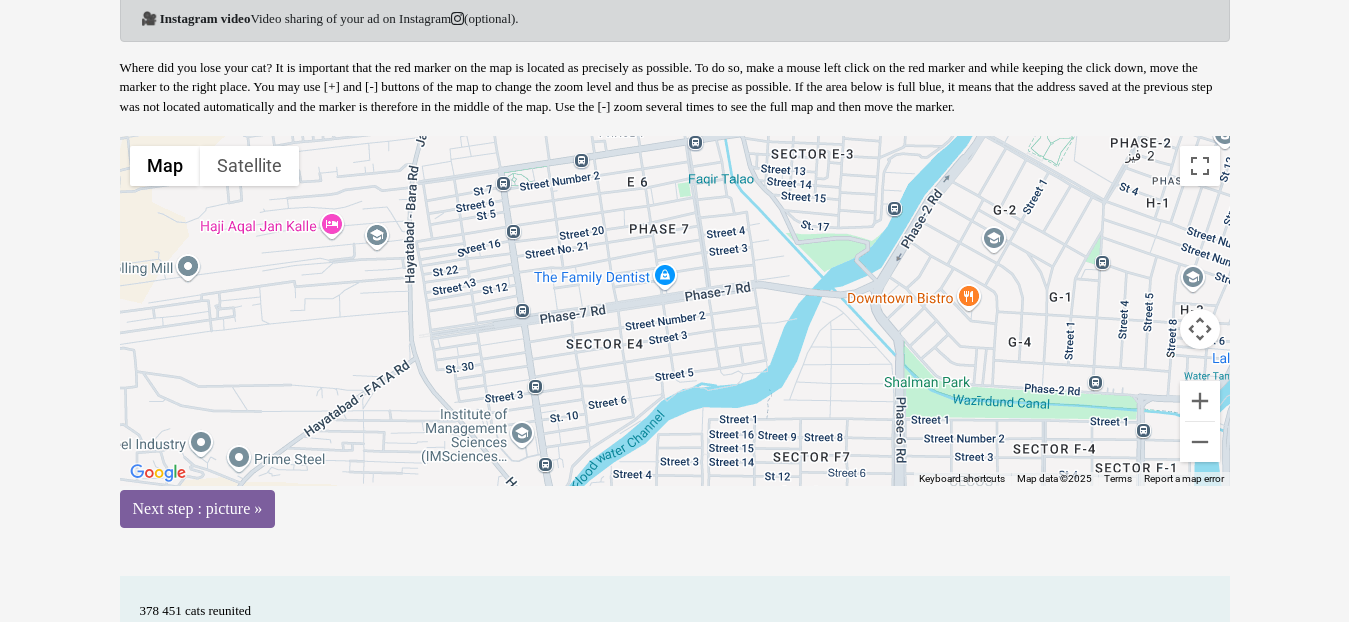 drag, startPoint x: 927, startPoint y: 334, endPoint x: 1044, endPoint y: 152, distance: 216.36311 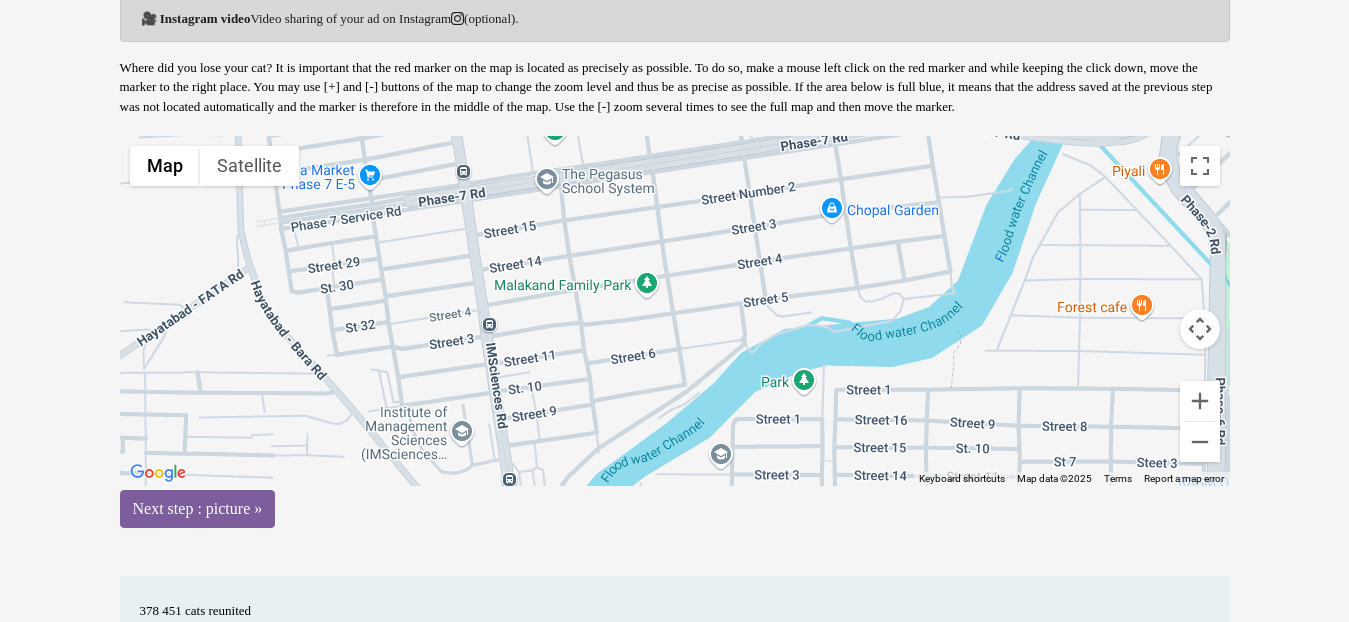 drag, startPoint x: 595, startPoint y: 441, endPoint x: 651, endPoint y: 429, distance: 57.271286 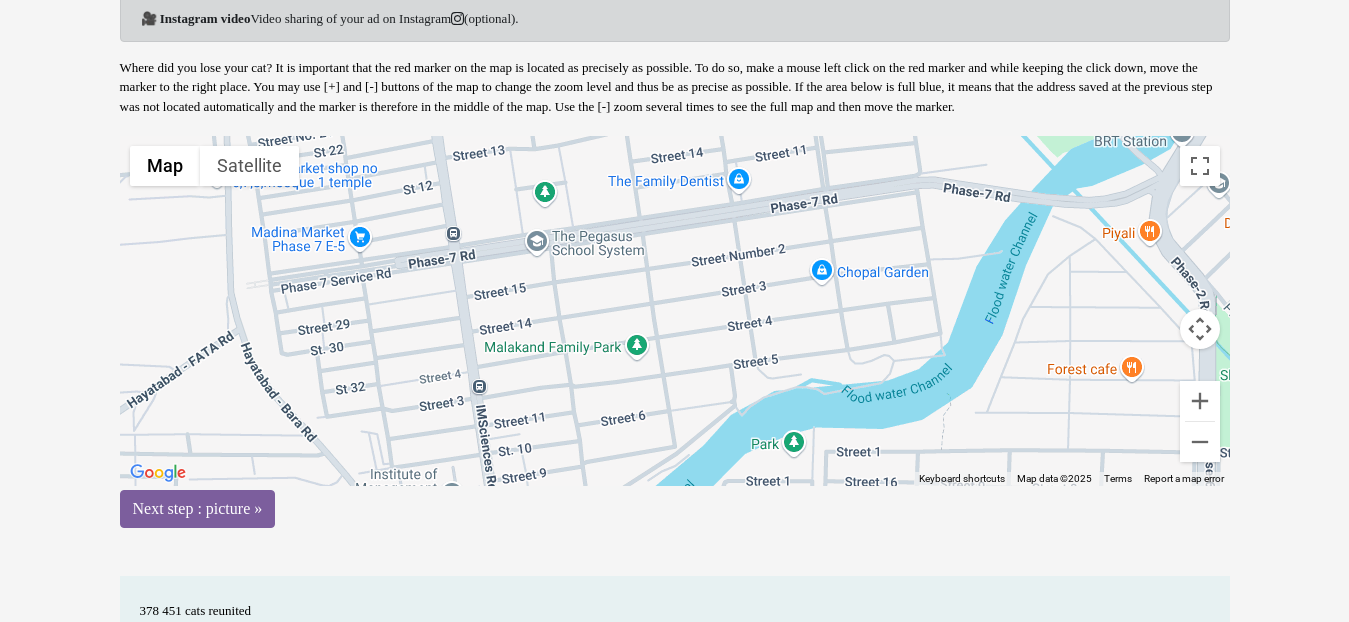click on "To activate drag with keyboard, press Alt + Enter. Once in keyboard drag state, use the arrow keys to move the marker. To complete the drag, press the Enter key. To cancel, press Escape." at bounding box center [675, 311] 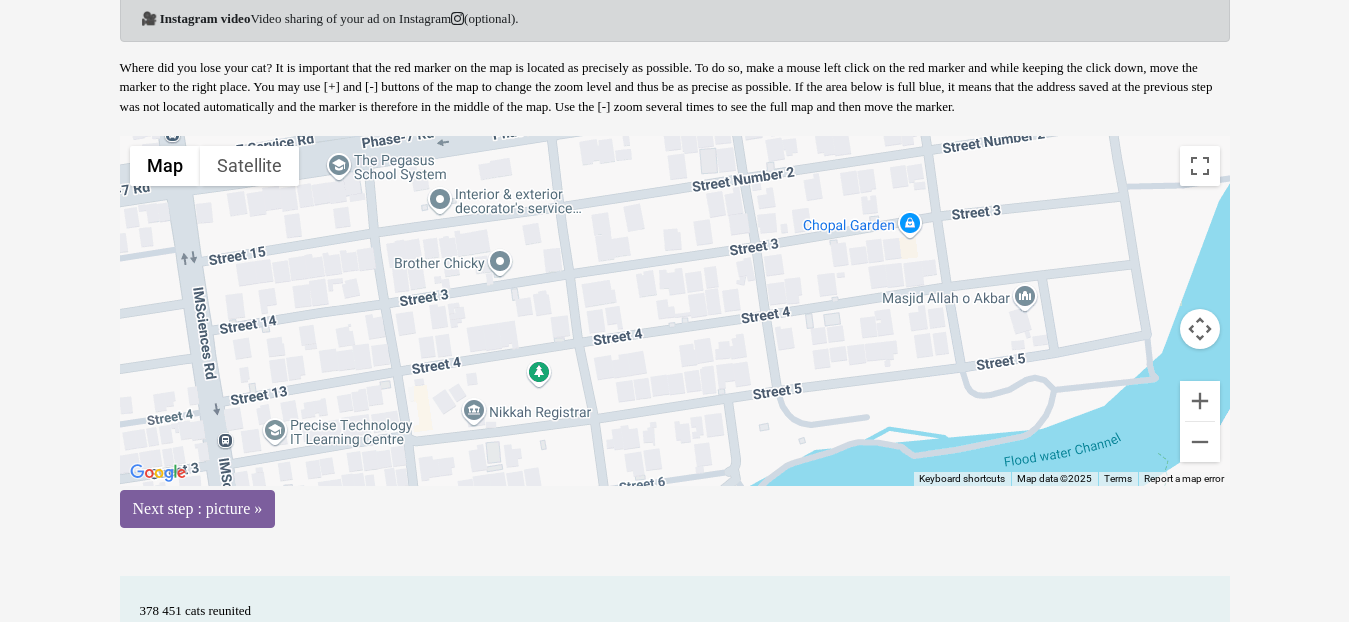click on "To activate drag with keyboard, press Alt + Enter. Once in keyboard drag state, use the arrow keys to move the marker. To complete the drag, press the Enter key. To cancel, press Escape." at bounding box center (675, 311) 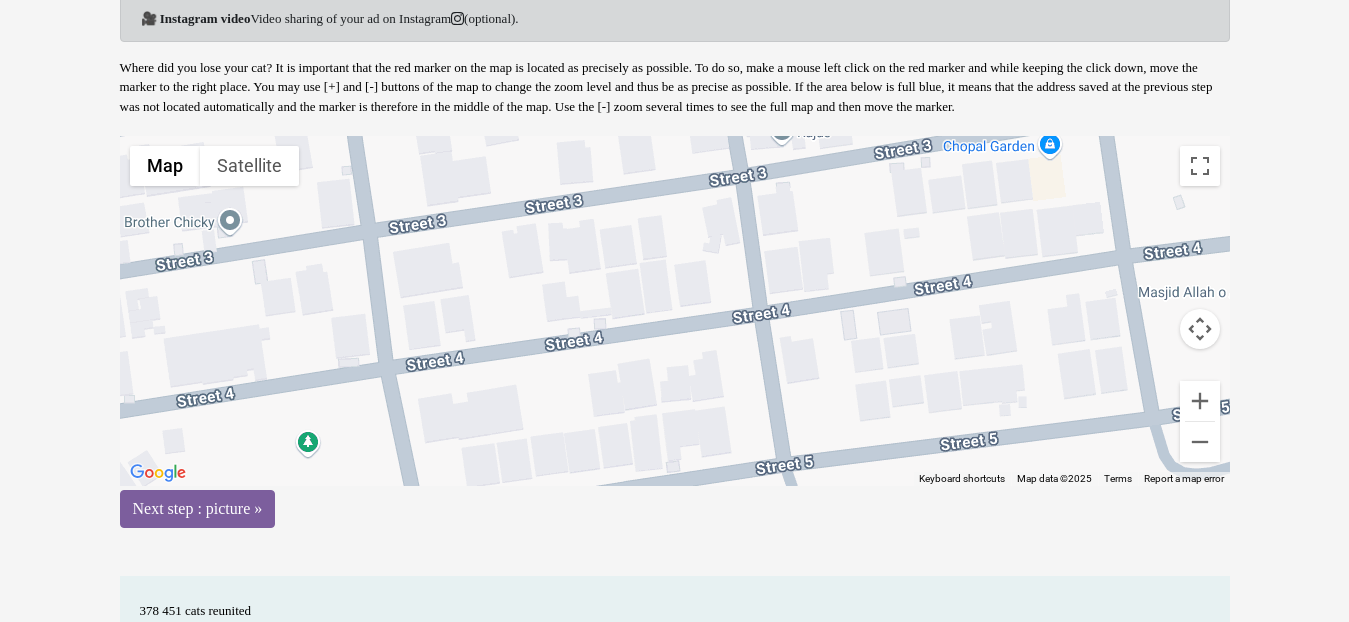 click on "To activate drag with keyboard, press Alt + Enter. Once in keyboard drag state, use the arrow keys to move the marker. To complete the drag, press the Enter key. To cancel, press Escape." at bounding box center (675, 311) 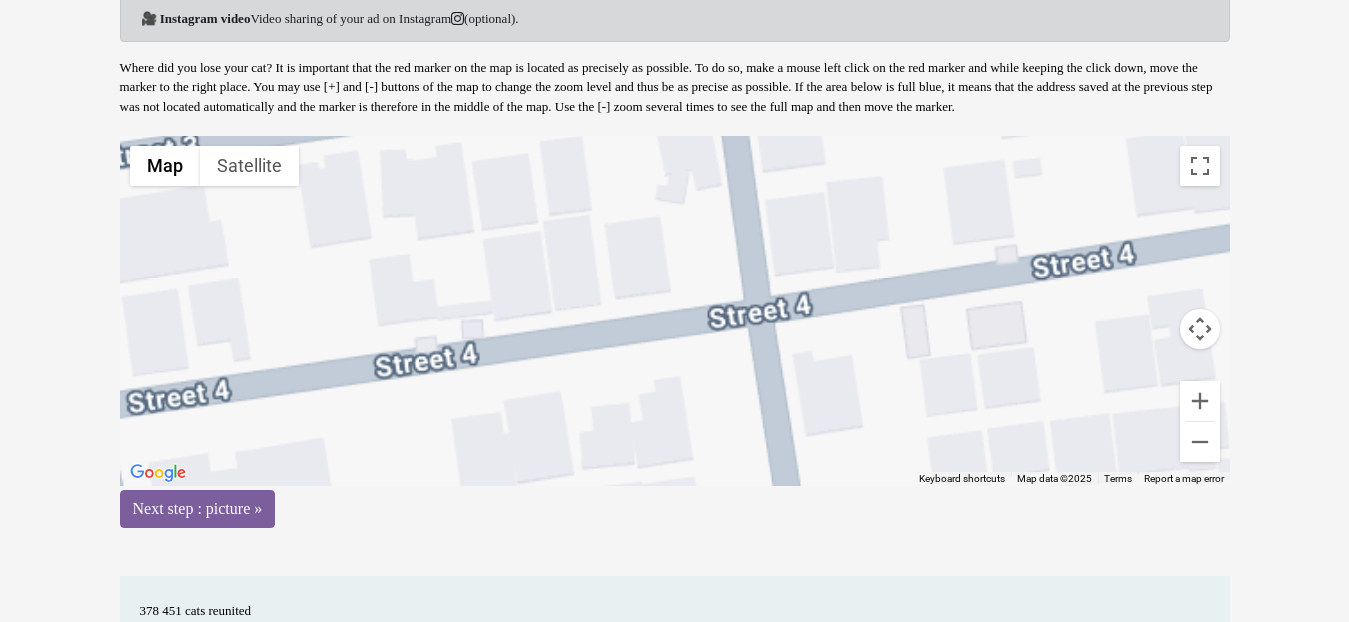 click on "To activate drag with keyboard, press Alt + Enter. Once in keyboard drag state, use the arrow keys to move the marker. To complete the drag, press the Enter key. To cancel, press Escape." at bounding box center (675, 311) 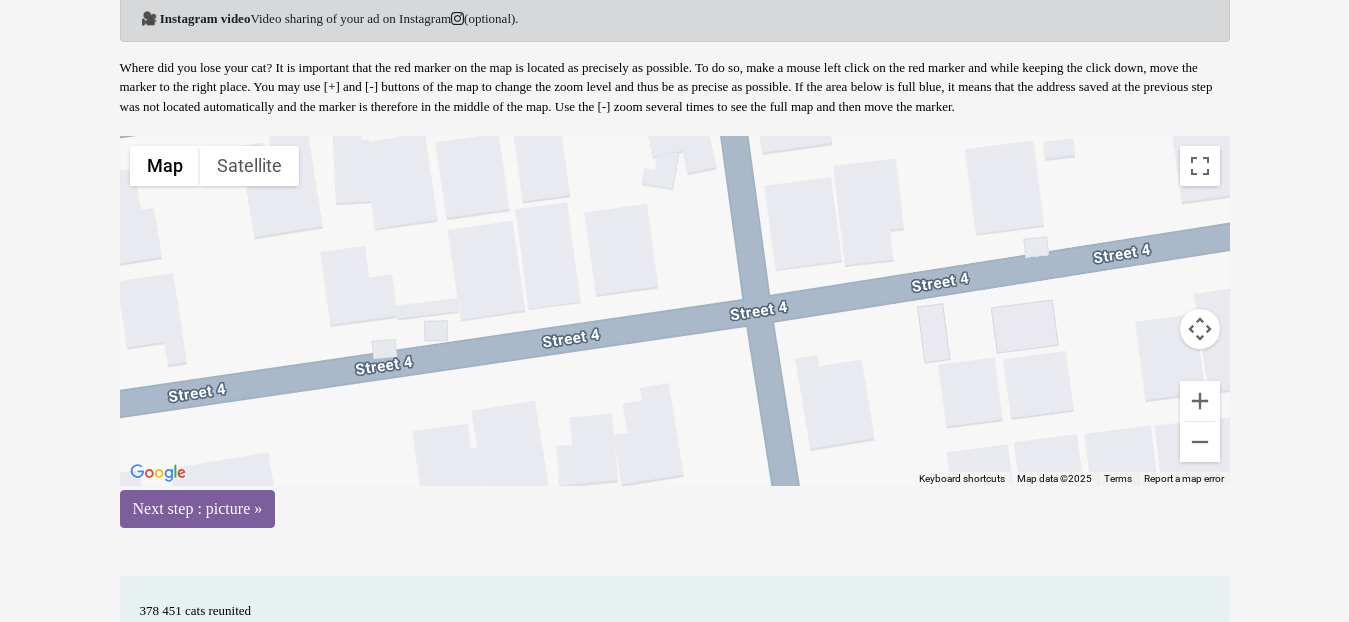 click on "To activate drag with keyboard, press Alt + Enter. Once in keyboard drag state, use the arrow keys to move the marker. To complete the drag, press the Enter key. To cancel, press Escape." at bounding box center (675, 311) 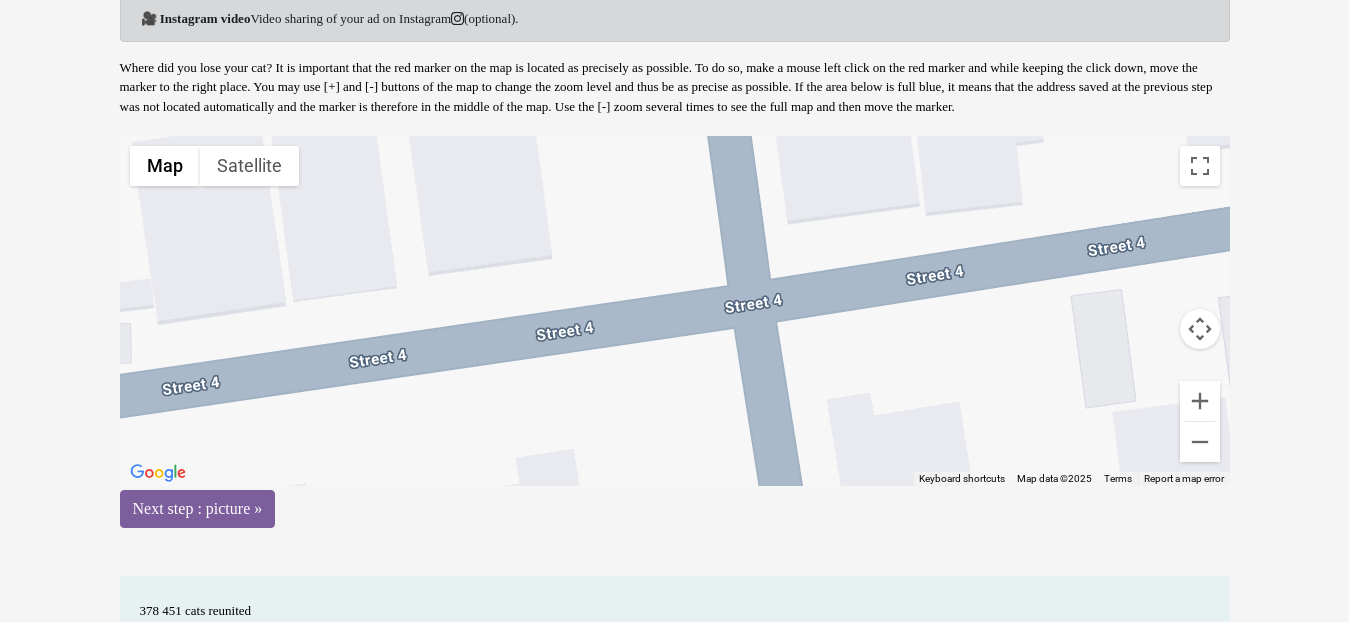 click on "To activate drag with keyboard, press Alt + Enter. Once in keyboard drag state, use the arrow keys to move the marker. To complete the drag, press the Enter key. To cancel, press Escape." at bounding box center [675, 311] 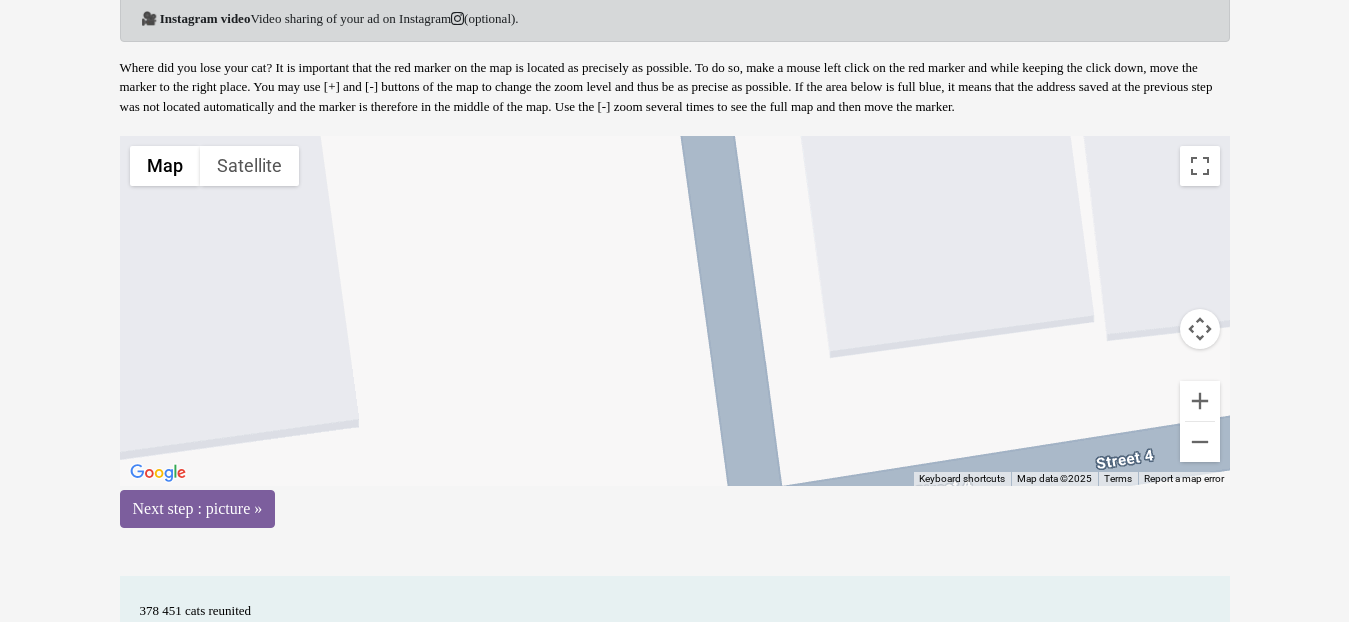 drag, startPoint x: 754, startPoint y: 336, endPoint x: 777, endPoint y: 567, distance: 232.1422 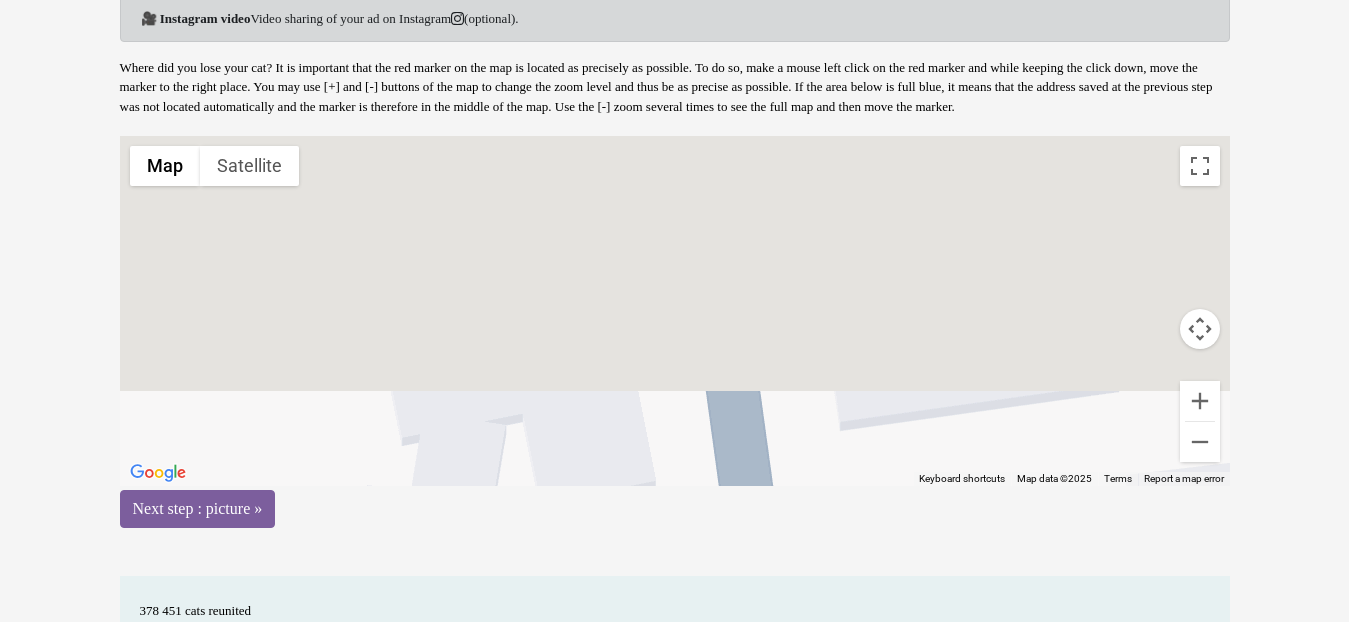 drag, startPoint x: 758, startPoint y: 322, endPoint x: 822, endPoint y: 651, distance: 335.1671 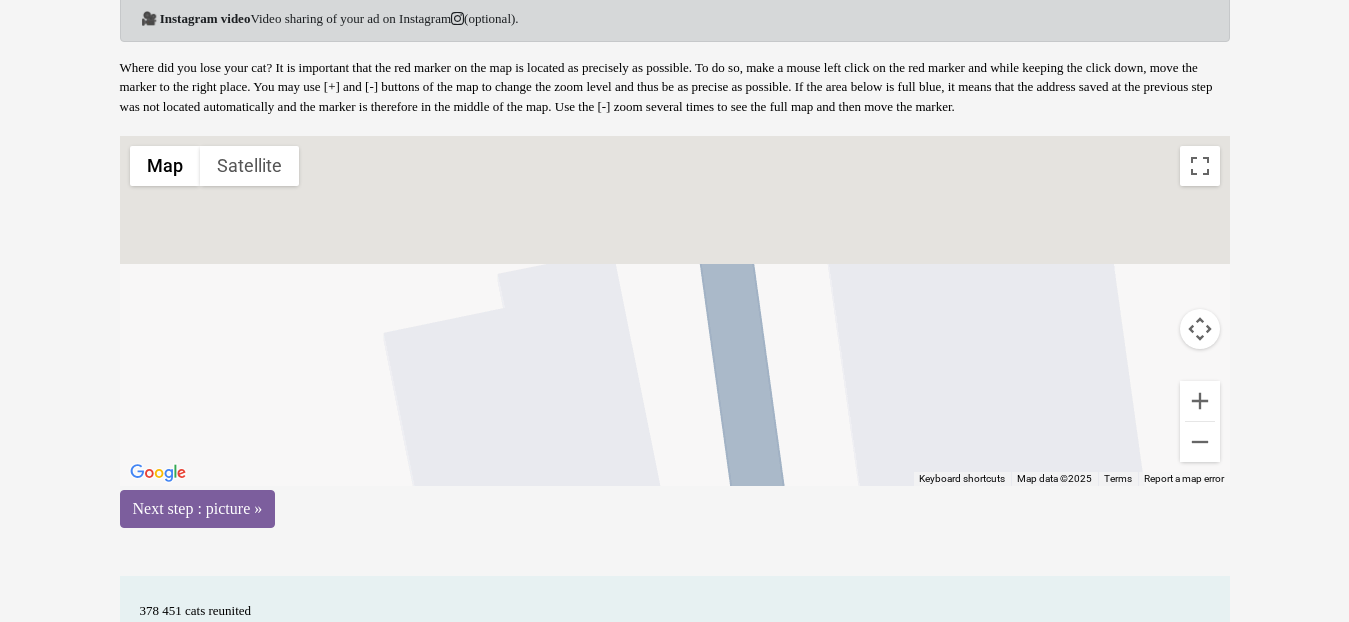 drag, startPoint x: 842, startPoint y: 316, endPoint x: 866, endPoint y: 638, distance: 322.89316 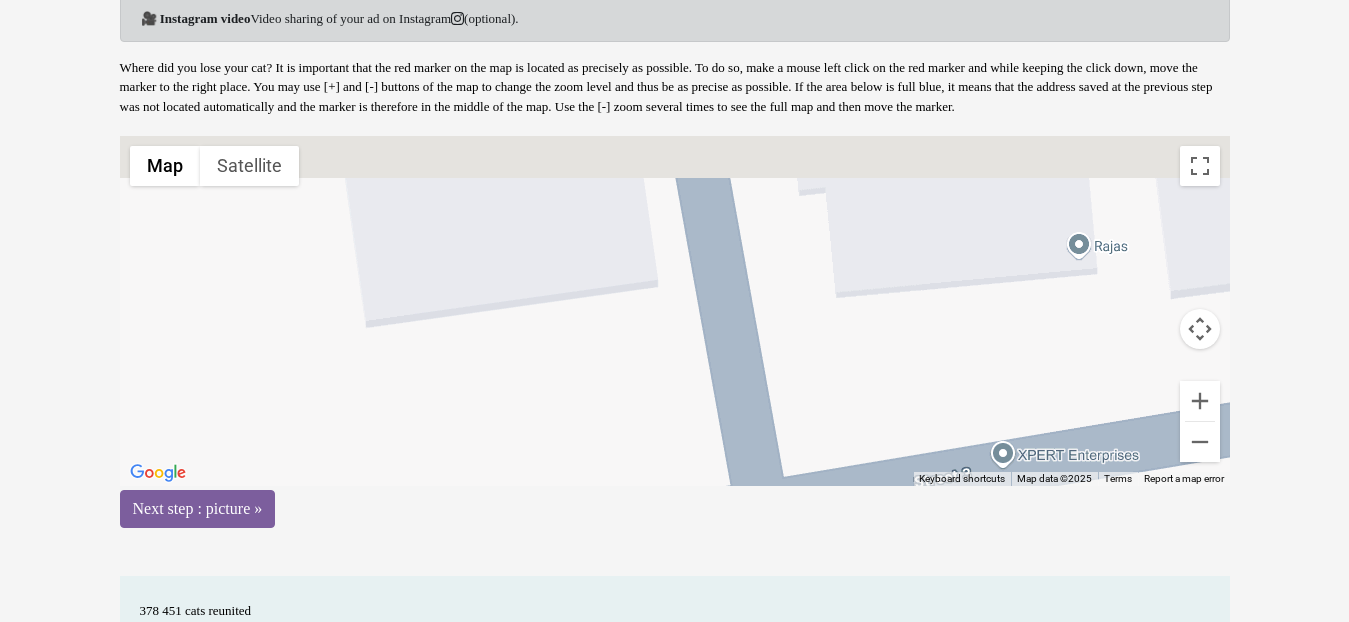 drag, startPoint x: 867, startPoint y: 456, endPoint x: 930, endPoint y: 651, distance: 204.92438 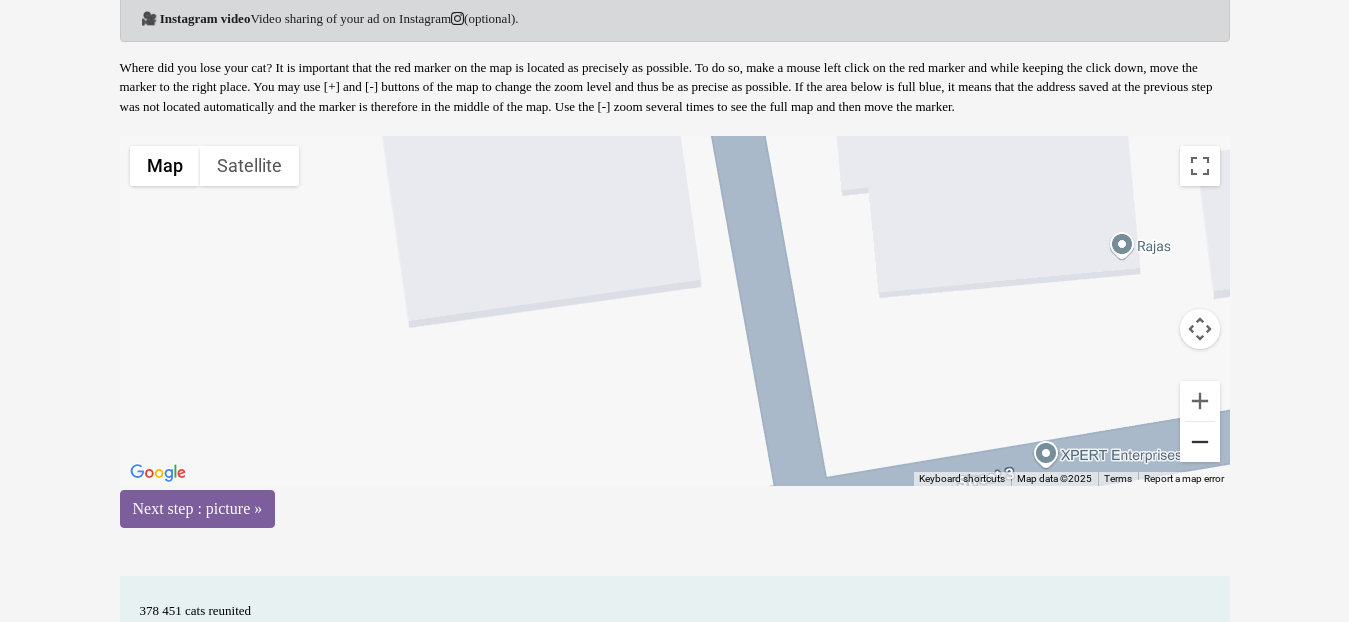 click at bounding box center [1200, 442] 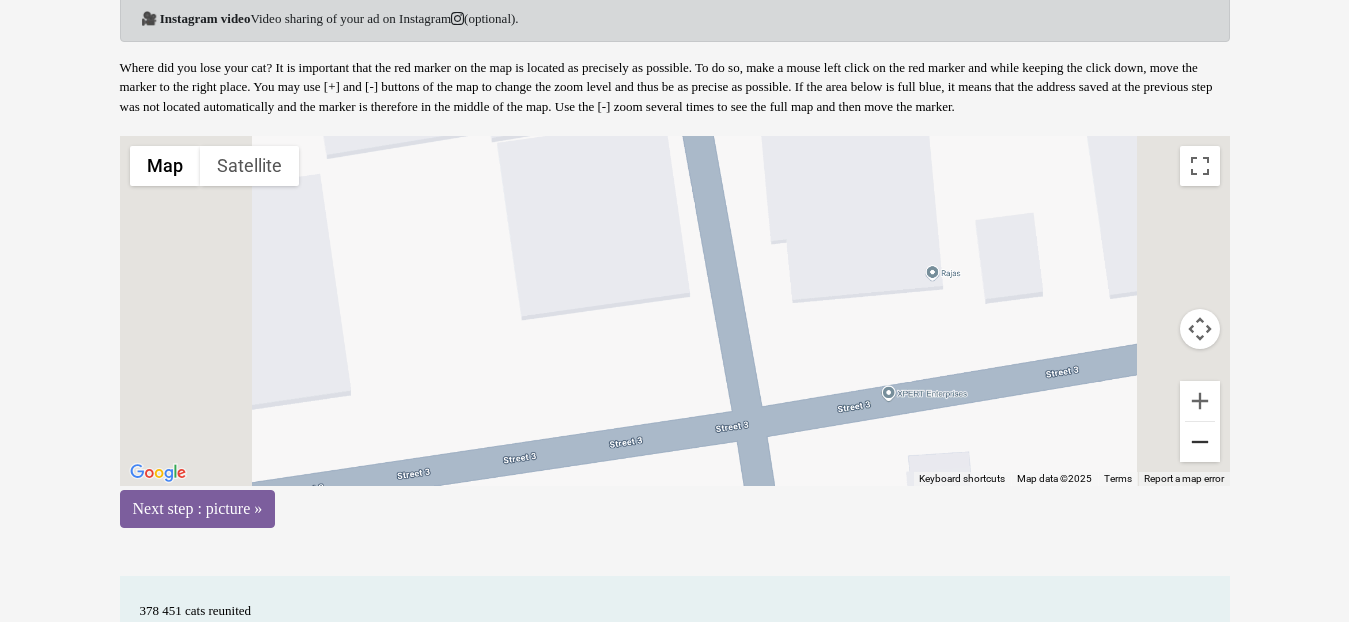 click at bounding box center [1200, 442] 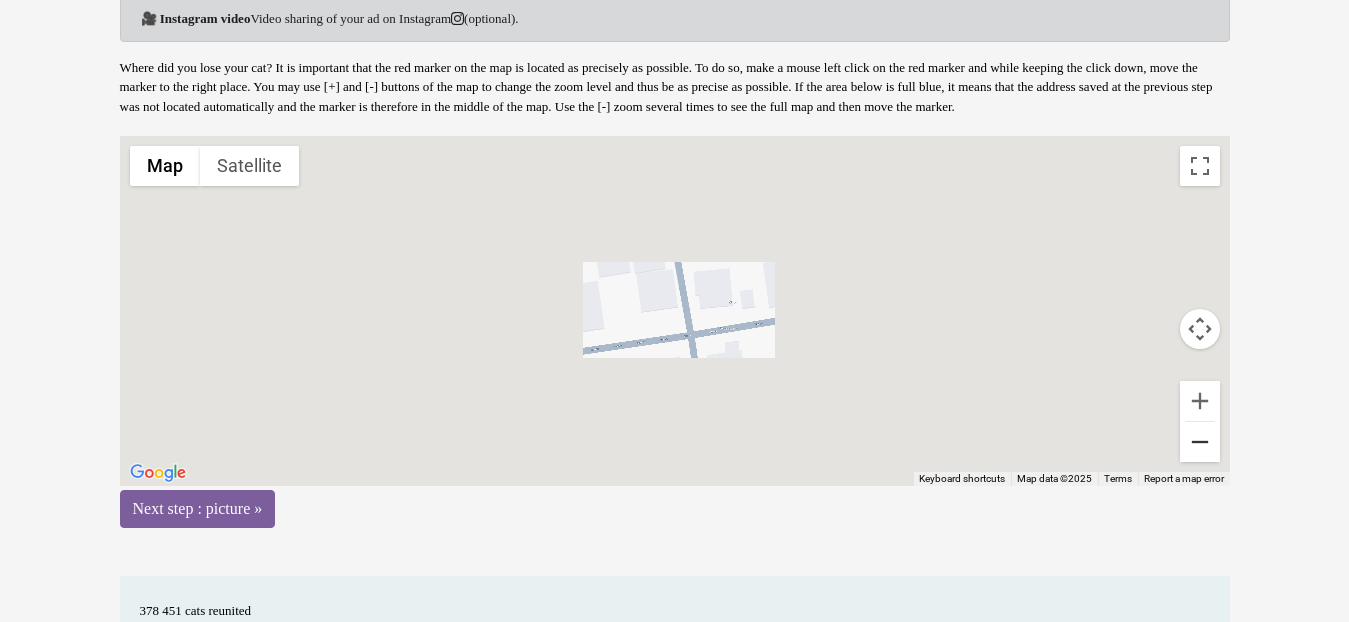 click at bounding box center (1200, 442) 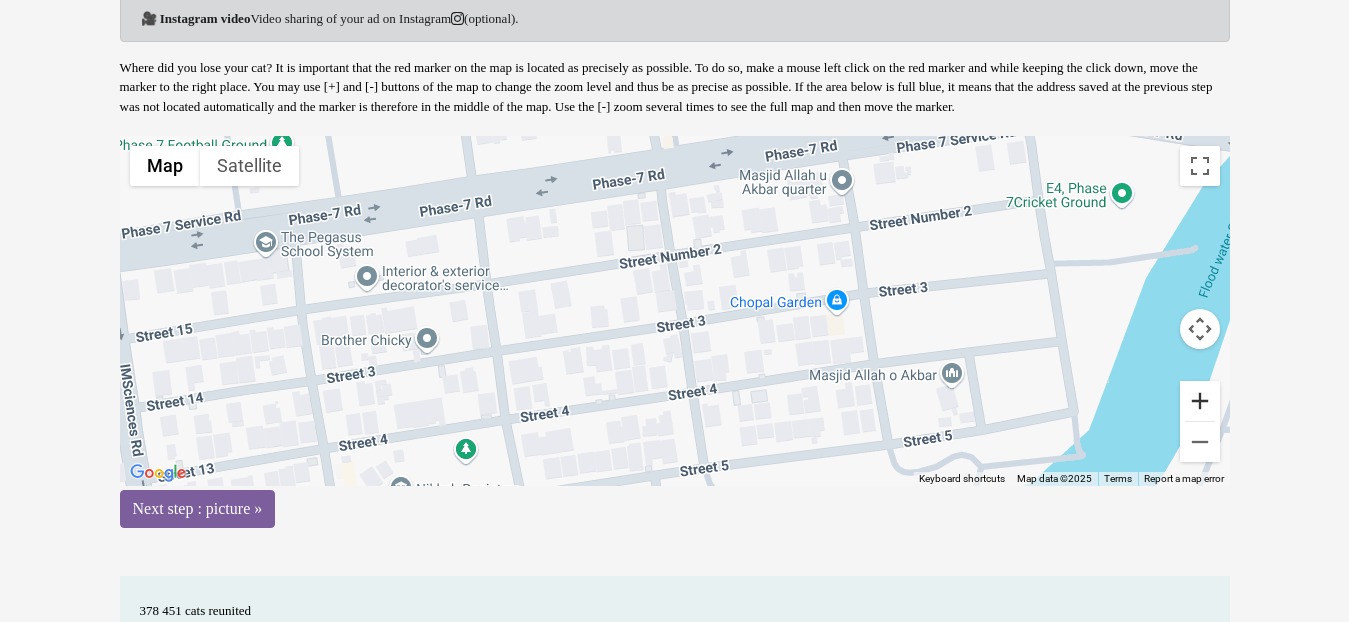 click at bounding box center [1200, 401] 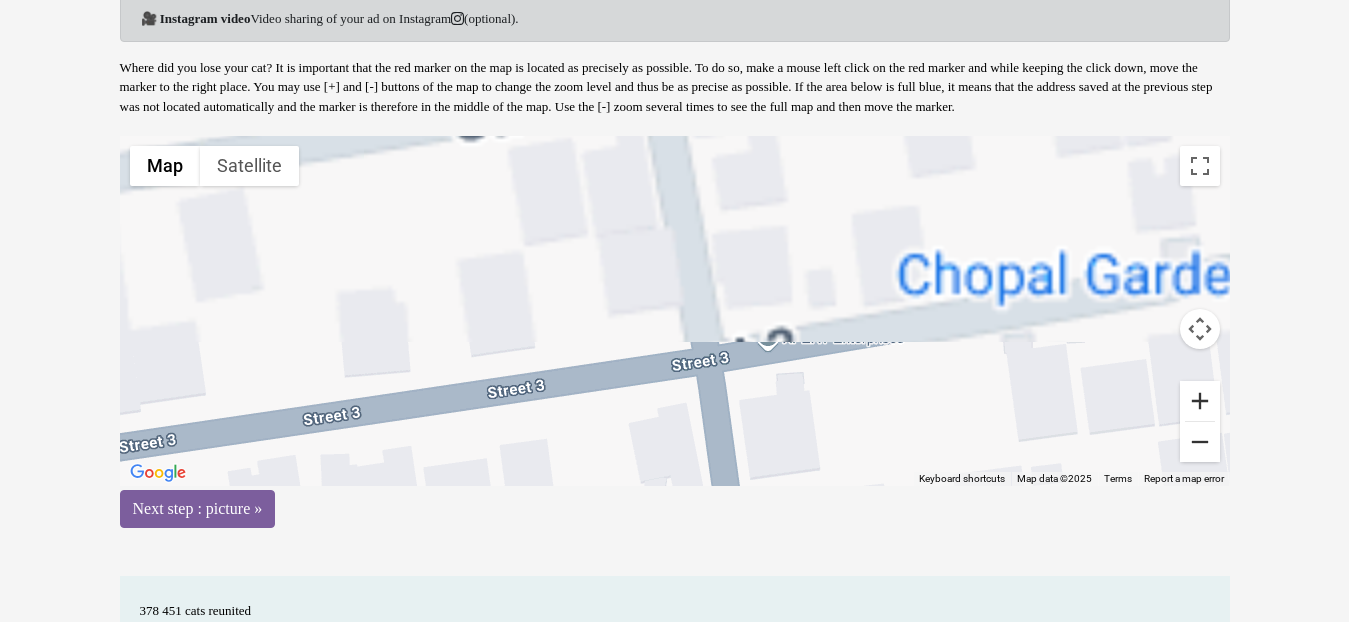 drag, startPoint x: 1209, startPoint y: 415, endPoint x: 1209, endPoint y: 454, distance: 39 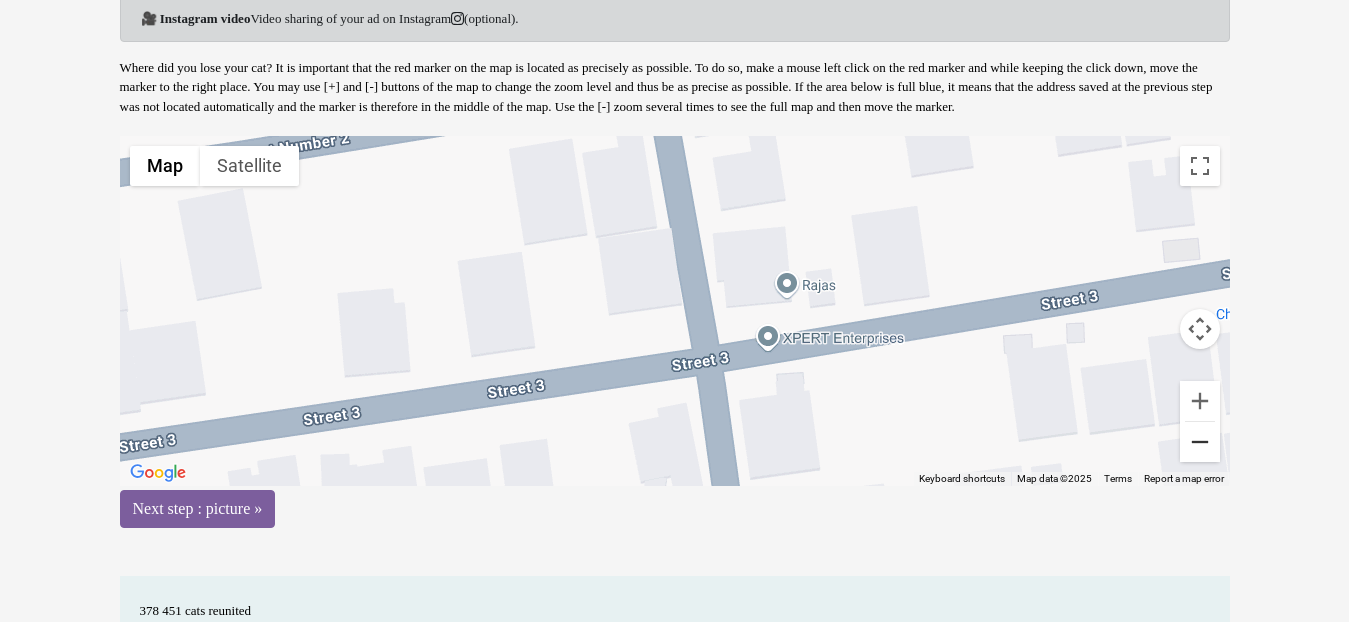 click at bounding box center (1200, 442) 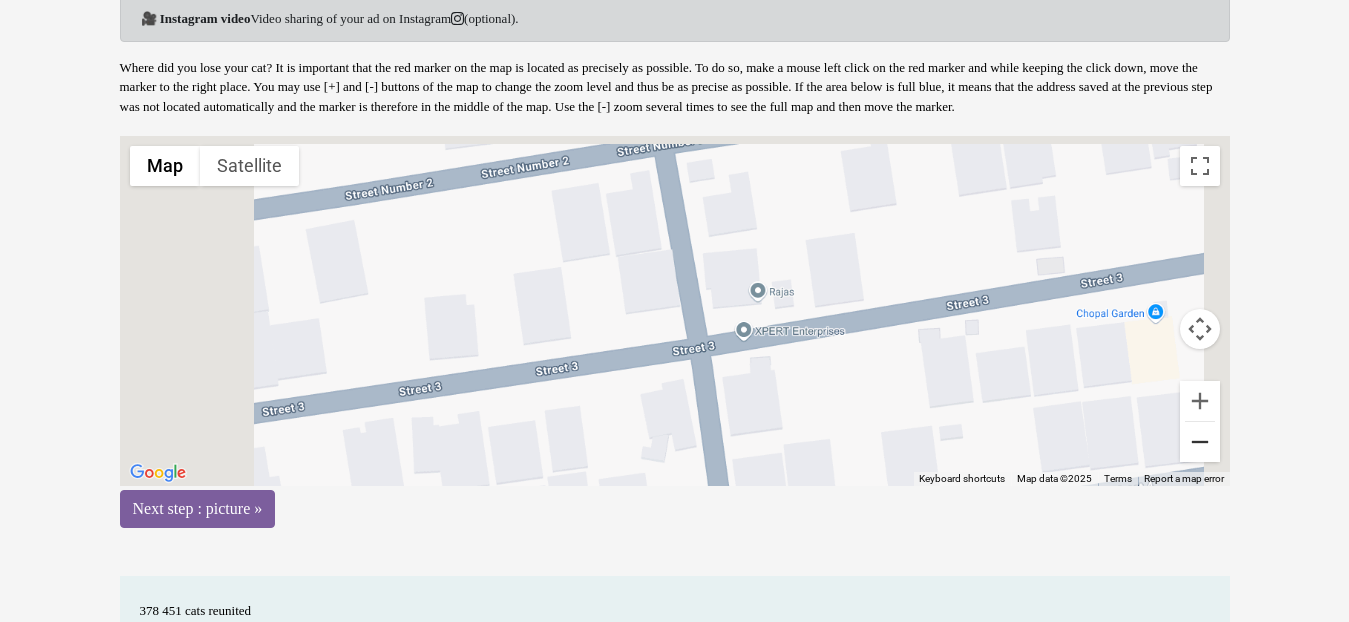 click at bounding box center [1200, 442] 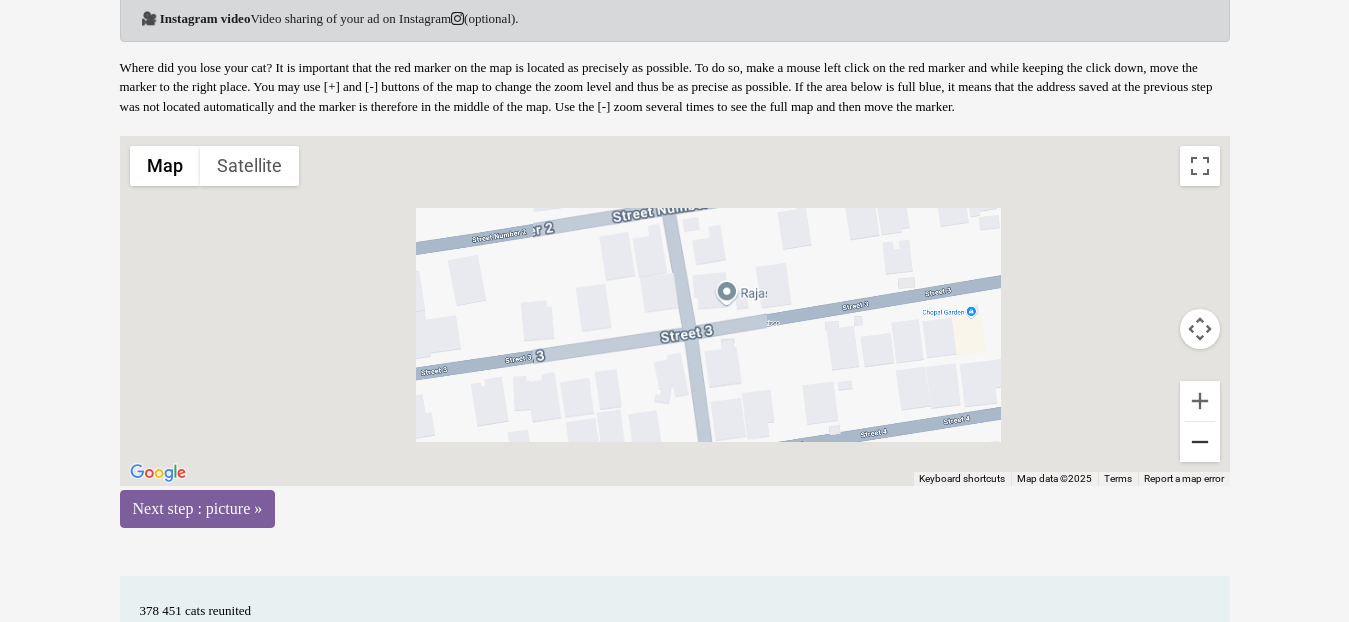 click at bounding box center [1200, 442] 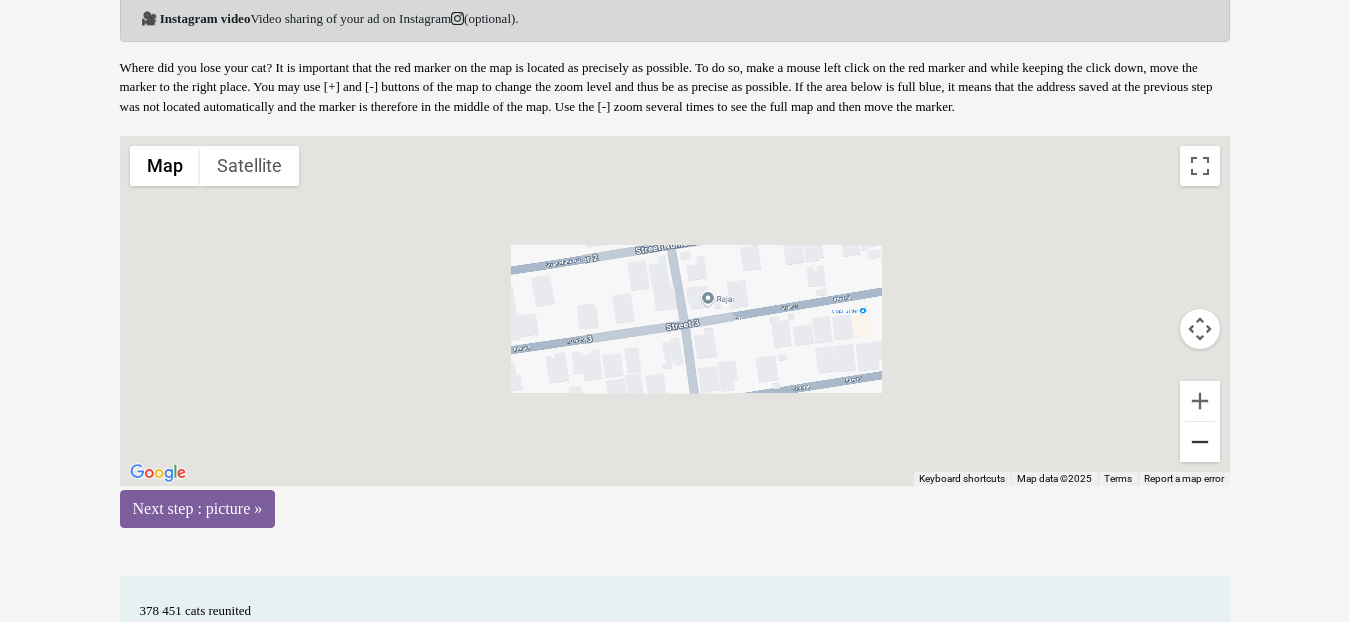 click at bounding box center (1200, 442) 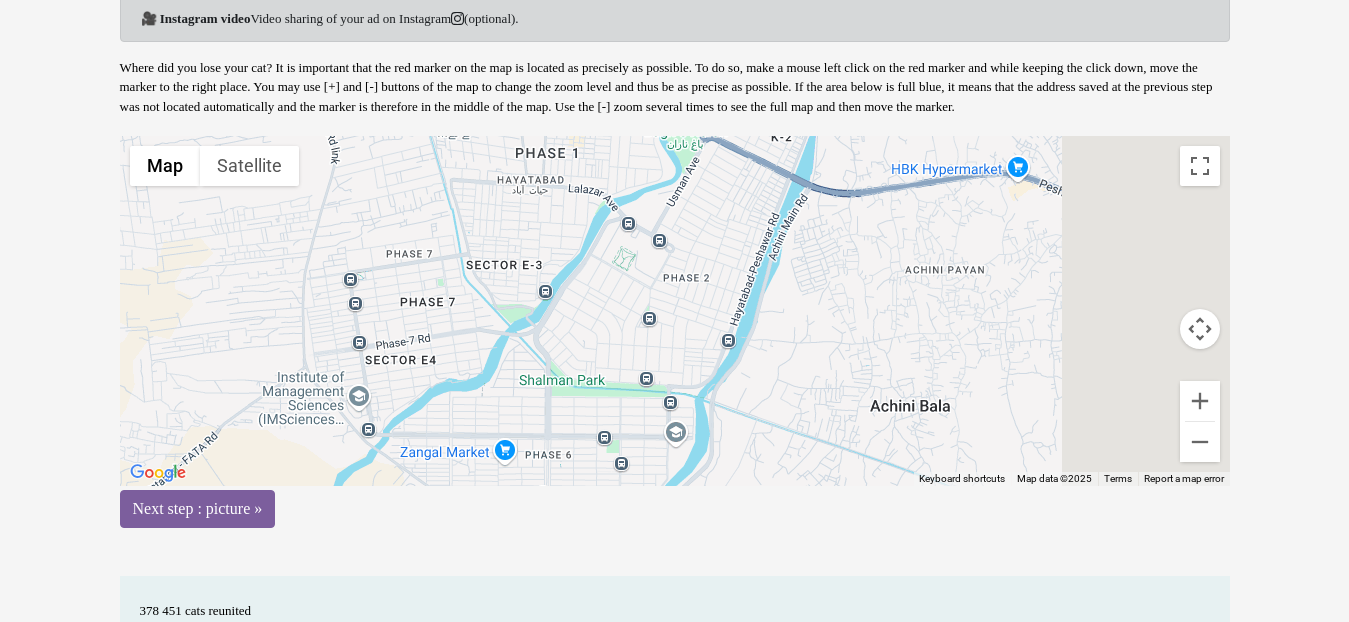 drag, startPoint x: 1064, startPoint y: 366, endPoint x: 815, endPoint y: 410, distance: 252.85767 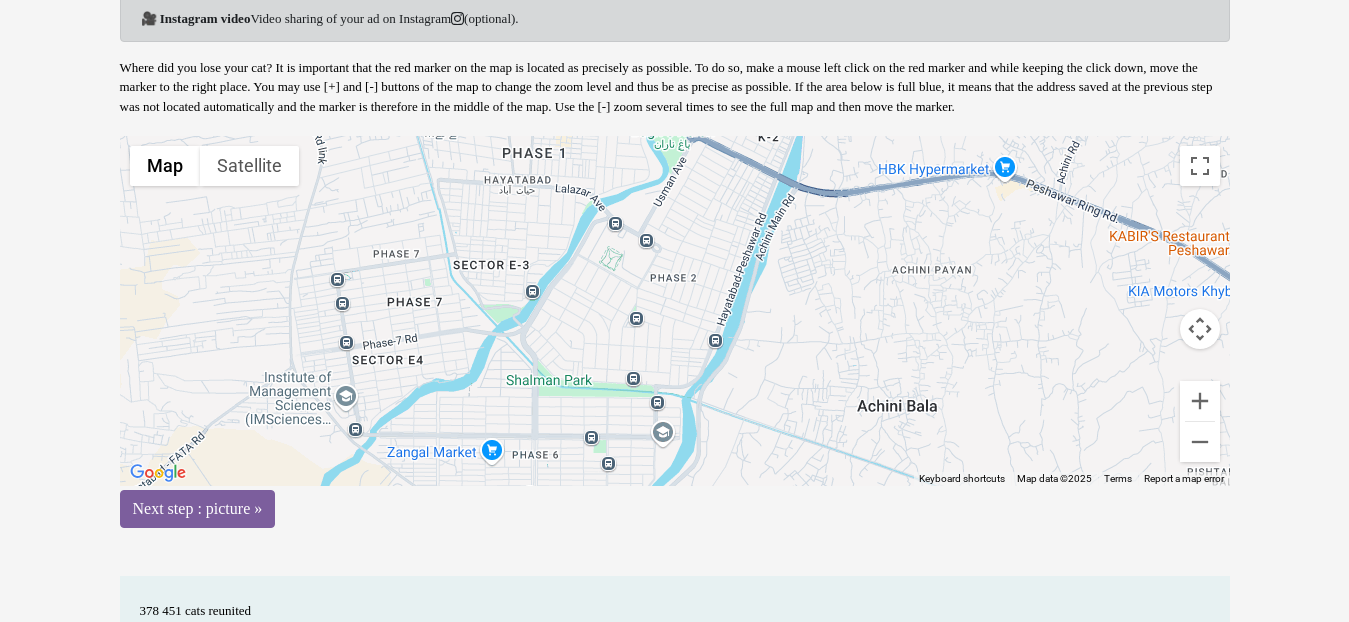 drag, startPoint x: 520, startPoint y: 186, endPoint x: 541, endPoint y: 426, distance: 240.91699 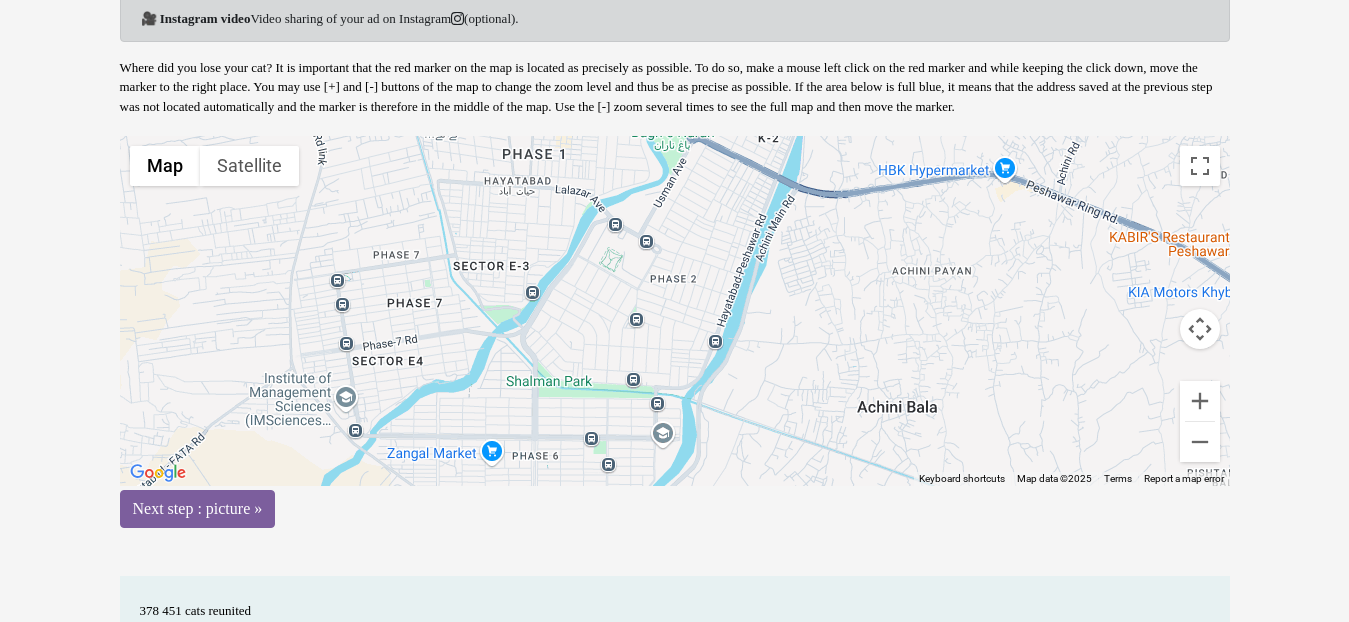 click on "To activate drag with keyboard, press Alt + Enter. Once in keyboard drag state, use the arrow keys to move the marker. To complete the drag, press the Enter key. To cancel, press Escape." at bounding box center (675, 311) 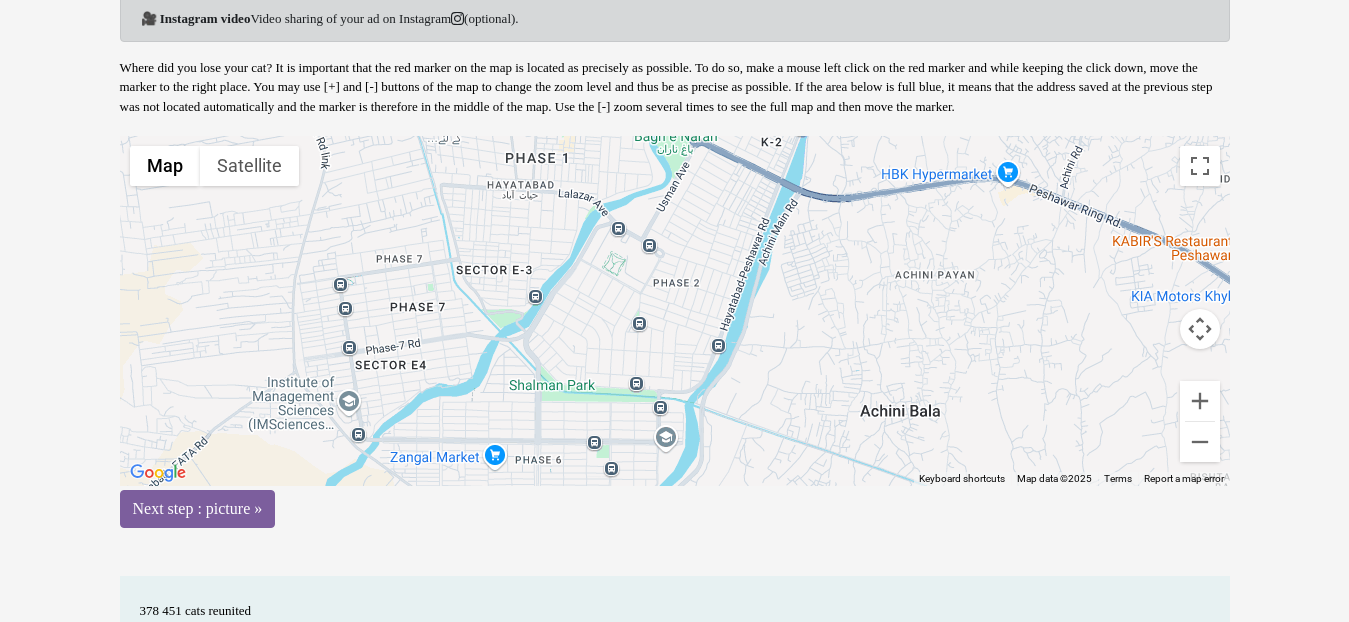 click on "To activate drag with keyboard, press Alt + Enter. Once in keyboard drag state, use the arrow keys to move the marker. To complete the drag, press the Enter key. To cancel, press Escape." at bounding box center (675, 311) 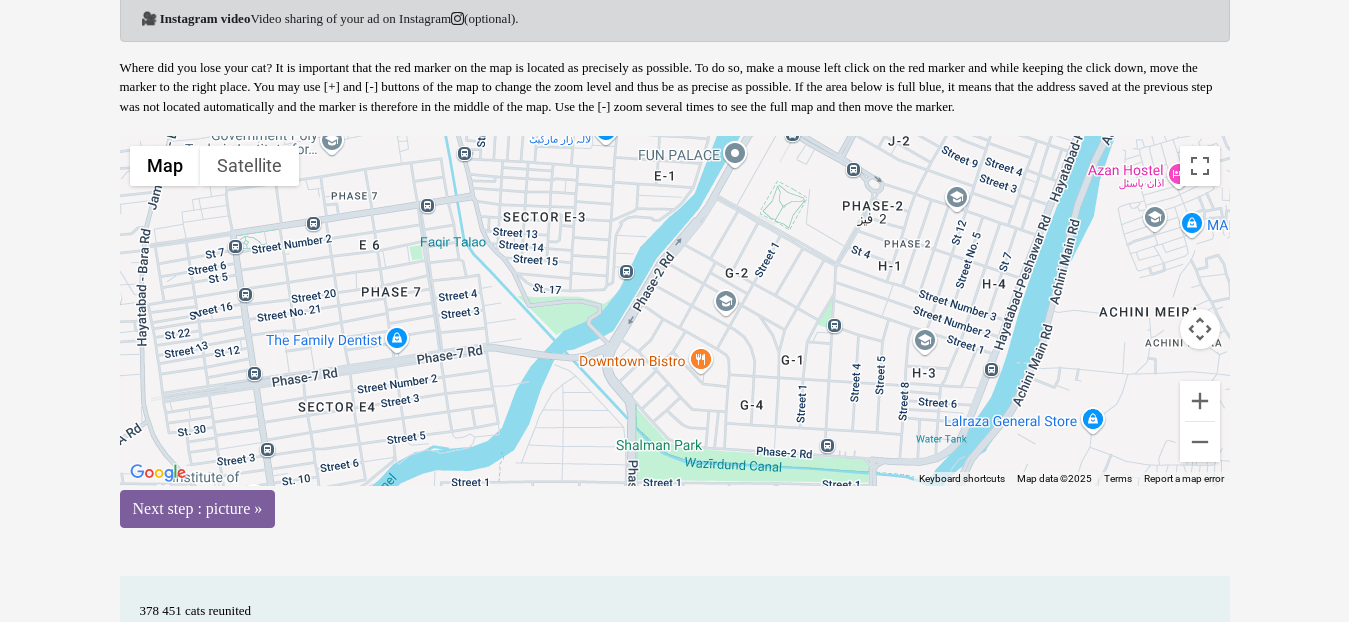 drag, startPoint x: 424, startPoint y: 308, endPoint x: 392, endPoint y: 316, distance: 32.984844 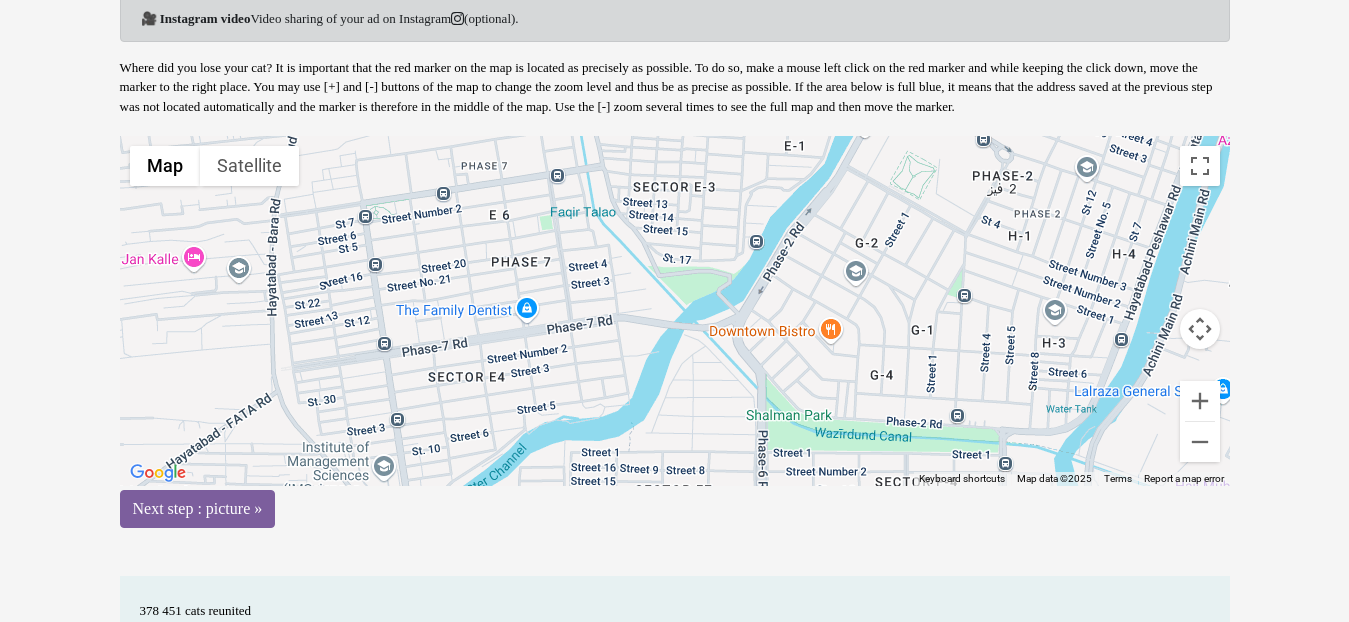 drag, startPoint x: 344, startPoint y: 392, endPoint x: 488, endPoint y: 355, distance: 148.6775 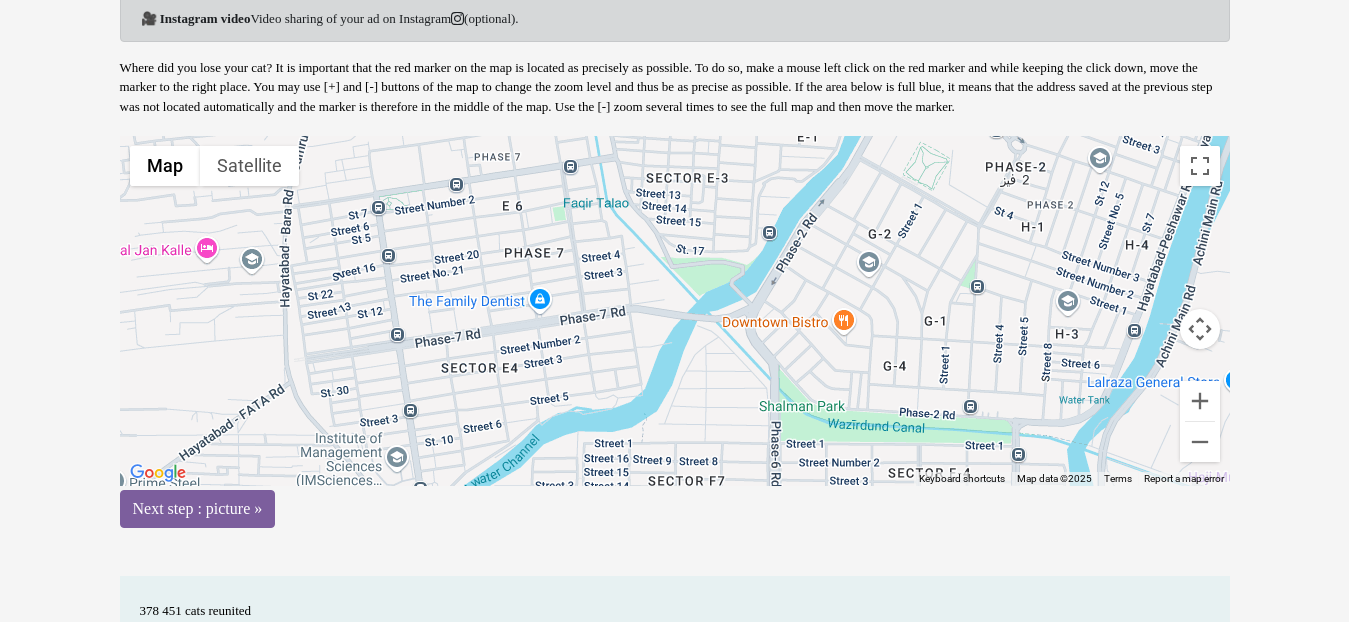 click on "To activate drag with keyboard, press Alt + Enter. Once in keyboard drag state, use the arrow keys to move the marker. To complete the drag, press the Enter key. To cancel, press Escape." at bounding box center [675, 311] 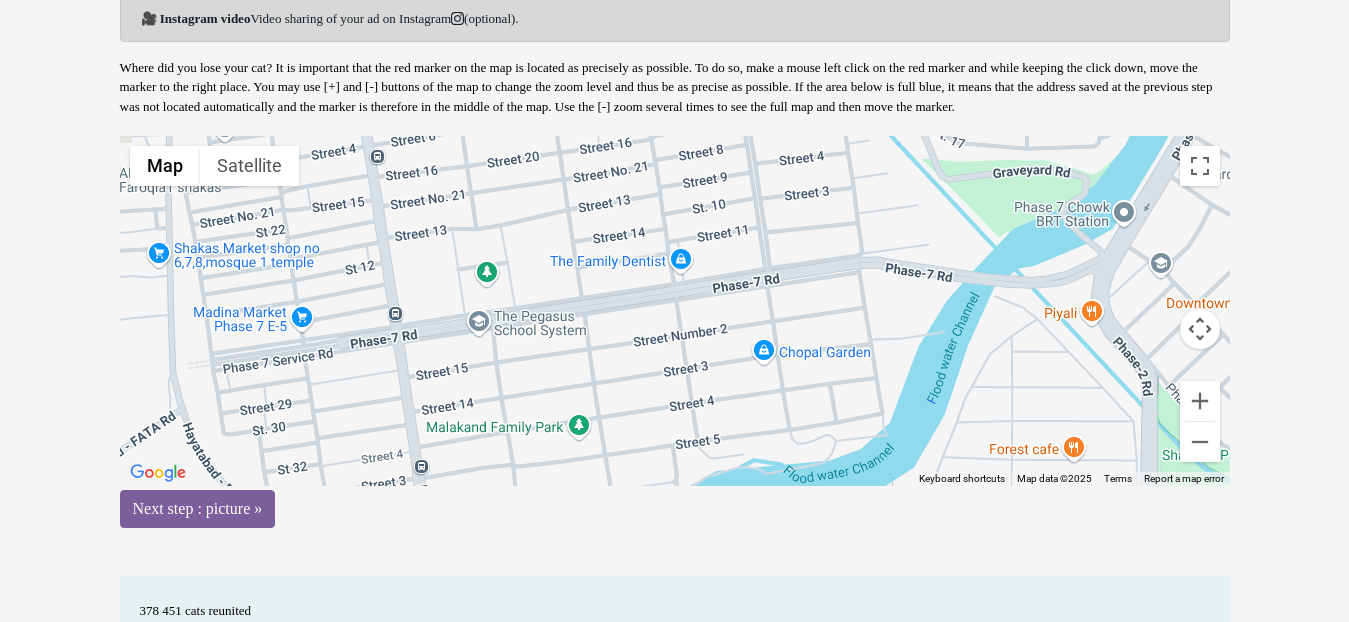 drag, startPoint x: 498, startPoint y: 312, endPoint x: 569, endPoint y: 221, distance: 115.42097 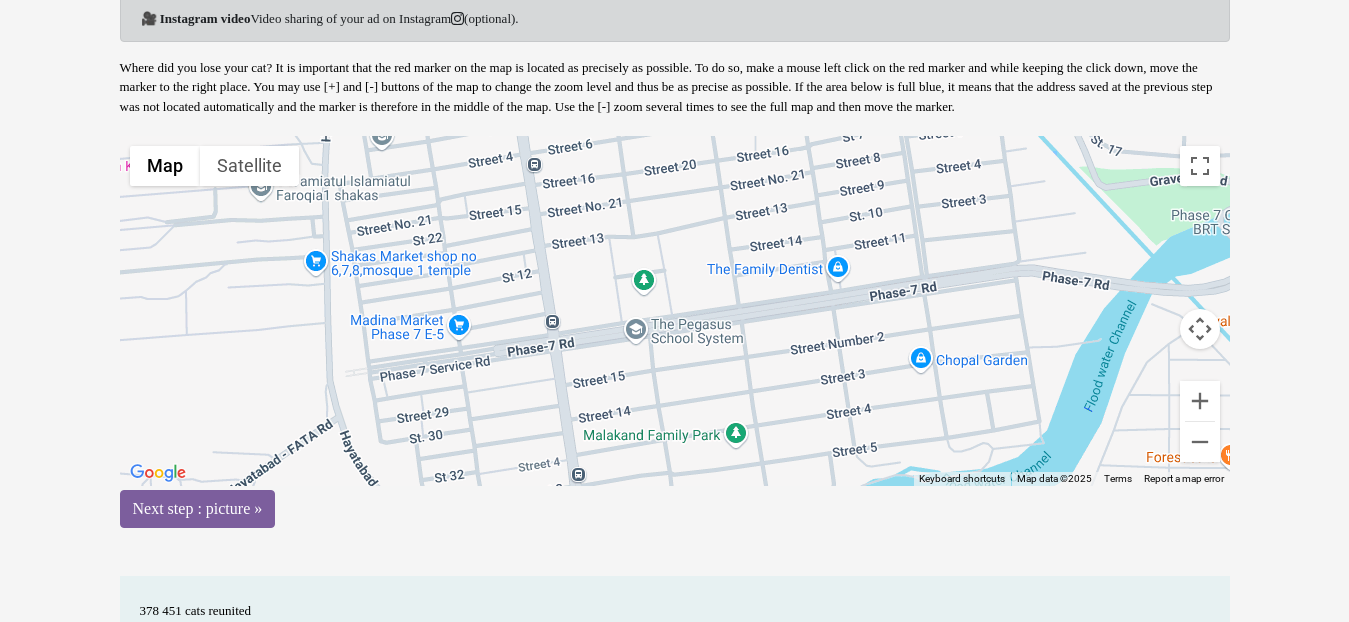 drag, startPoint x: 473, startPoint y: 324, endPoint x: 653, endPoint y: 265, distance: 189.4228 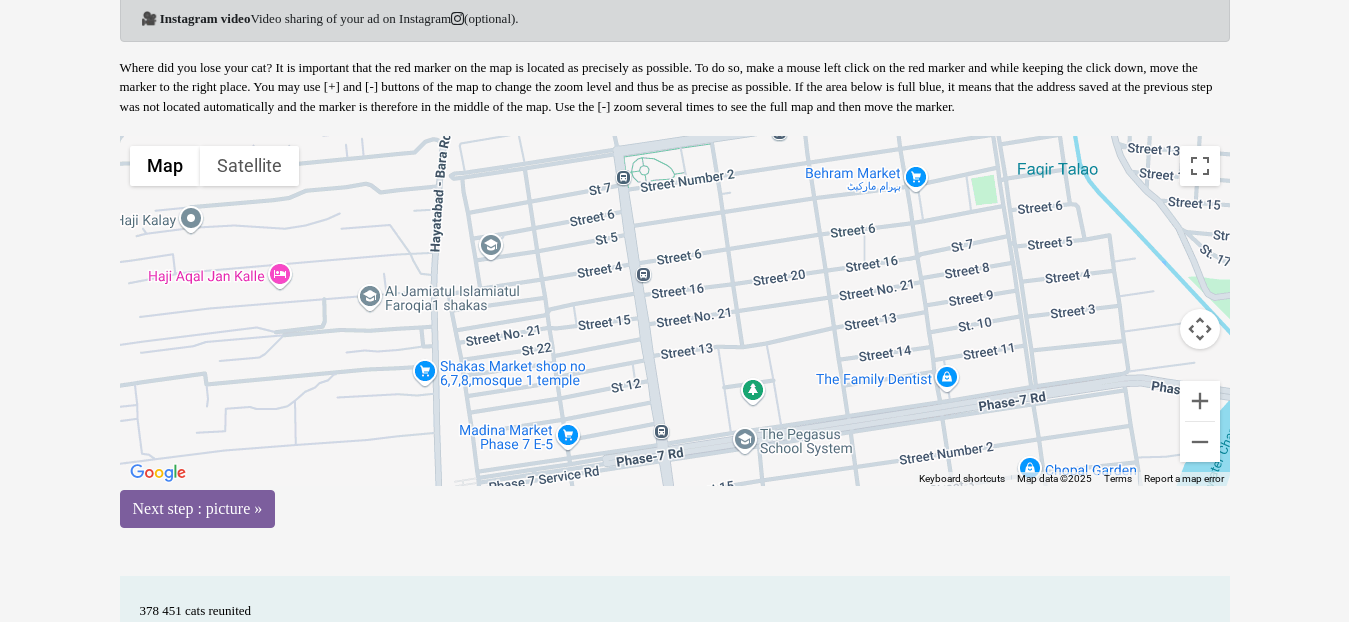 drag, startPoint x: 551, startPoint y: 267, endPoint x: 571, endPoint y: 379, distance: 113.7717 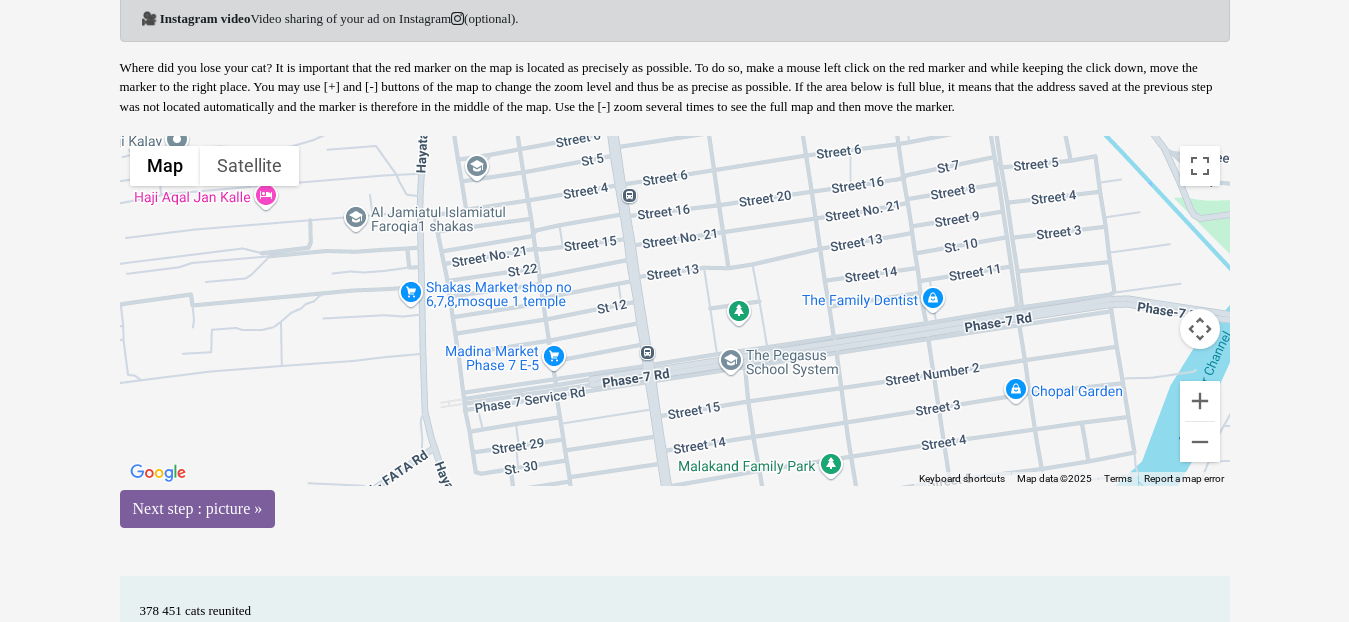 drag, startPoint x: 566, startPoint y: 247, endPoint x: 708, endPoint y: 522, distance: 309.498 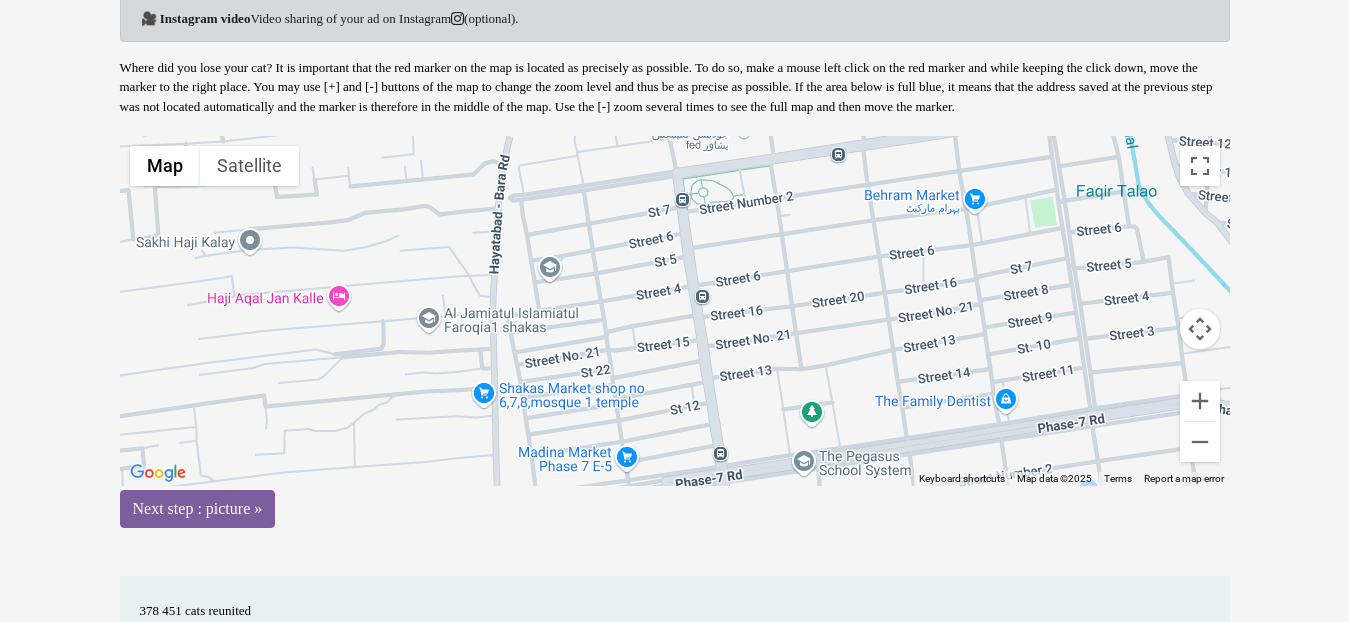 click on "To activate drag with keyboard, press Alt + Enter. Once in keyboard drag state, use the arrow keys to move the marker. To complete the drag, press the Enter key. To cancel, press Escape." at bounding box center (675, 311) 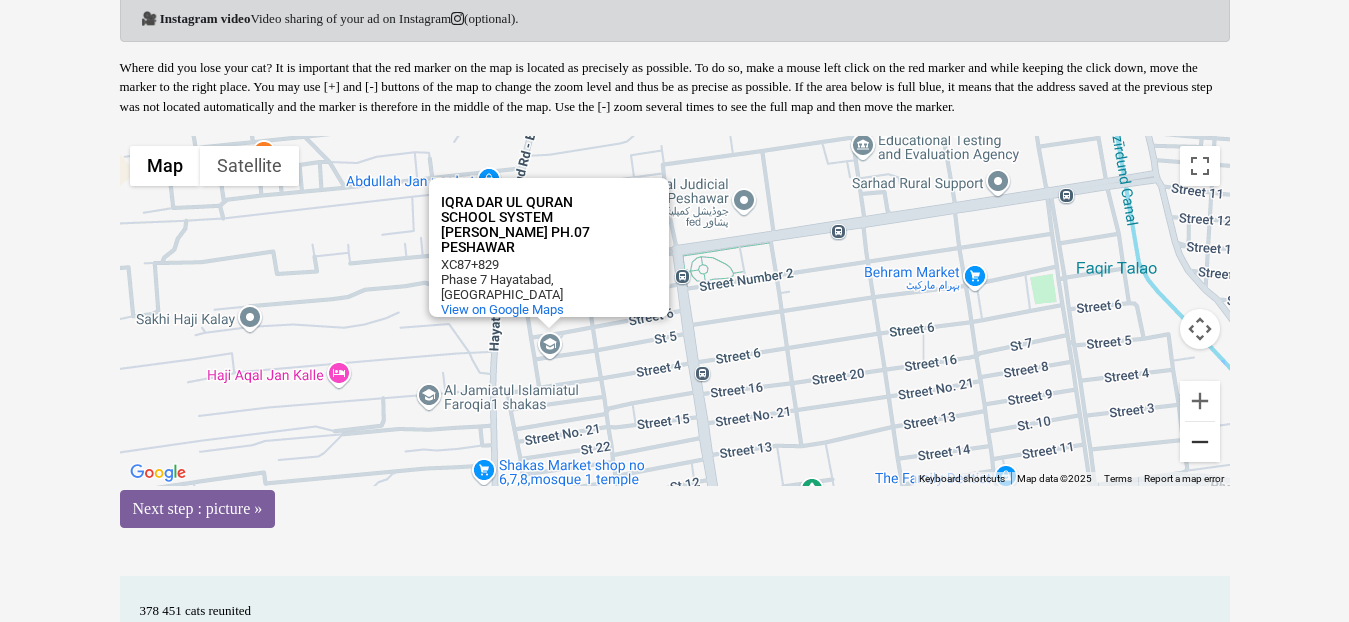 click at bounding box center [1200, 442] 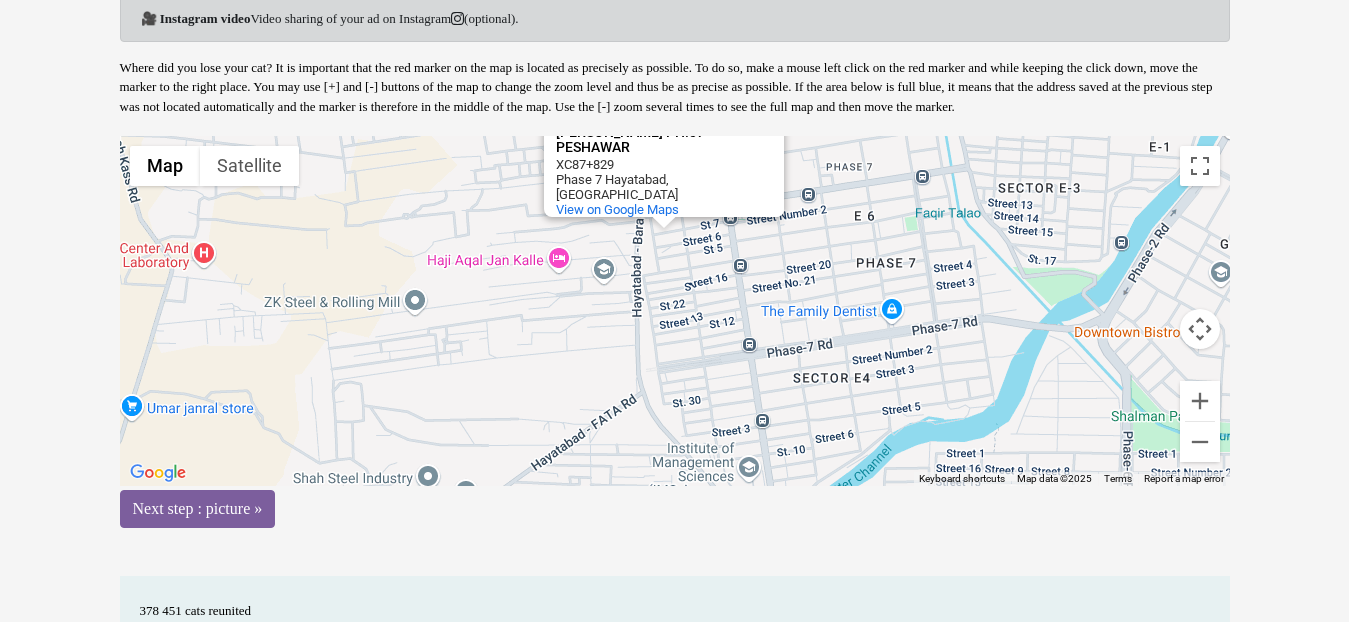 drag, startPoint x: 731, startPoint y: 455, endPoint x: 785, endPoint y: 370, distance: 100.70253 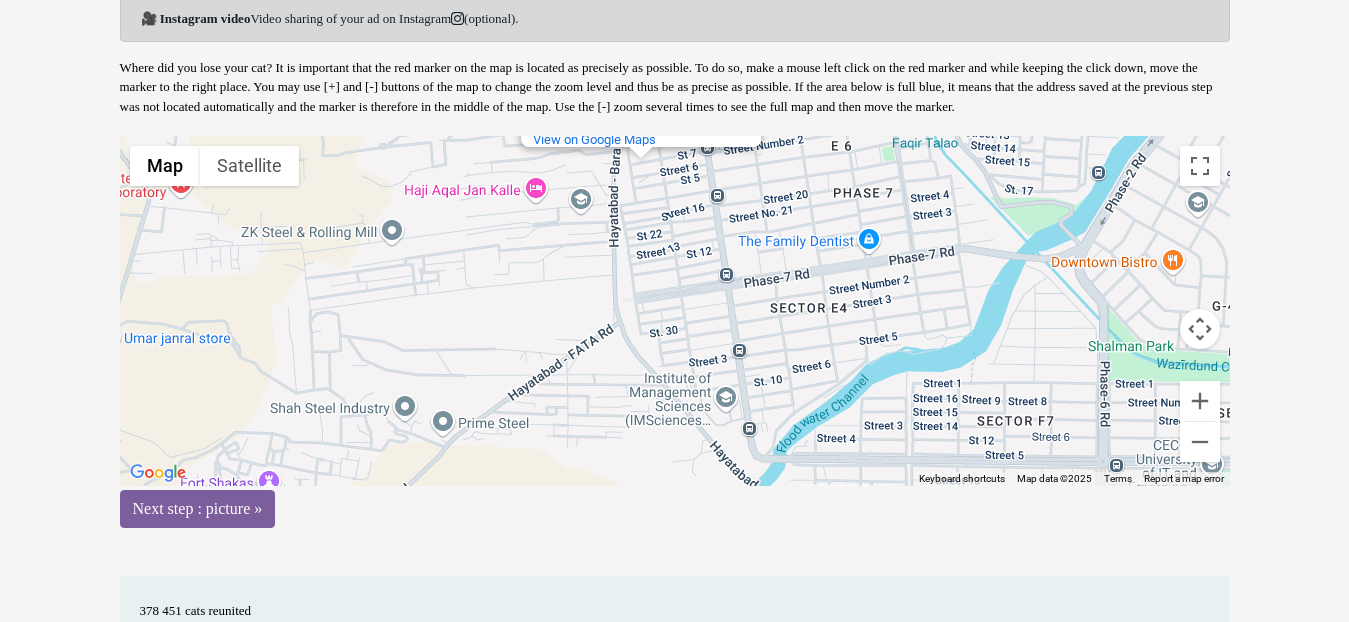 drag, startPoint x: 765, startPoint y: 372, endPoint x: 738, endPoint y: 304, distance: 73.1642 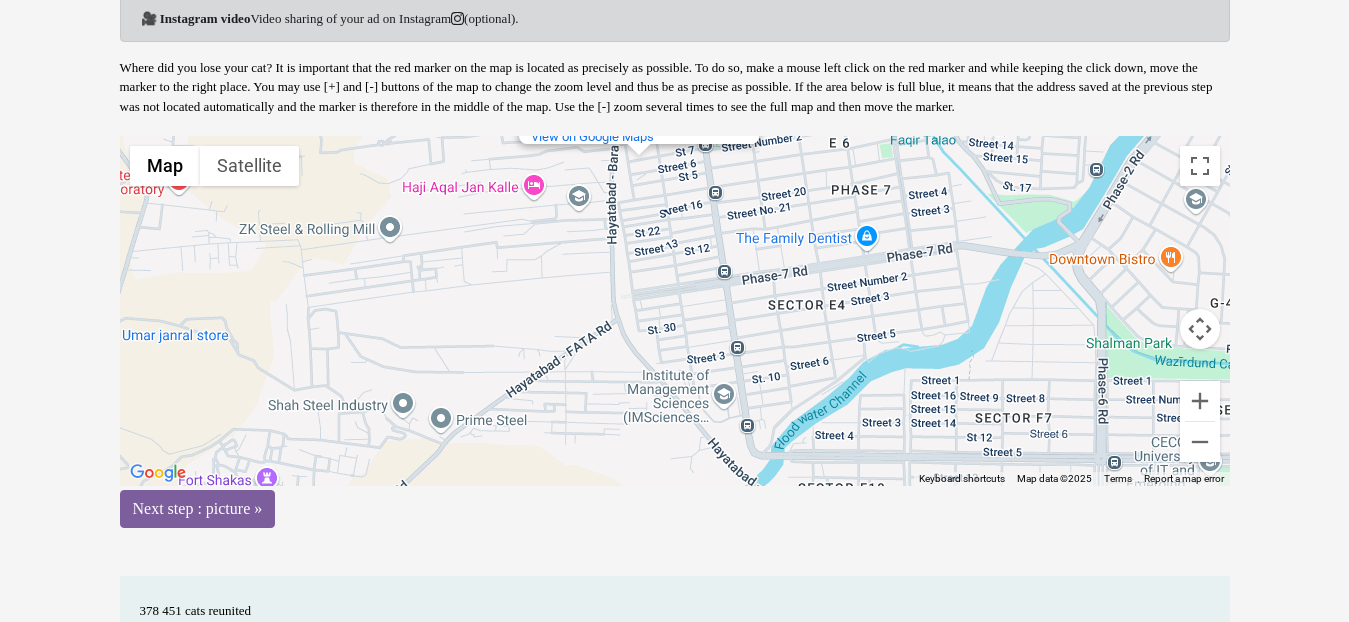 drag, startPoint x: 858, startPoint y: 205, endPoint x: 846, endPoint y: 325, distance: 120.59851 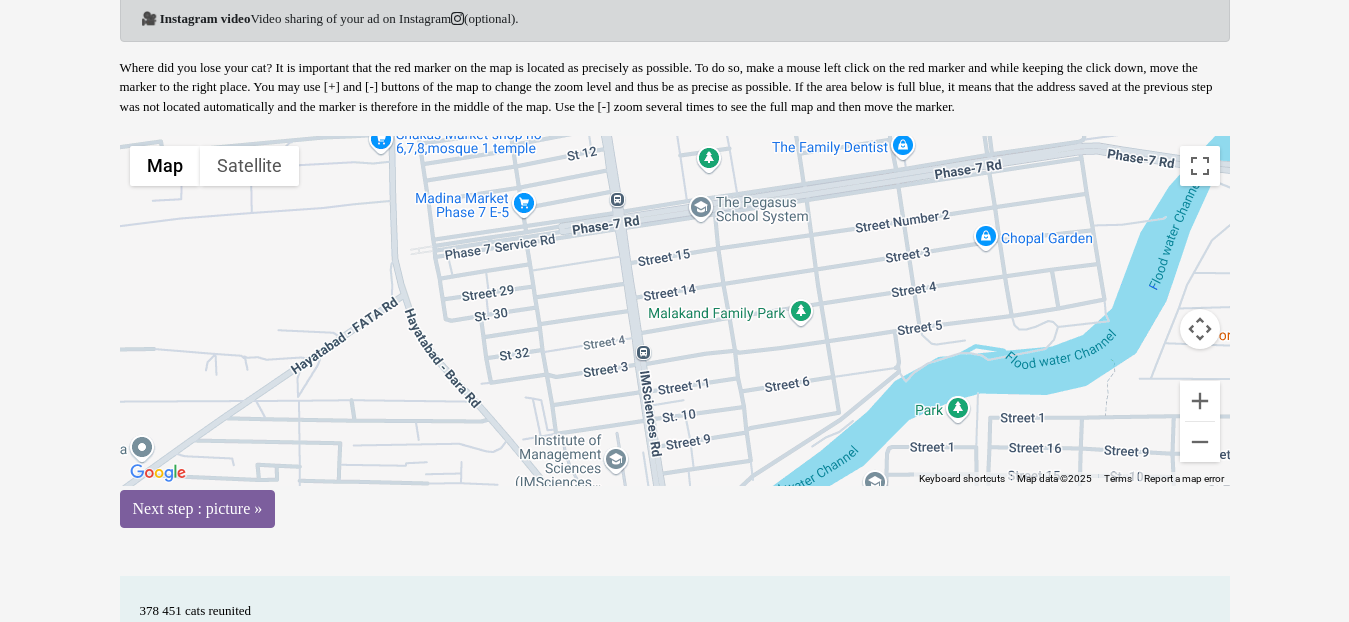 drag, startPoint x: 865, startPoint y: 323, endPoint x: 916, endPoint y: 298, distance: 56.797886 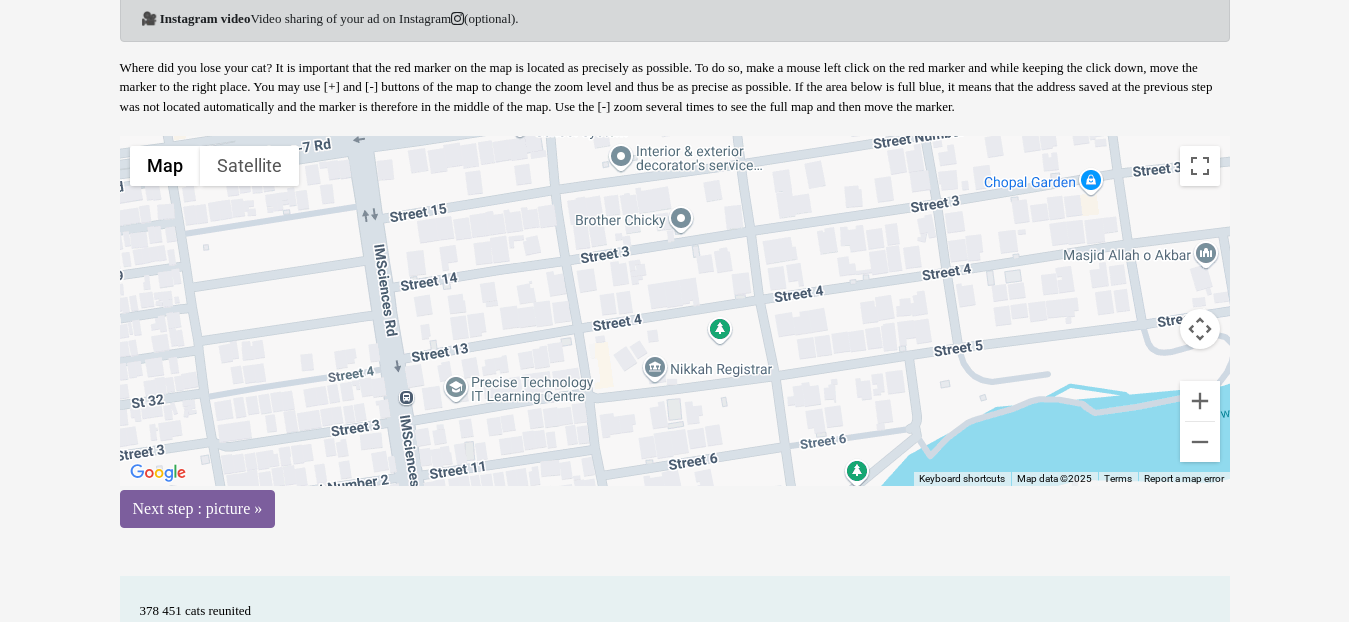drag, startPoint x: 943, startPoint y: 284, endPoint x: 685, endPoint y: 310, distance: 259.30676 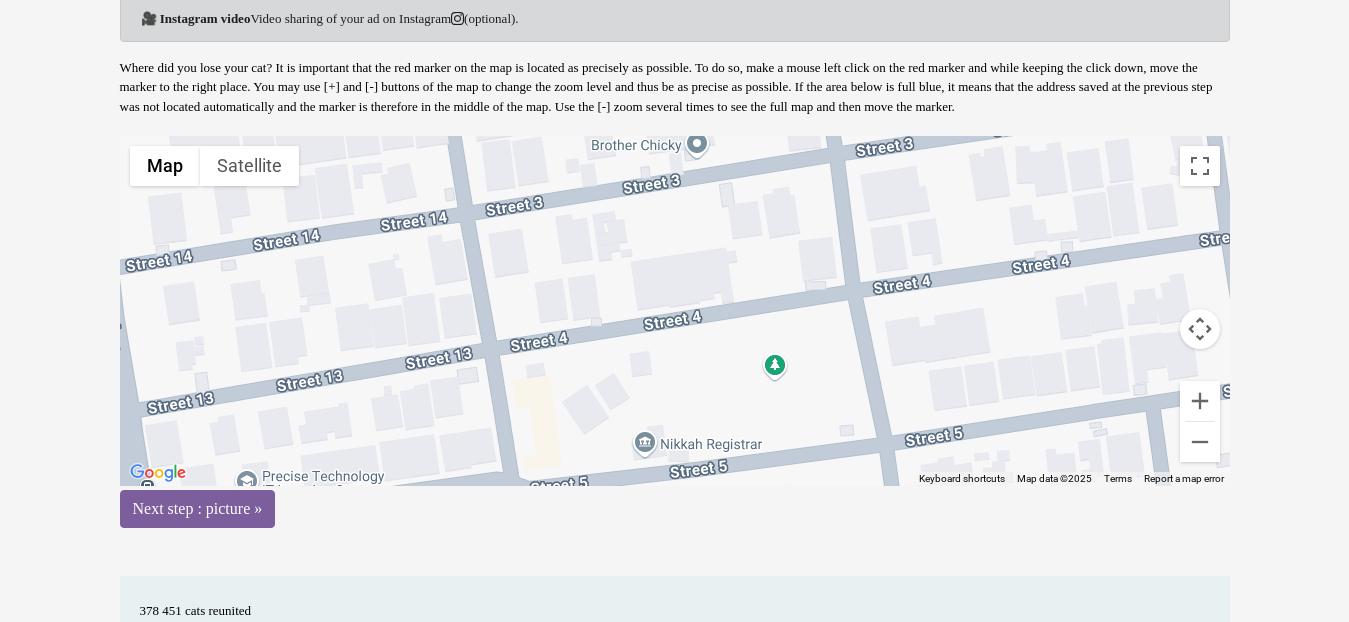 click on "To activate drag with keyboard, press Alt + Enter. Once in keyboard drag state, use the arrow keys to move the marker. To complete the drag, press the Enter key. To cancel, press Escape.     IQRA DAR UL QURAN SCHOOL SYSTEM HAYAT ABAD PH.07 PESHAWAR                     IQRA DAR UL QURAN SCHOOL SYSTEM HAYAT ABAD PH.07 PESHAWAR                 XC87+829 Phase 7 Hayatabad, Peshawar              View on Google Maps" at bounding box center (675, 311) 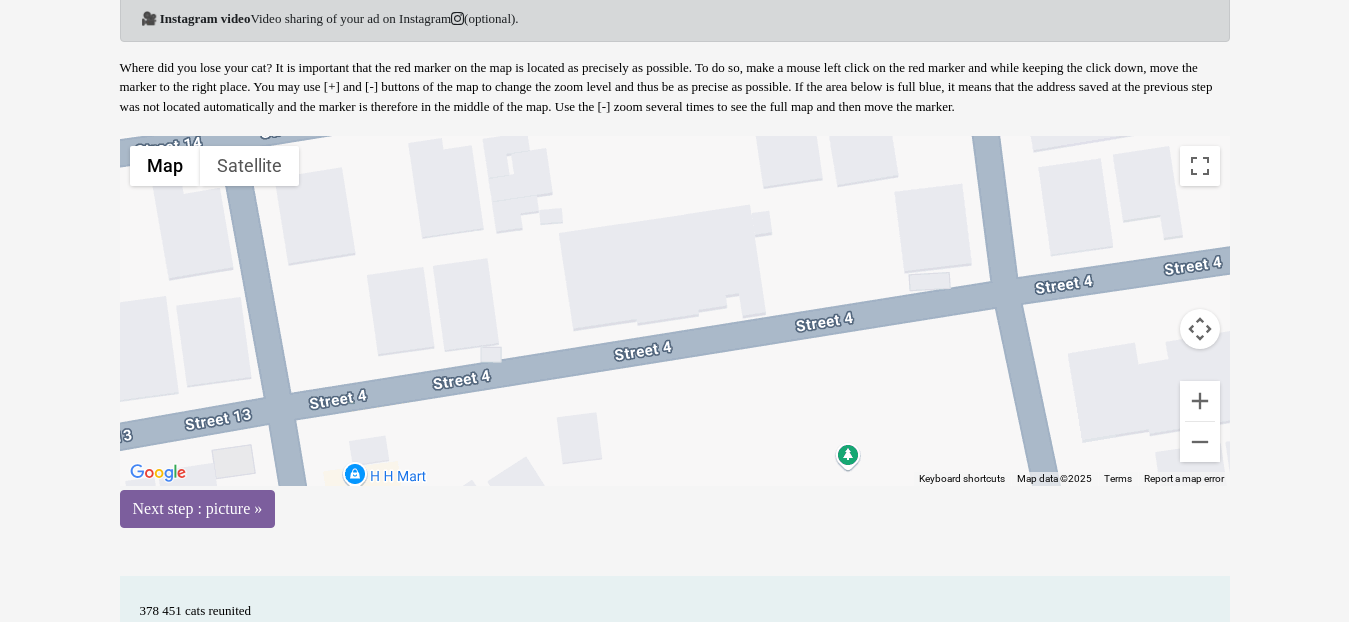 click on "To activate drag with keyboard, press Alt + Enter. Once in keyboard drag state, use the arrow keys to move the marker. To complete the drag, press the Enter key. To cancel, press Escape.     IQRA DAR UL QURAN SCHOOL SYSTEM HAYAT ABAD PH.07 PESHAWAR                     IQRA DAR UL QURAN SCHOOL SYSTEM HAYAT ABAD PH.07 PESHAWAR                 XC87+829 Phase 7 Hayatabad, Peshawar              View on Google Maps" at bounding box center (675, 311) 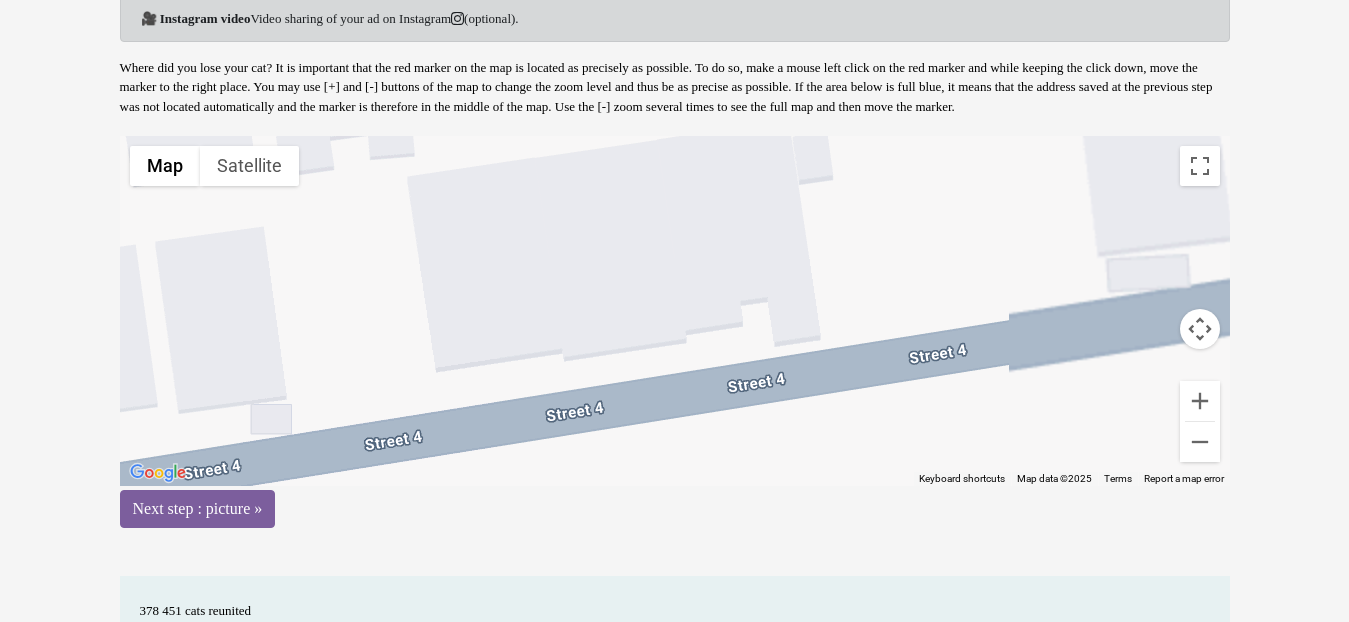 click on "To activate drag with keyboard, press Alt + Enter. Once in keyboard drag state, use the arrow keys to move the marker. To complete the drag, press the Enter key. To cancel, press Escape.     IQRA DAR UL QURAN SCHOOL SYSTEM HAYAT ABAD PH.07 PESHAWAR                     IQRA DAR UL QURAN SCHOOL SYSTEM HAYAT ABAD PH.07 PESHAWAR                 XC87+829 Phase 7 Hayatabad, Peshawar              View on Google Maps" at bounding box center [675, 311] 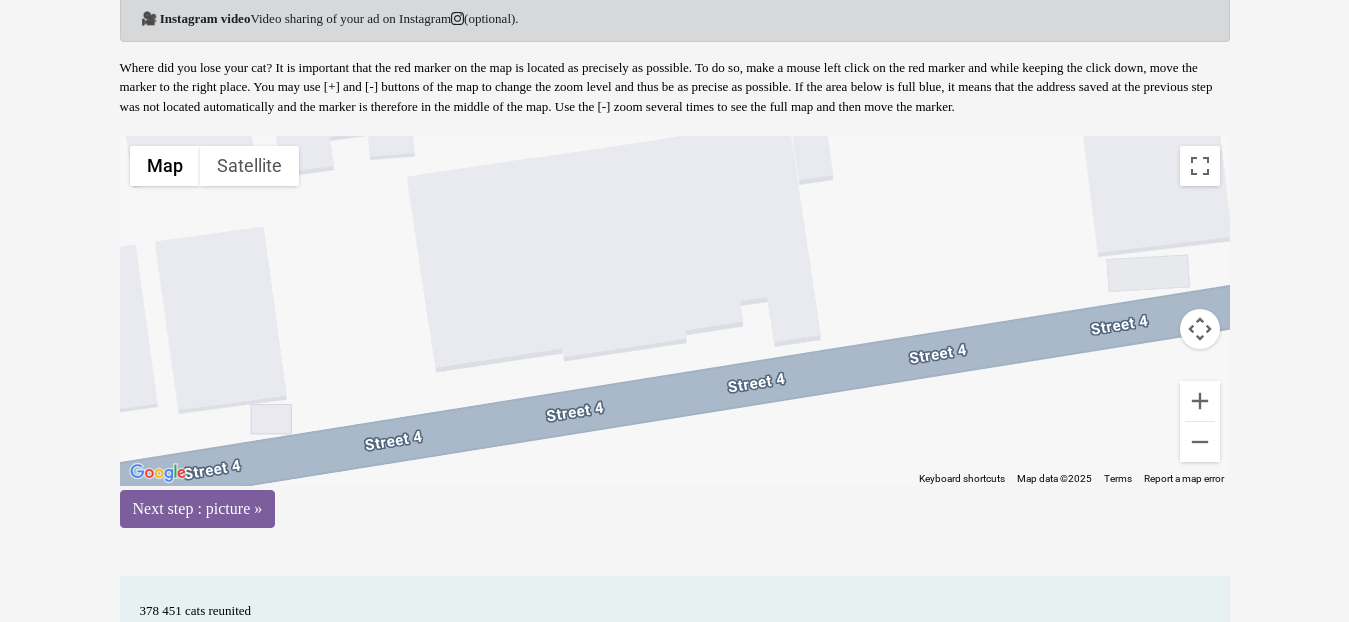 click on "To activate drag with keyboard, press Alt + Enter. Once in keyboard drag state, use the arrow keys to move the marker. To complete the drag, press the Enter key. To cancel, press Escape.     IQRA DAR UL QURAN SCHOOL SYSTEM HAYAT ABAD PH.07 PESHAWAR                     IQRA DAR UL QURAN SCHOOL SYSTEM HAYAT ABAD PH.07 PESHAWAR                 XC87+829 Phase 7 Hayatabad, Peshawar              View on Google Maps" at bounding box center [675, 311] 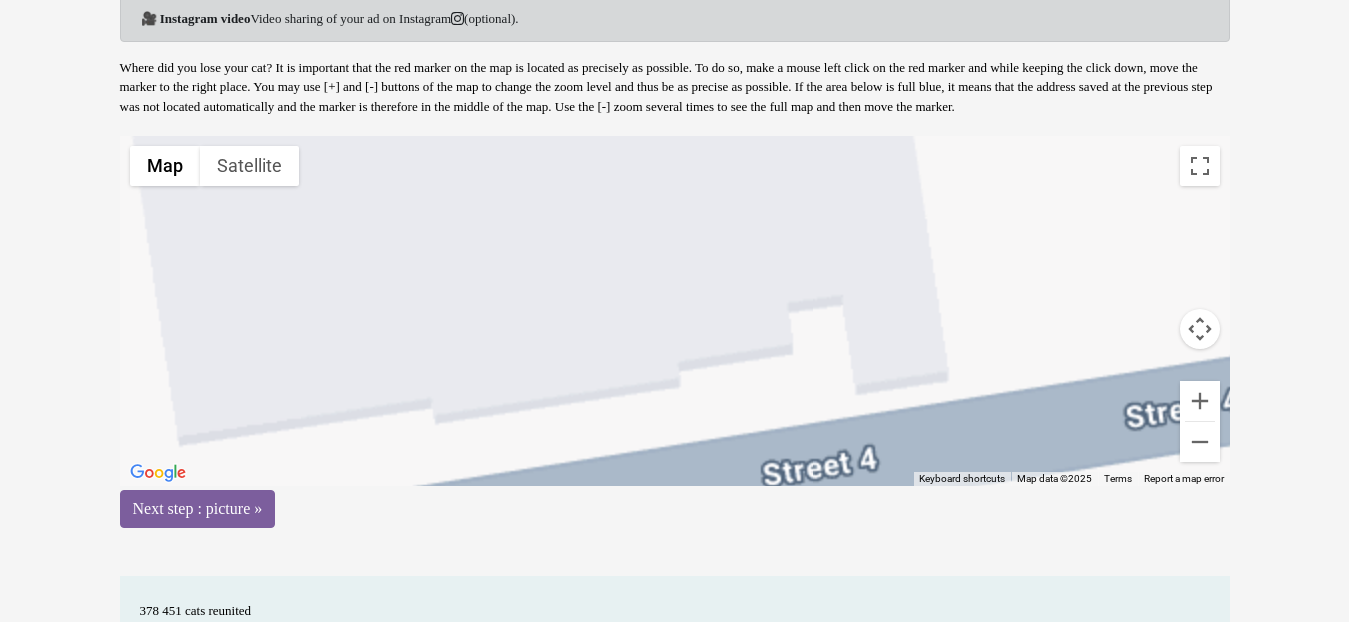 click on "To activate drag with keyboard, press Alt + Enter. Once in keyboard drag state, use the arrow keys to move the marker. To complete the drag, press the Enter key. To cancel, press Escape.     IQRA DAR UL QURAN SCHOOL SYSTEM HAYAT ABAD PH.07 PESHAWAR                     IQRA DAR UL QURAN SCHOOL SYSTEM HAYAT ABAD PH.07 PESHAWAR                 XC87+829 Phase 7 Hayatabad, Peshawar              View on Google Maps" at bounding box center (675, 311) 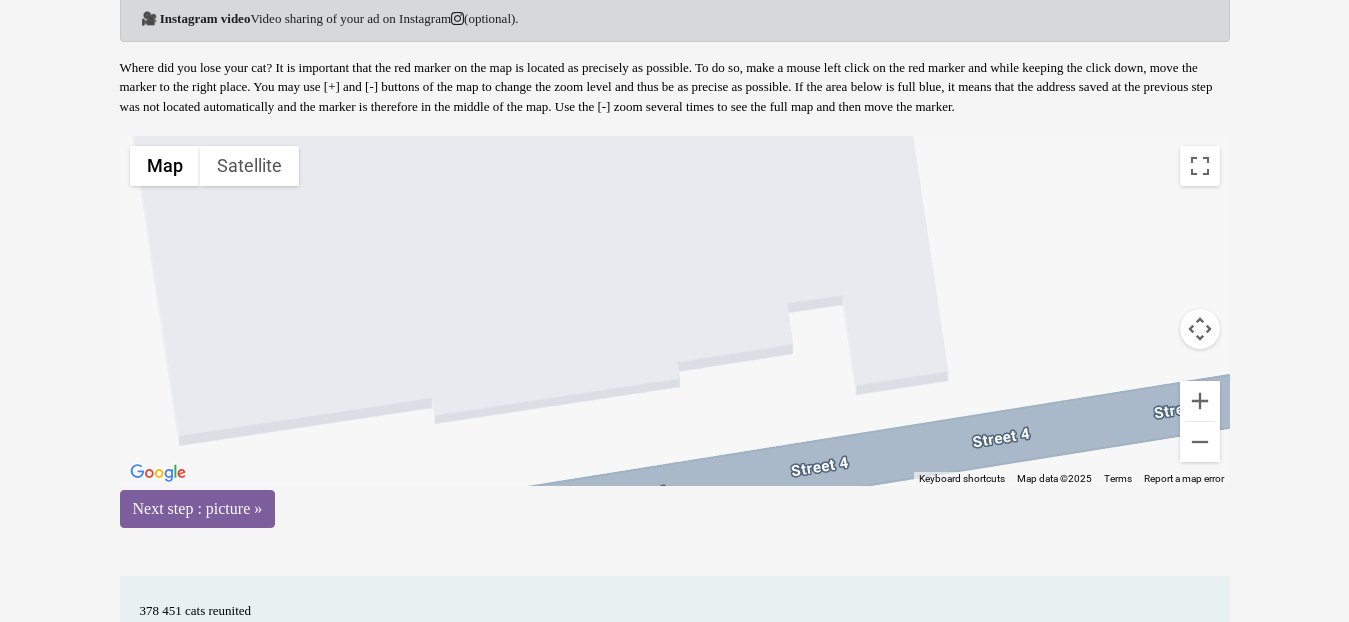 click on "To activate drag with keyboard, press Alt + Enter. Once in keyboard drag state, use the arrow keys to move the marker. To complete the drag, press the Enter key. To cancel, press Escape.     IQRA DAR UL QURAN SCHOOL SYSTEM HAYAT ABAD PH.07 PESHAWAR                     IQRA DAR UL QURAN SCHOOL SYSTEM HAYAT ABAD PH.07 PESHAWAR                 XC87+829 Phase 7 Hayatabad, Peshawar              View on Google Maps" at bounding box center [675, 311] 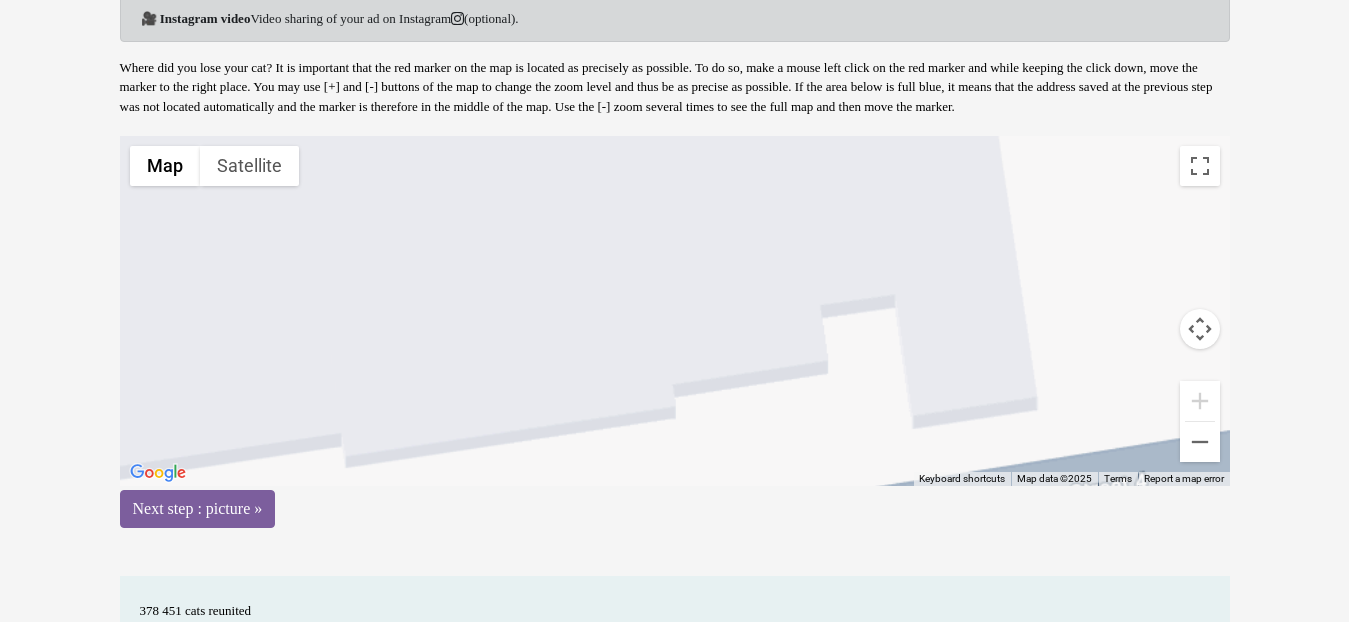 click on "To activate drag with keyboard, press Alt + Enter. Once in keyboard drag state, use the arrow keys to move the marker. To complete the drag, press the Enter key. To cancel, press Escape.     IQRA DAR UL QURAN SCHOOL SYSTEM HAYAT ABAD PH.07 PESHAWAR                     IQRA DAR UL QURAN SCHOOL SYSTEM HAYAT ABAD PH.07 PESHAWAR                 XC87+829 Phase 7 Hayatabad, Peshawar              View on Google Maps" at bounding box center [675, 311] 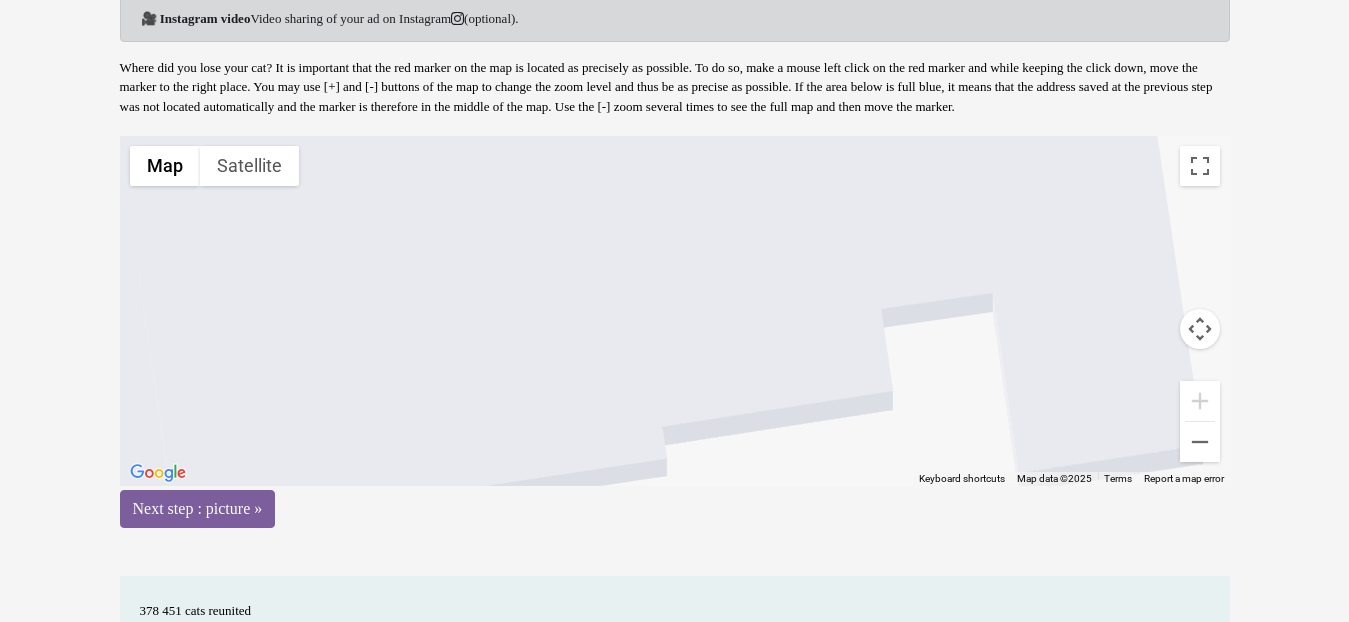 click on "To activate drag with keyboard, press Alt + Enter. Once in keyboard drag state, use the arrow keys to move the marker. To complete the drag, press the Enter key. To cancel, press Escape.     IQRA DAR UL QURAN SCHOOL SYSTEM HAYAT ABAD PH.07 PESHAWAR                     IQRA DAR UL QURAN SCHOOL SYSTEM HAYAT ABAD PH.07 PESHAWAR                 XC87+829 Phase 7 Hayatabad, Peshawar              View on Google Maps" at bounding box center (675, 311) 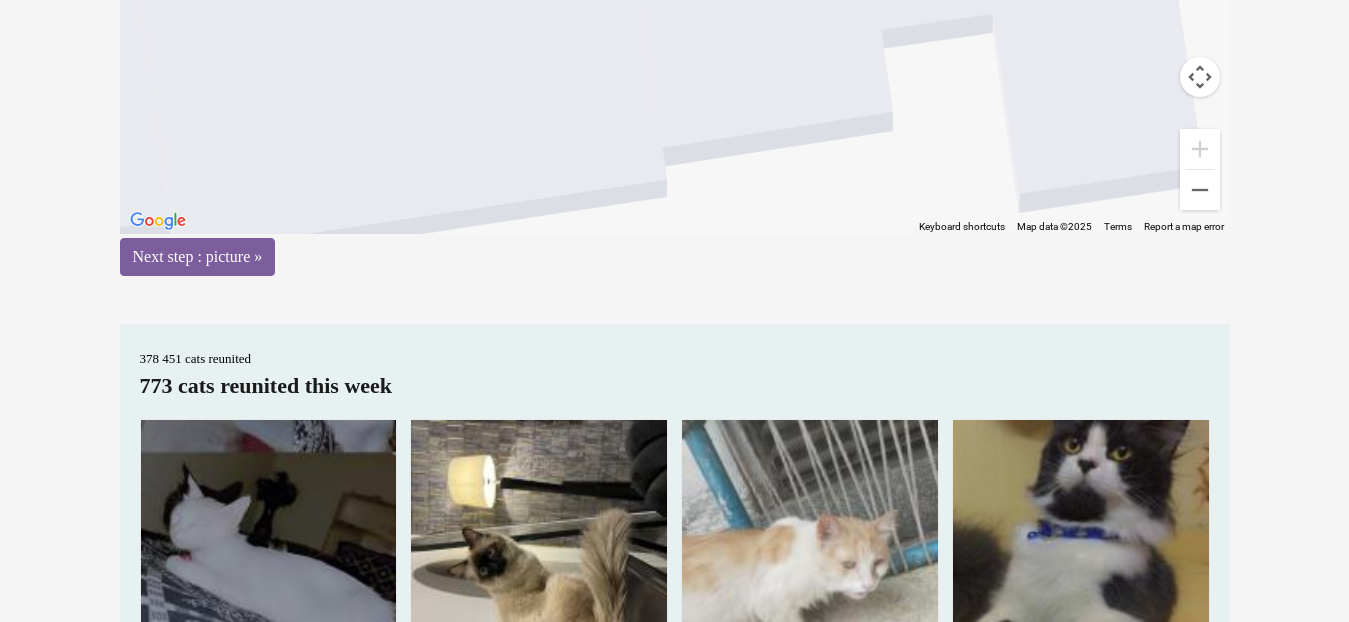 scroll, scrollTop: 460, scrollLeft: 0, axis: vertical 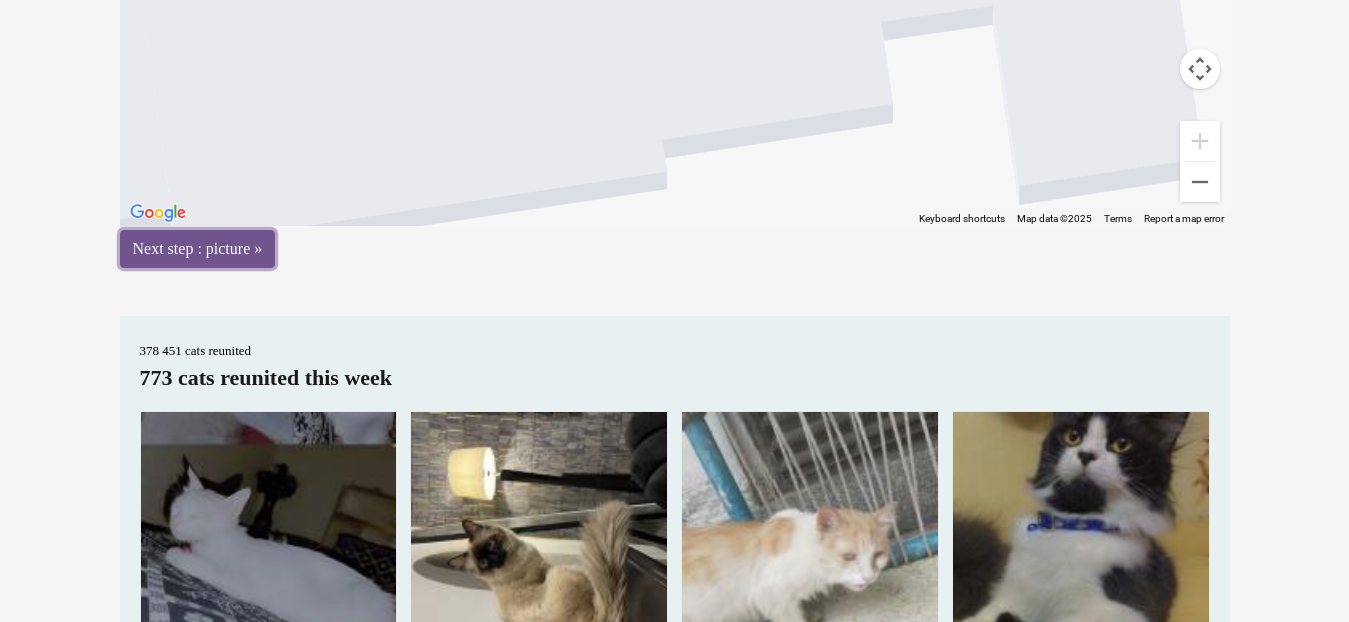 click on "Next step : picture »" at bounding box center [198, 249] 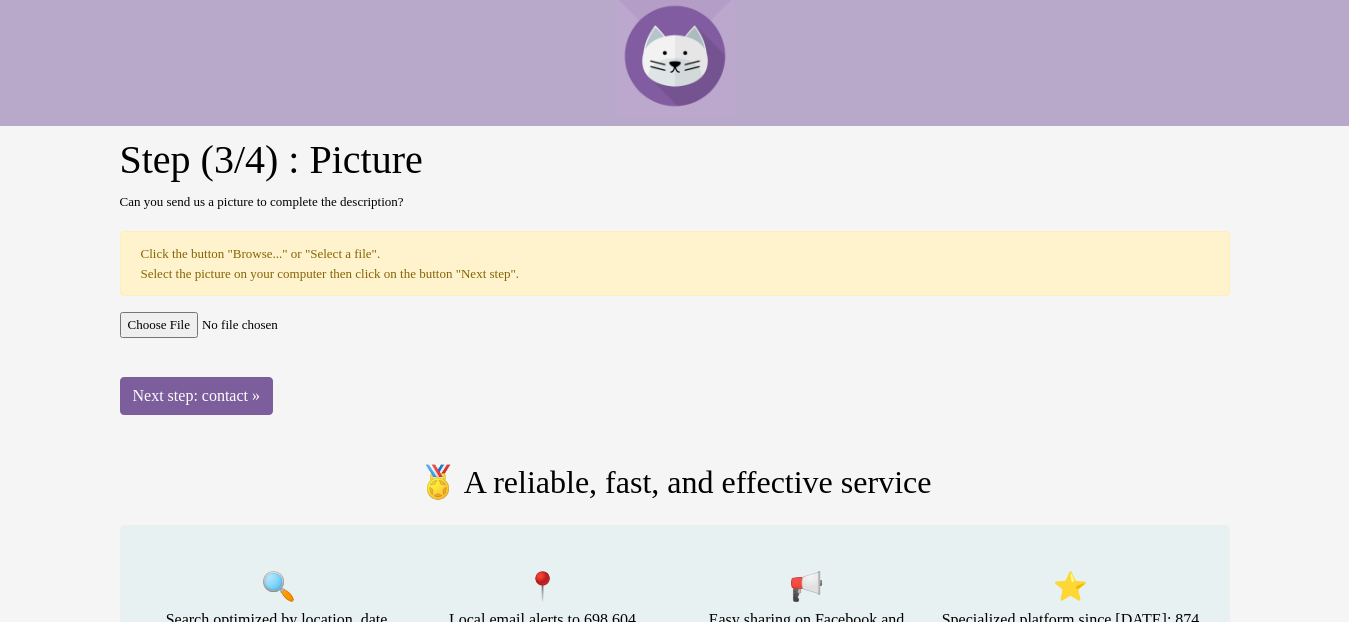 scroll, scrollTop: 0, scrollLeft: 0, axis: both 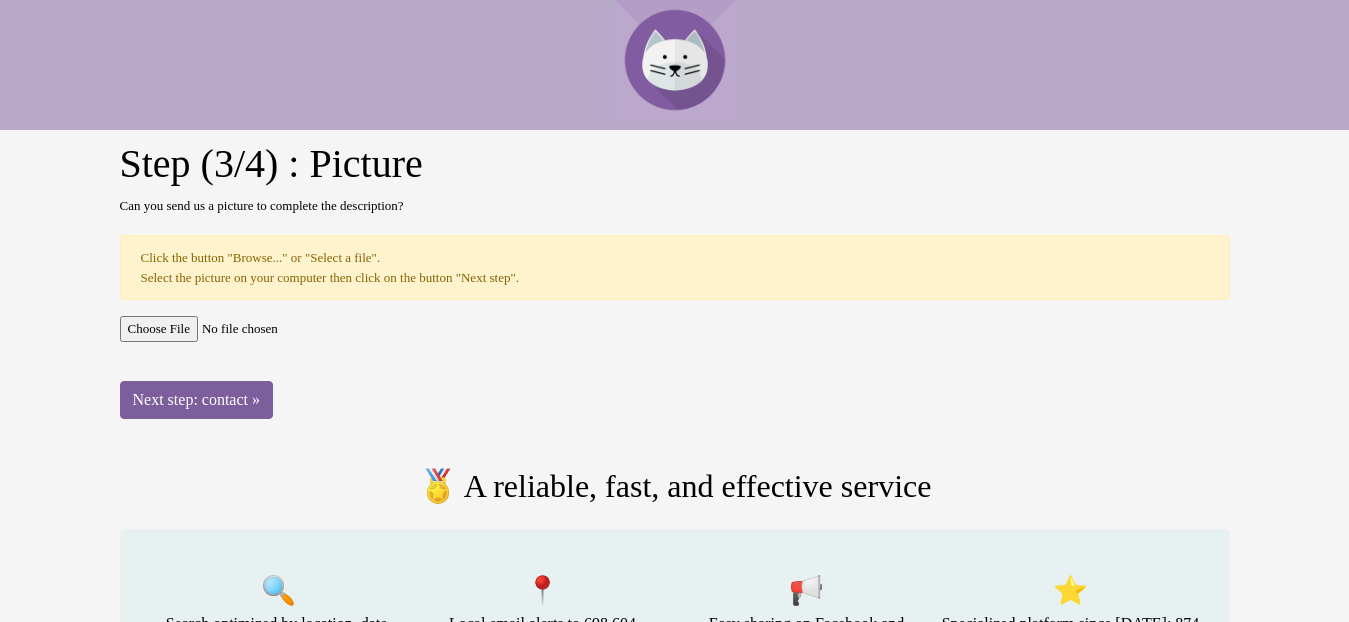 click at bounding box center [675, 329] 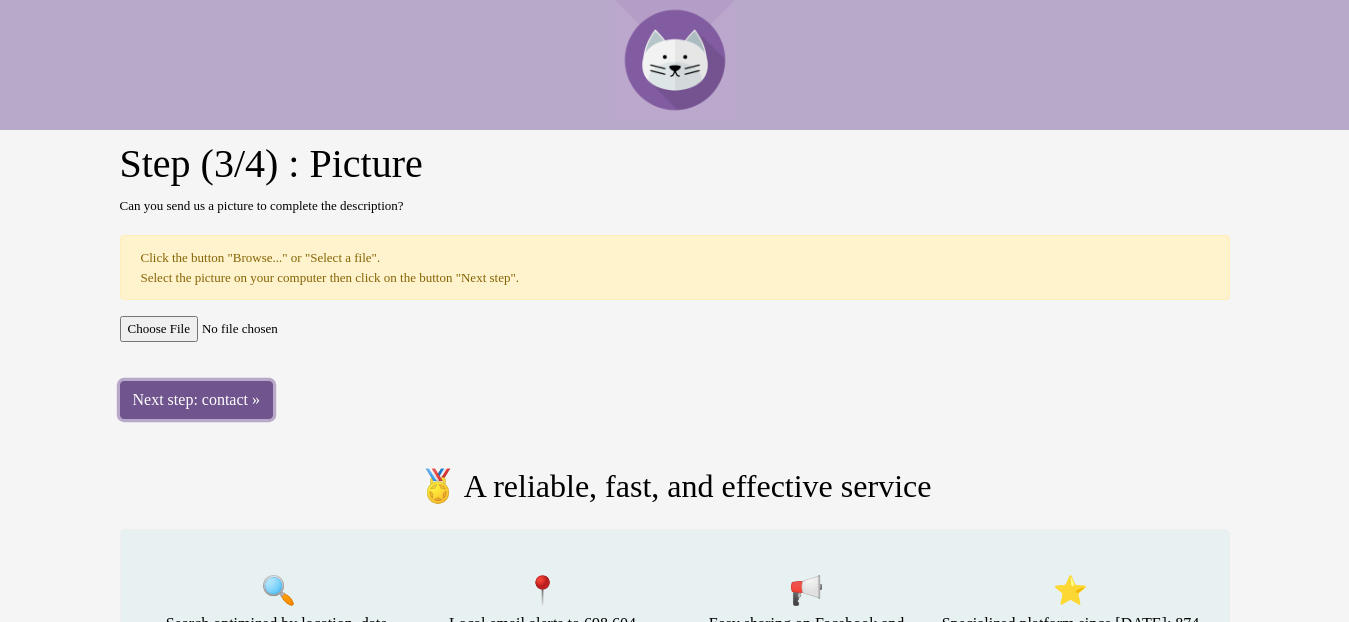 click on "Next step: contact »" at bounding box center [197, 400] 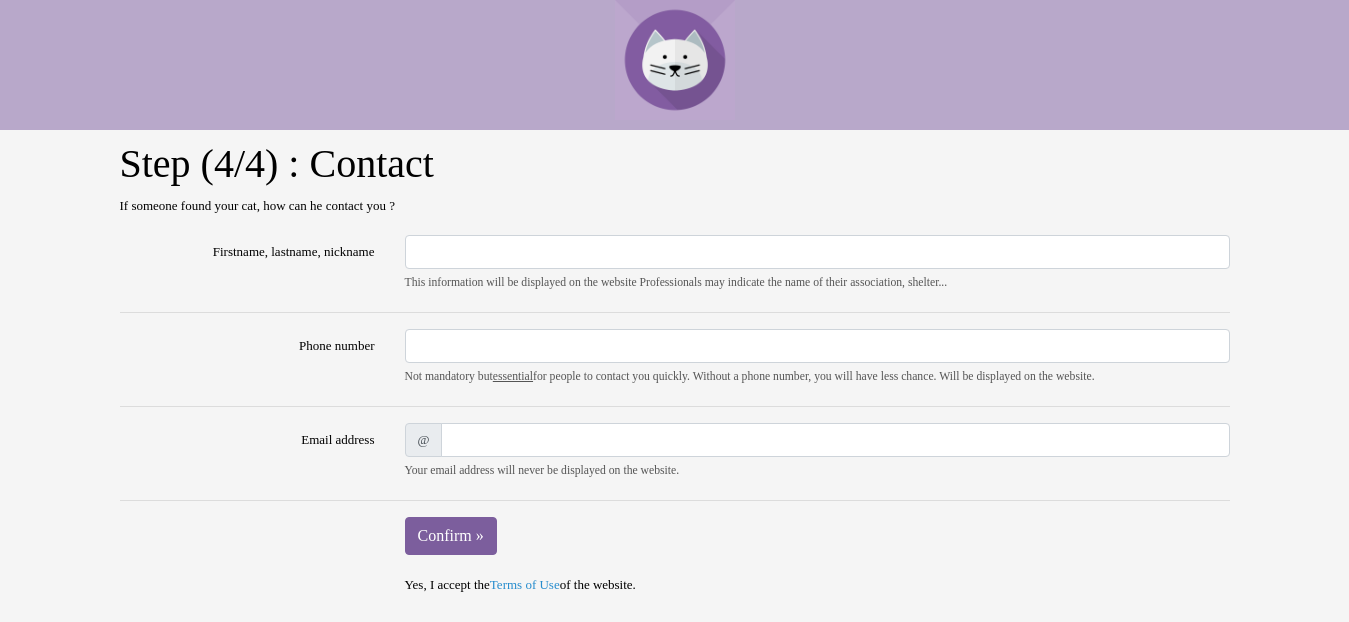 scroll, scrollTop: 0, scrollLeft: 0, axis: both 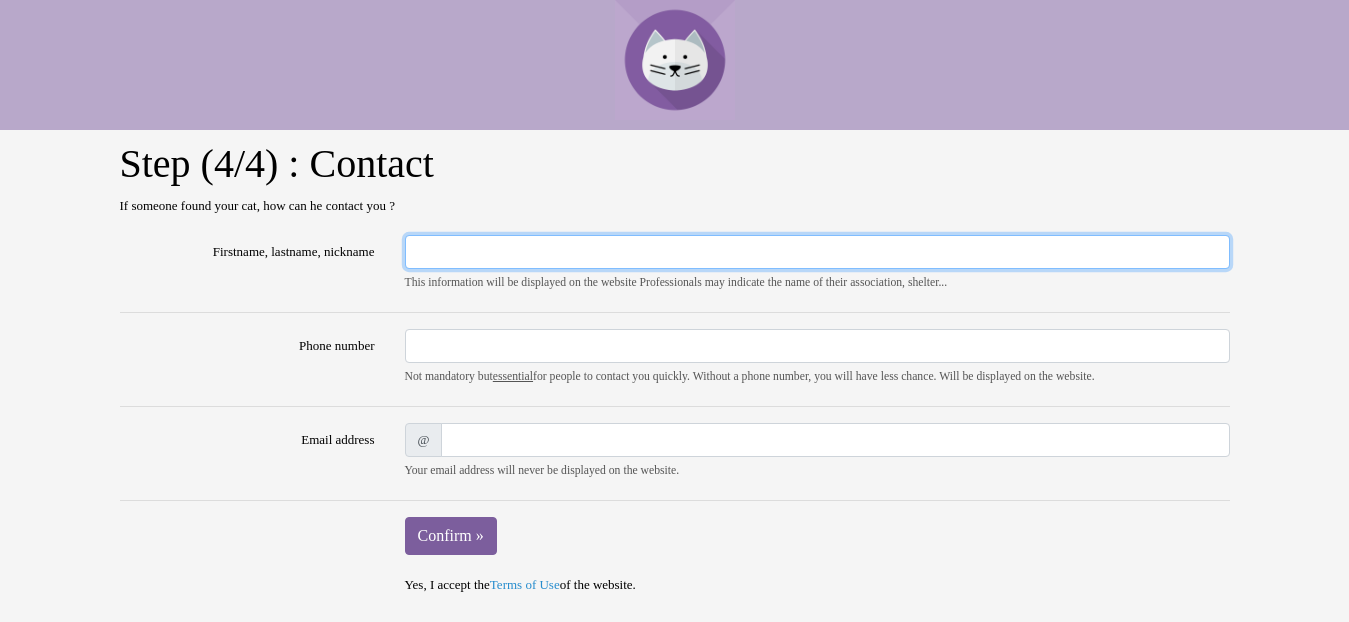 click on "Firstname, lastname, nickname" at bounding box center (817, 252) 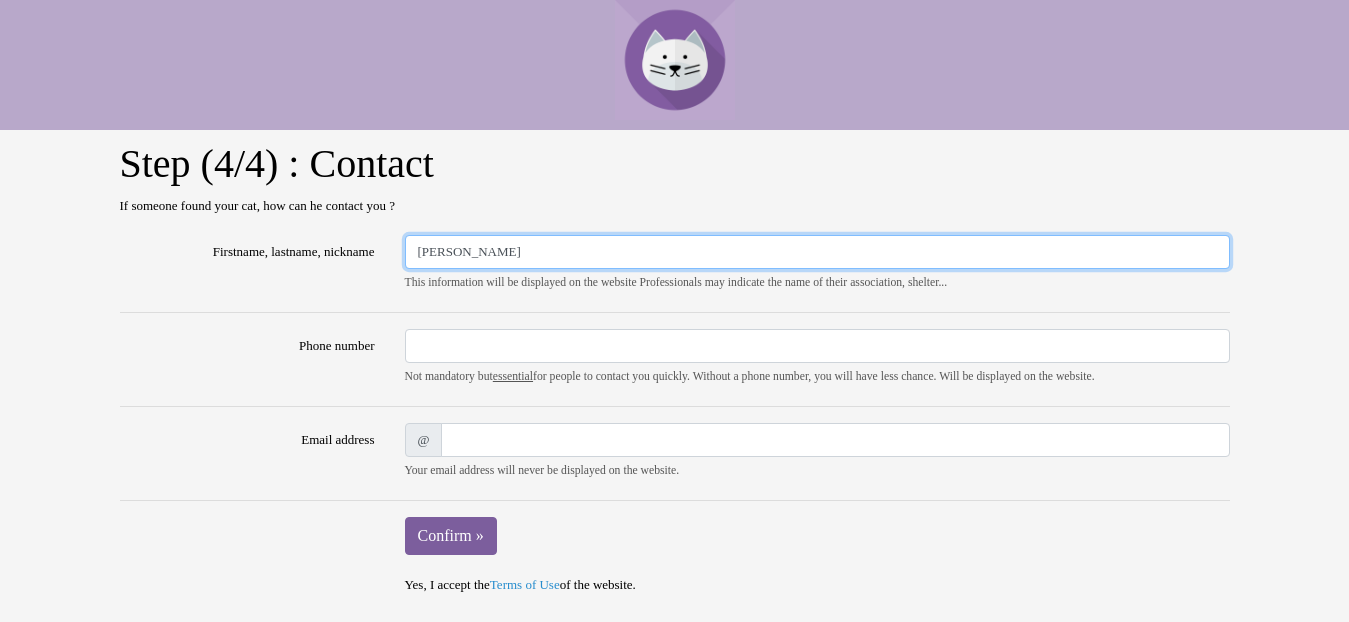 type on "[PERSON_NAME]" 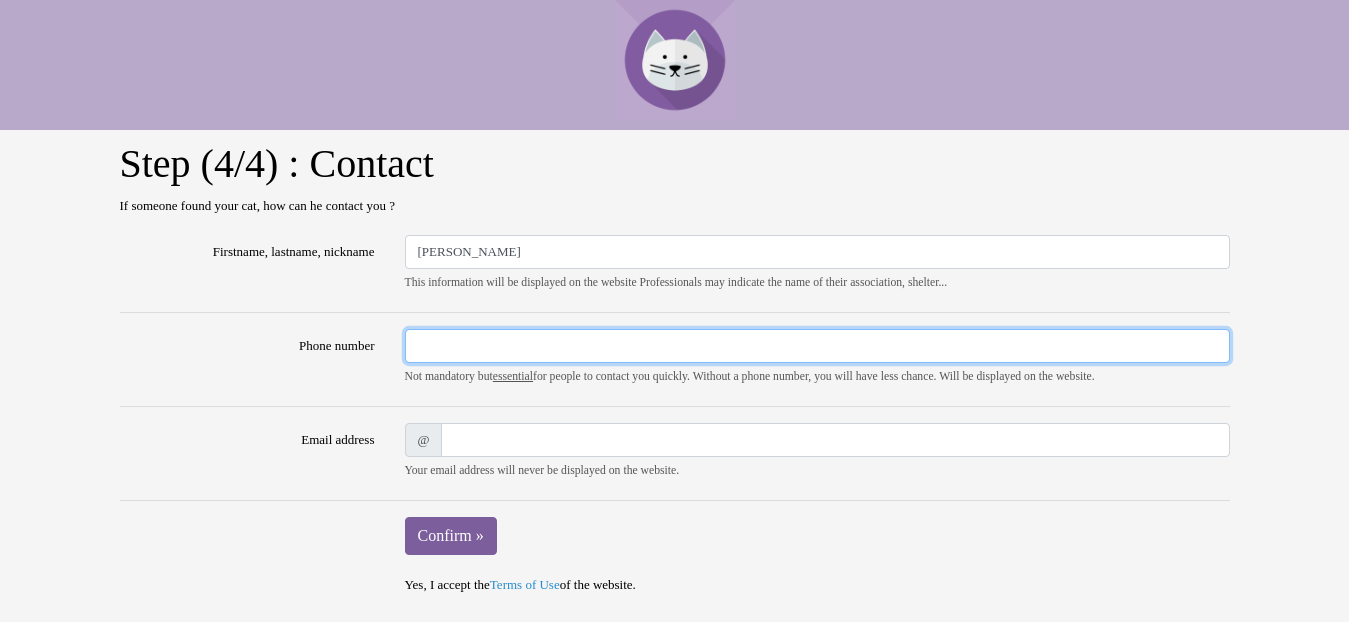 click on "Phone number" at bounding box center (817, 346) 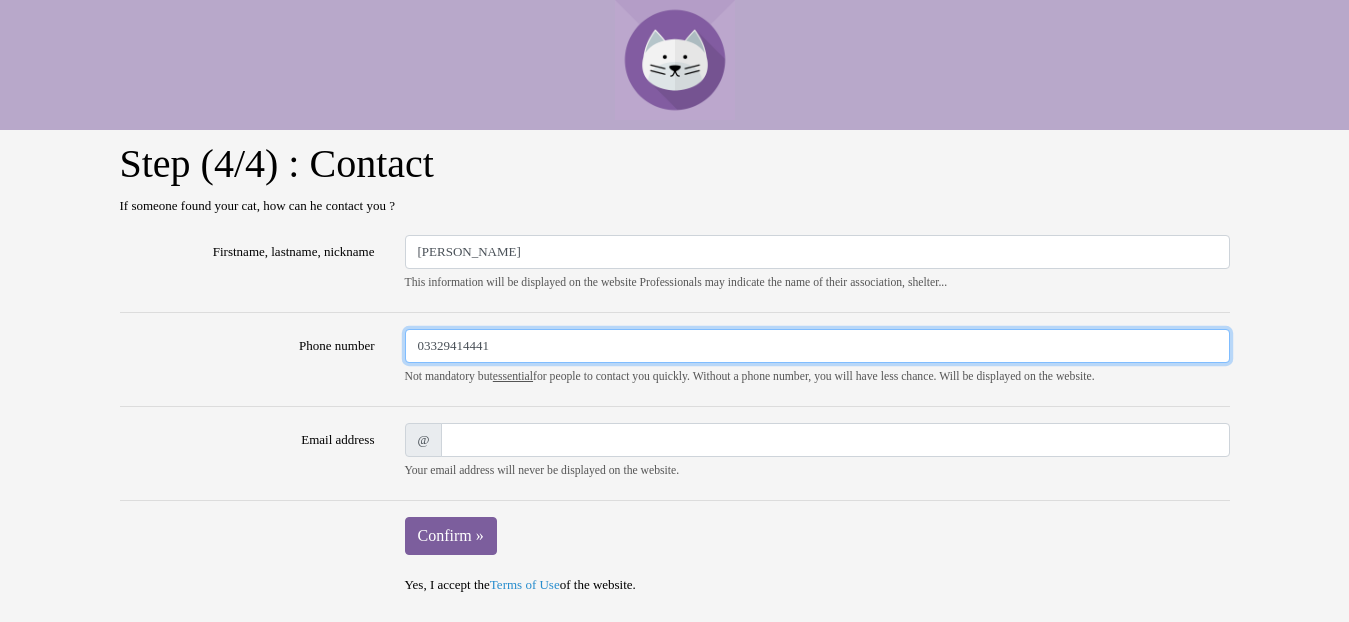 type on "03329414441" 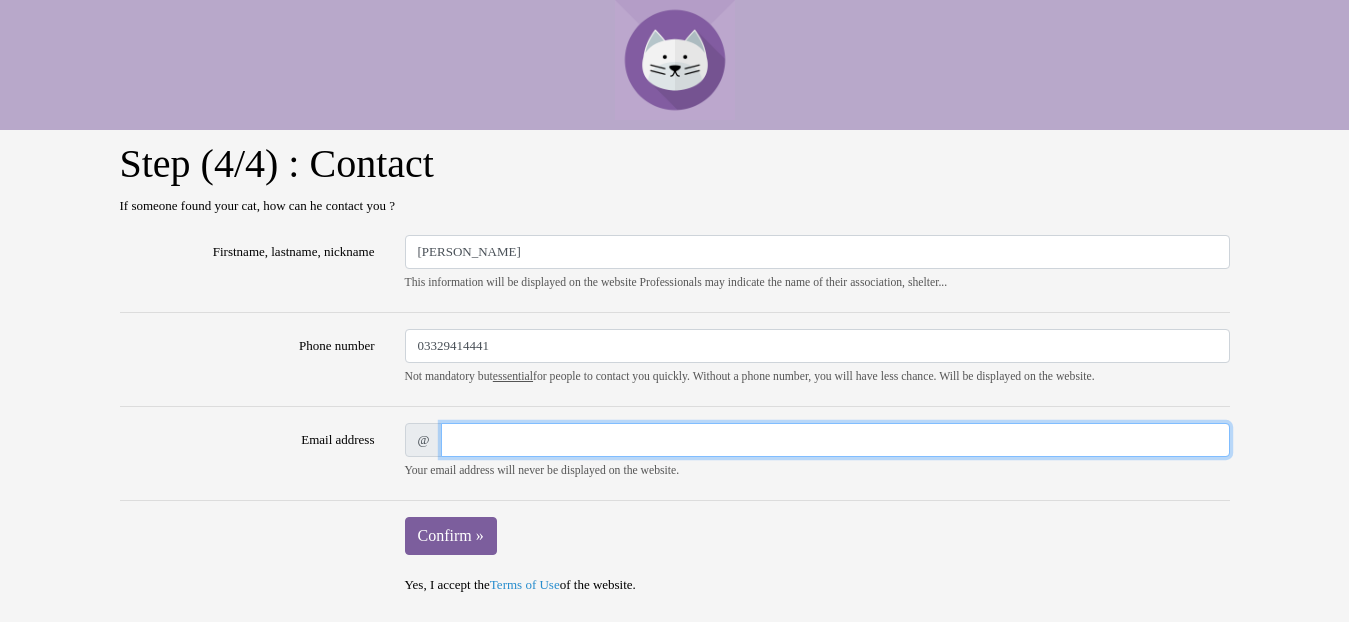 click on "Email address" at bounding box center [835, 440] 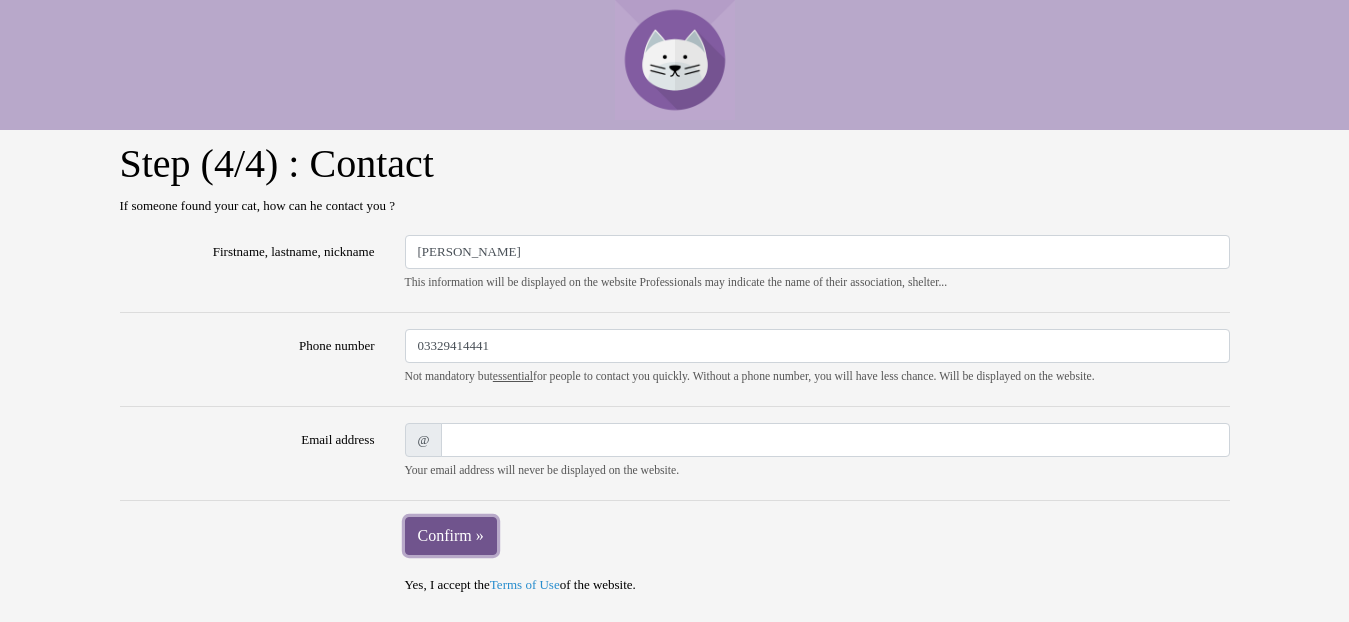 click on "Confirm »" at bounding box center (451, 536) 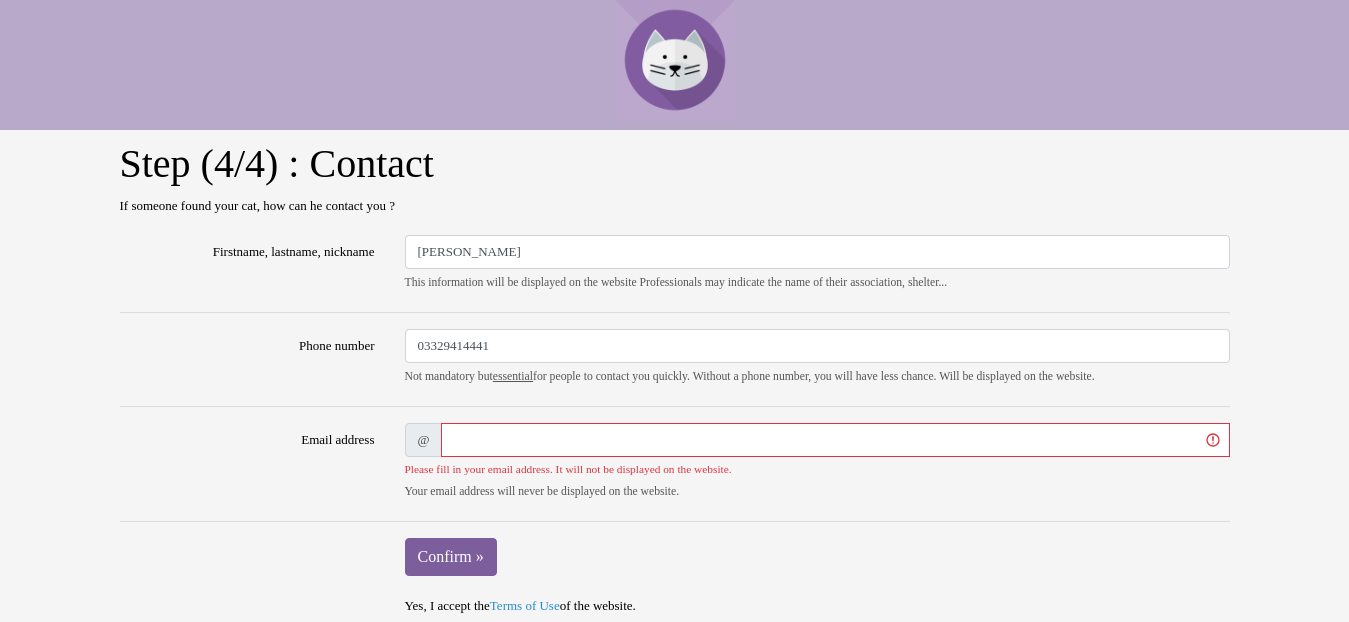 scroll, scrollTop: 0, scrollLeft: 0, axis: both 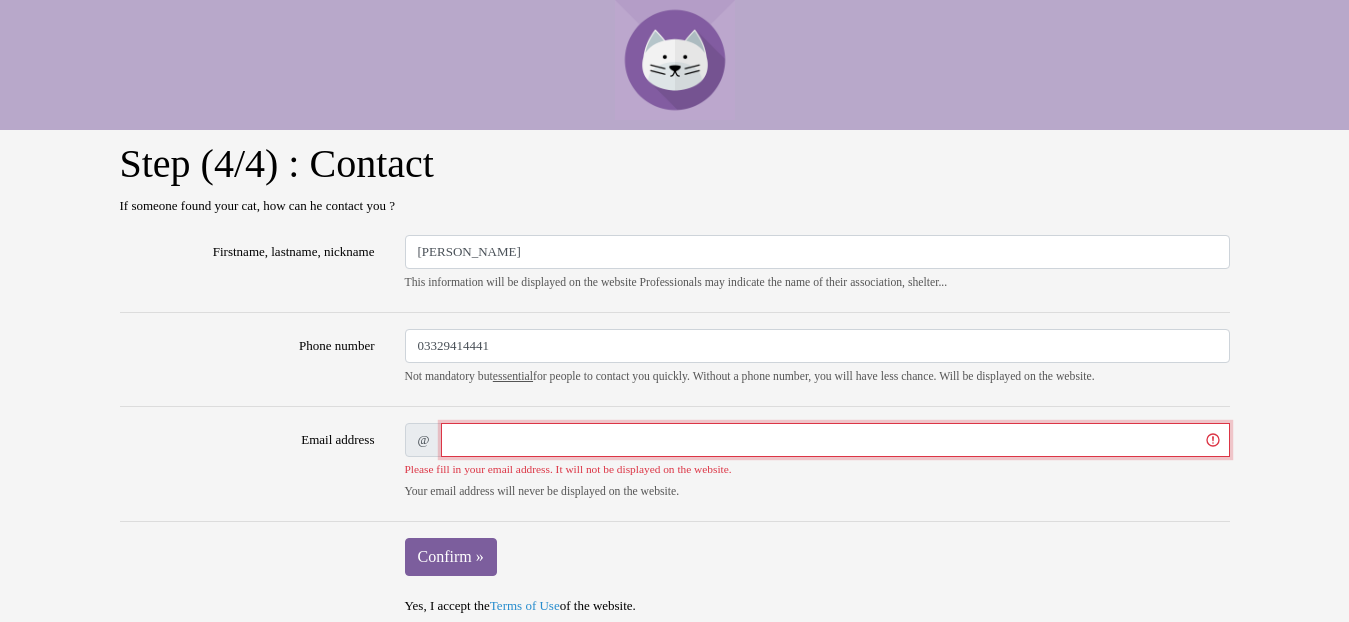 click on "Email address" at bounding box center [835, 440] 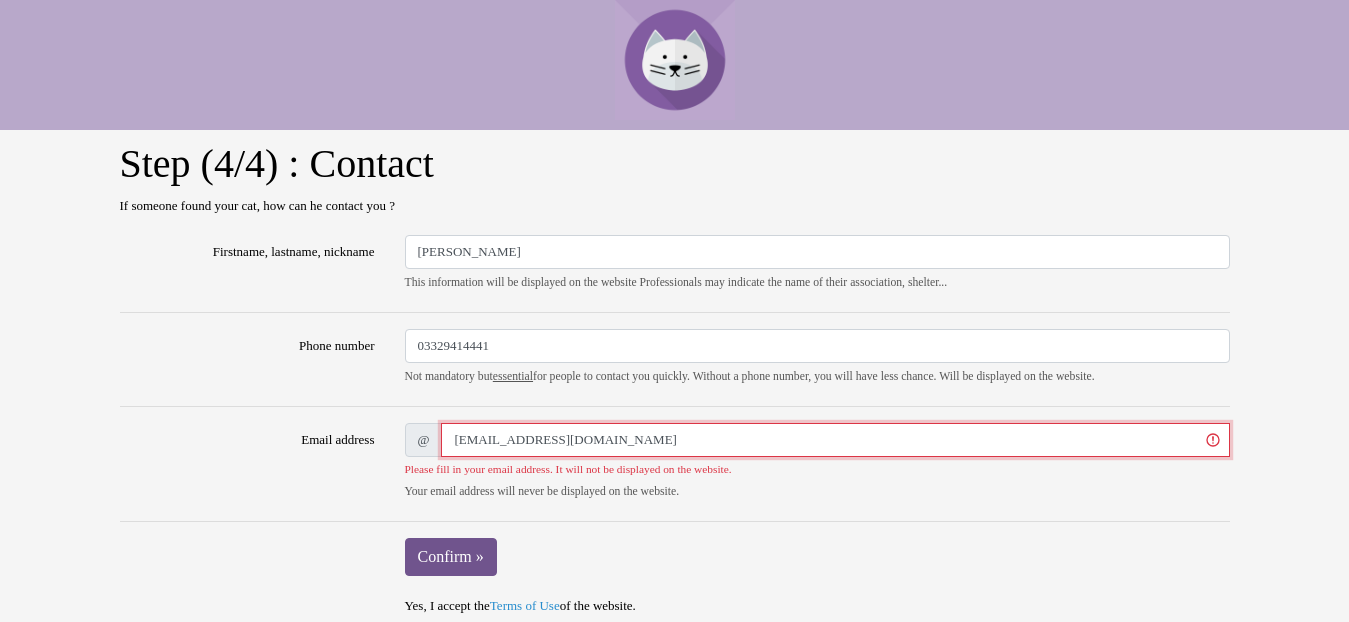 type on "[EMAIL_ADDRESS][DOMAIN_NAME]" 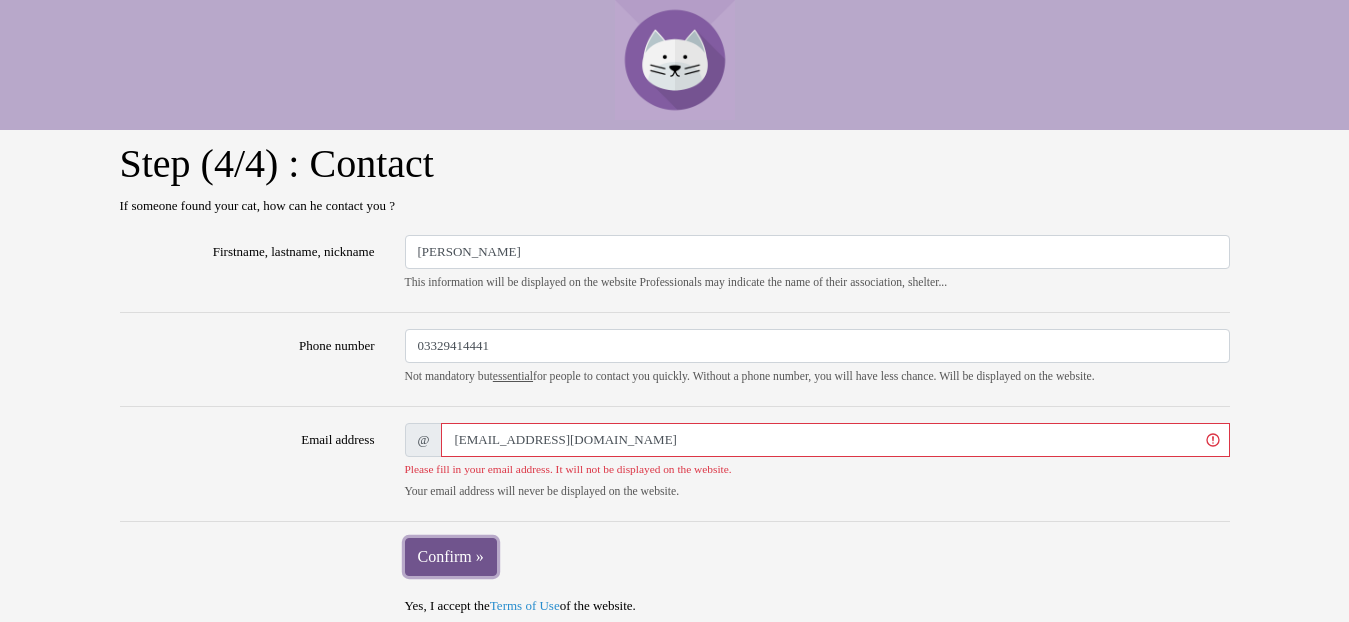 click on "Confirm »" at bounding box center (451, 557) 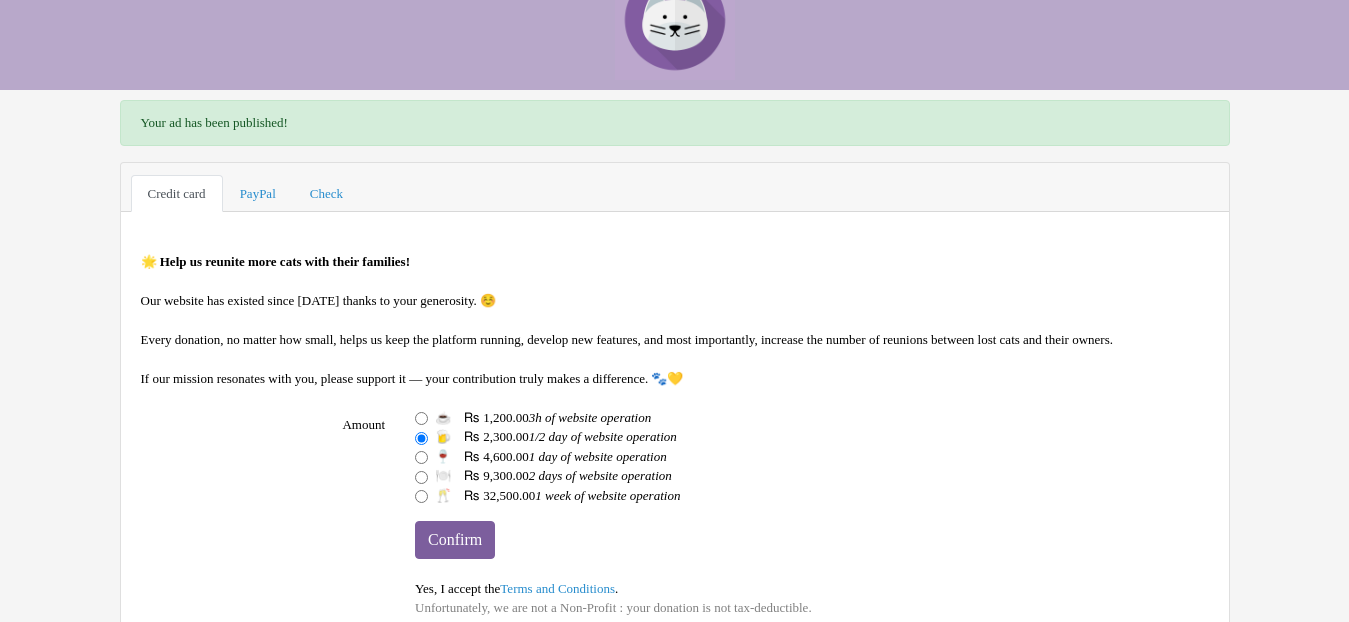 scroll, scrollTop: 92, scrollLeft: 0, axis: vertical 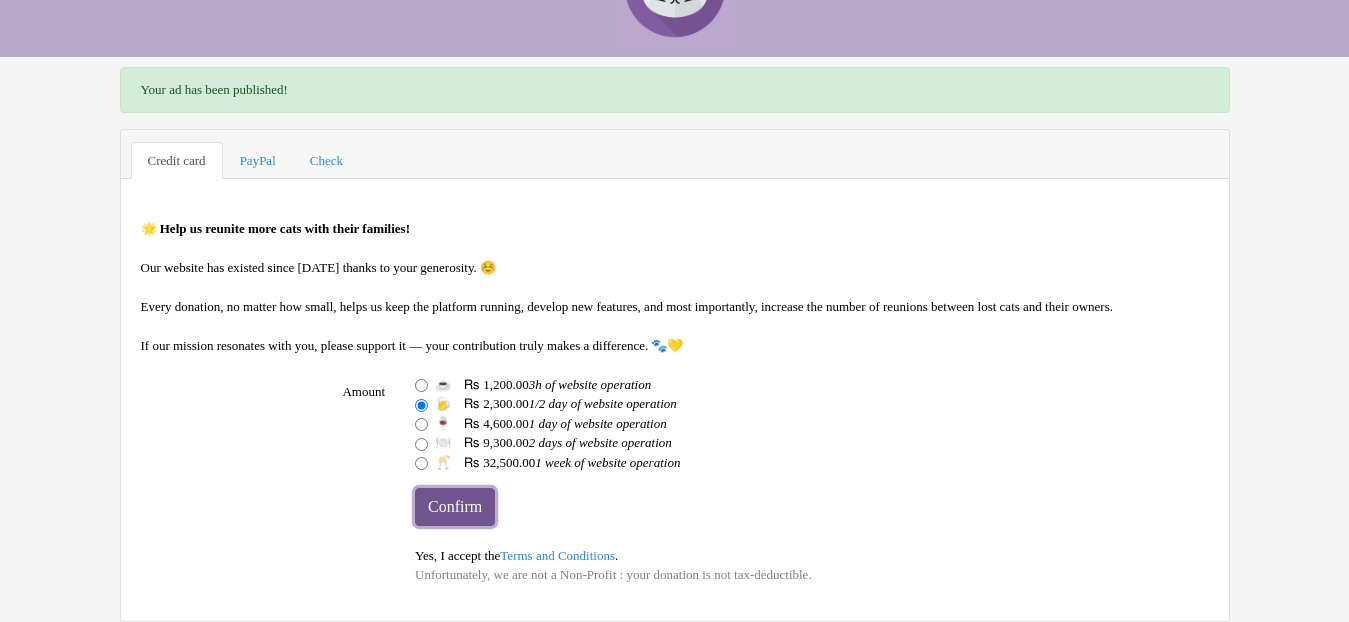 click on "Confirm" at bounding box center (455, 507) 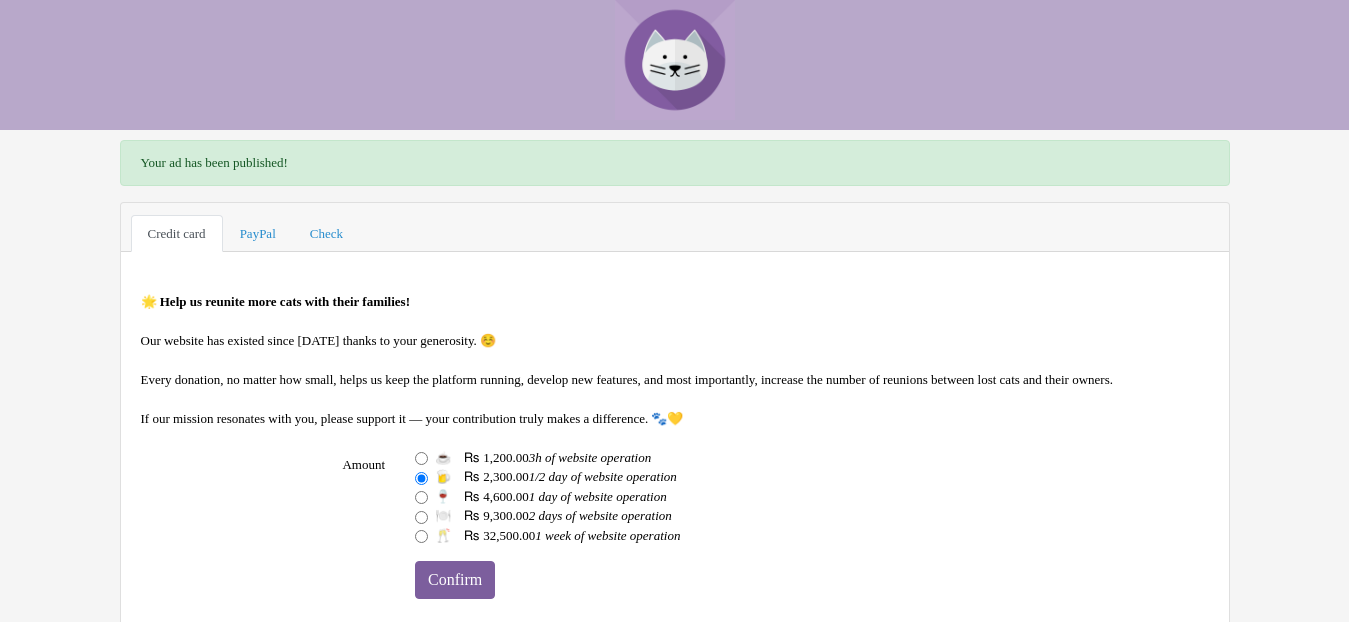 scroll, scrollTop: 92, scrollLeft: 0, axis: vertical 